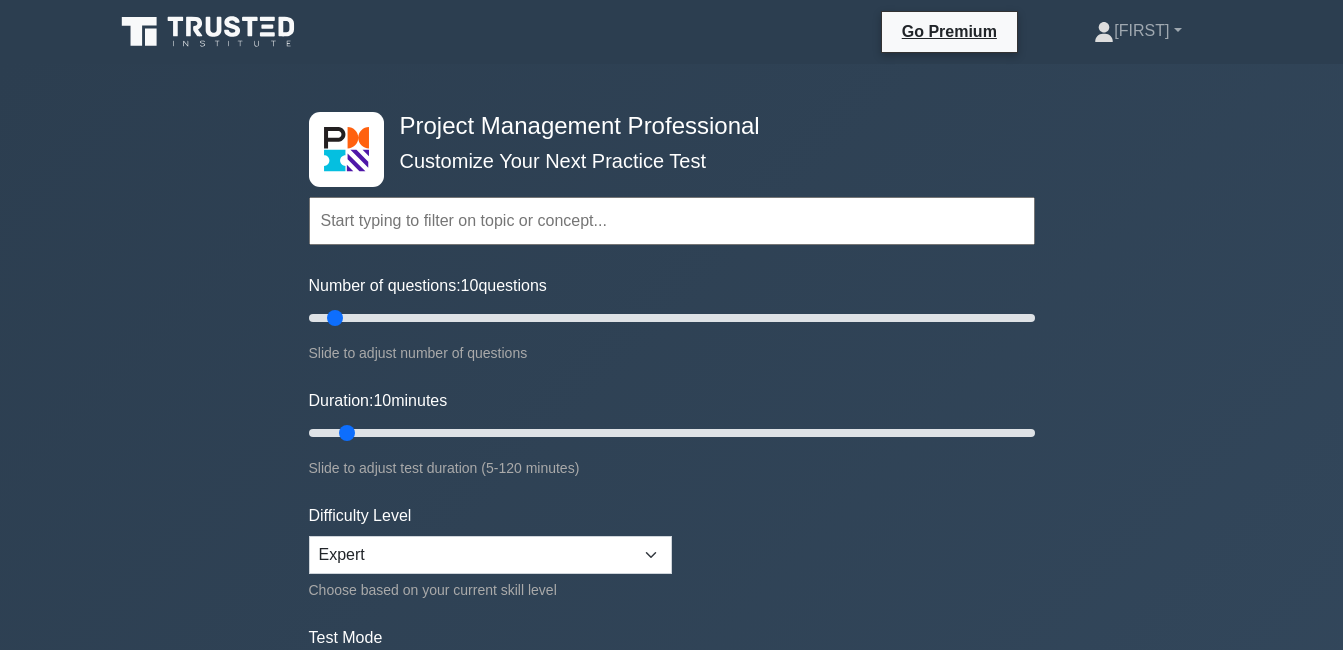 scroll, scrollTop: 0, scrollLeft: 0, axis: both 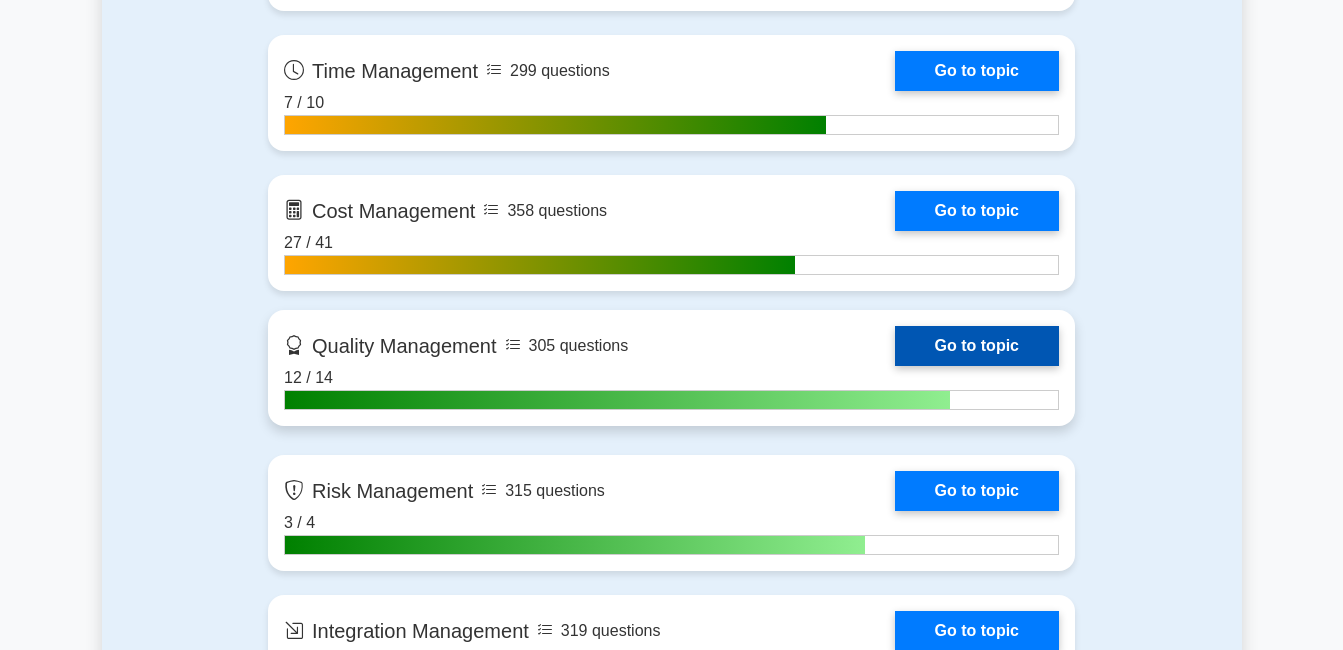 click on "Go to topic" at bounding box center [977, 346] 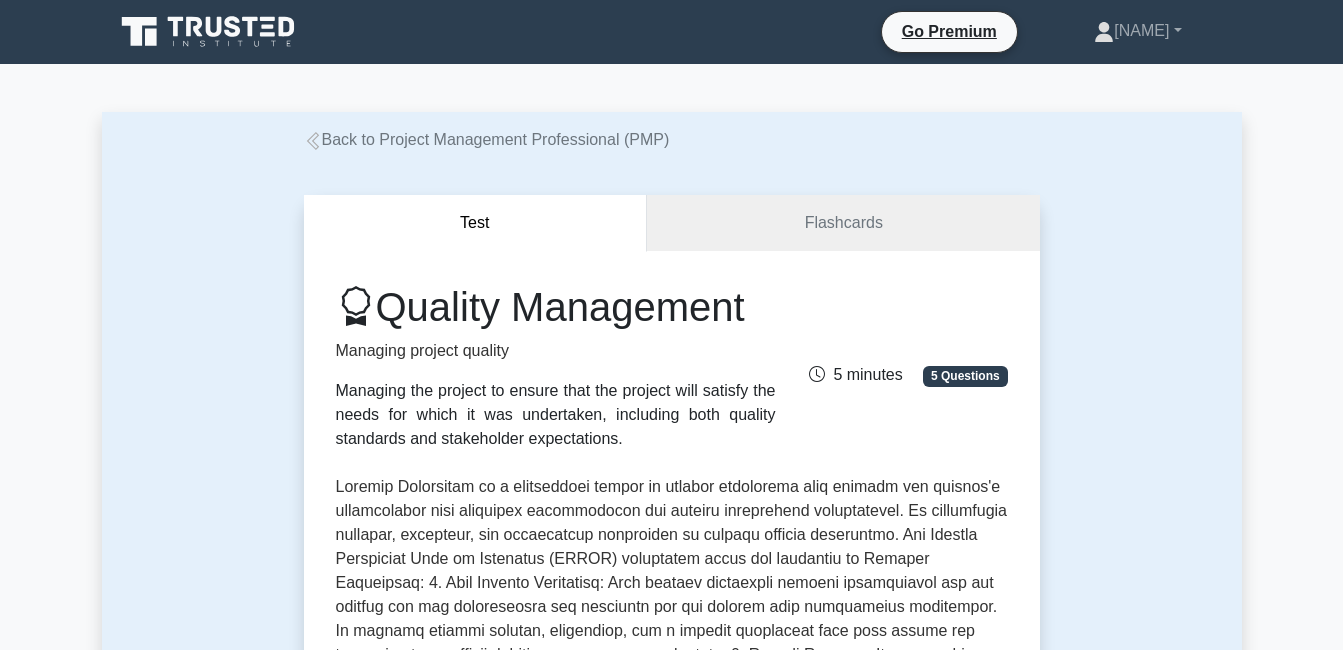 scroll, scrollTop: 0, scrollLeft: 0, axis: both 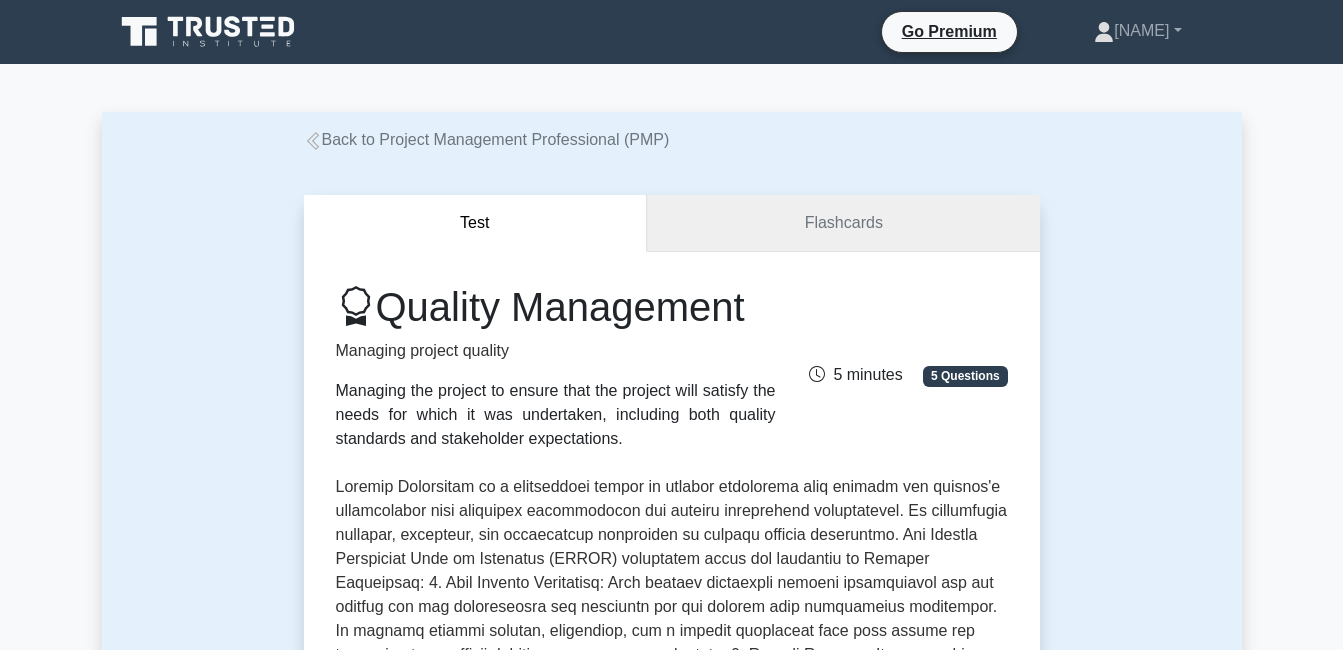 click on "Flashcards" at bounding box center (843, 223) 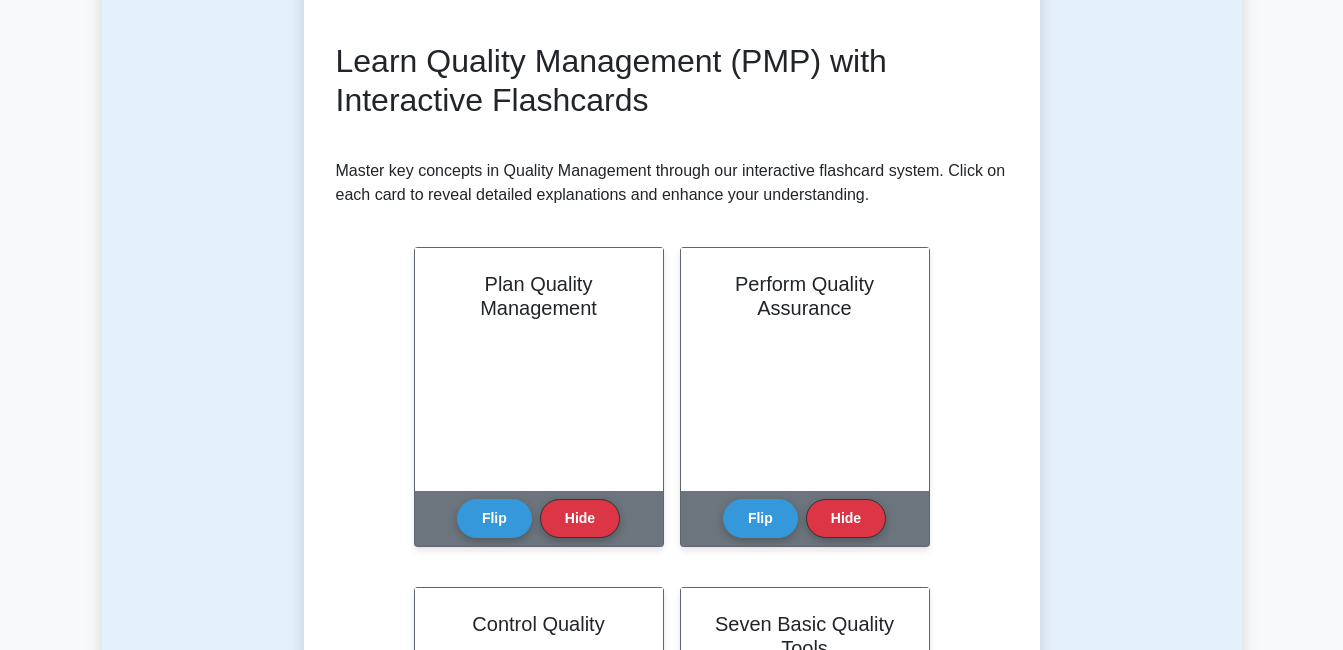 scroll, scrollTop: 0, scrollLeft: 0, axis: both 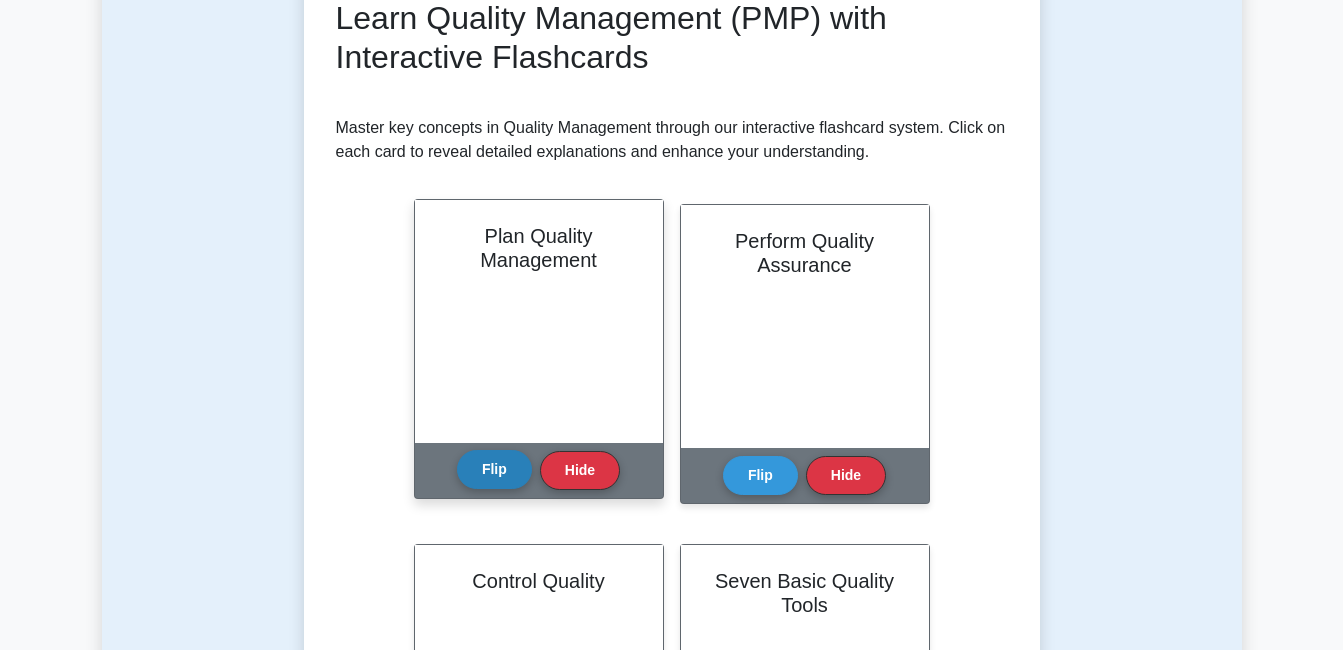 click on "Flip" at bounding box center (494, 469) 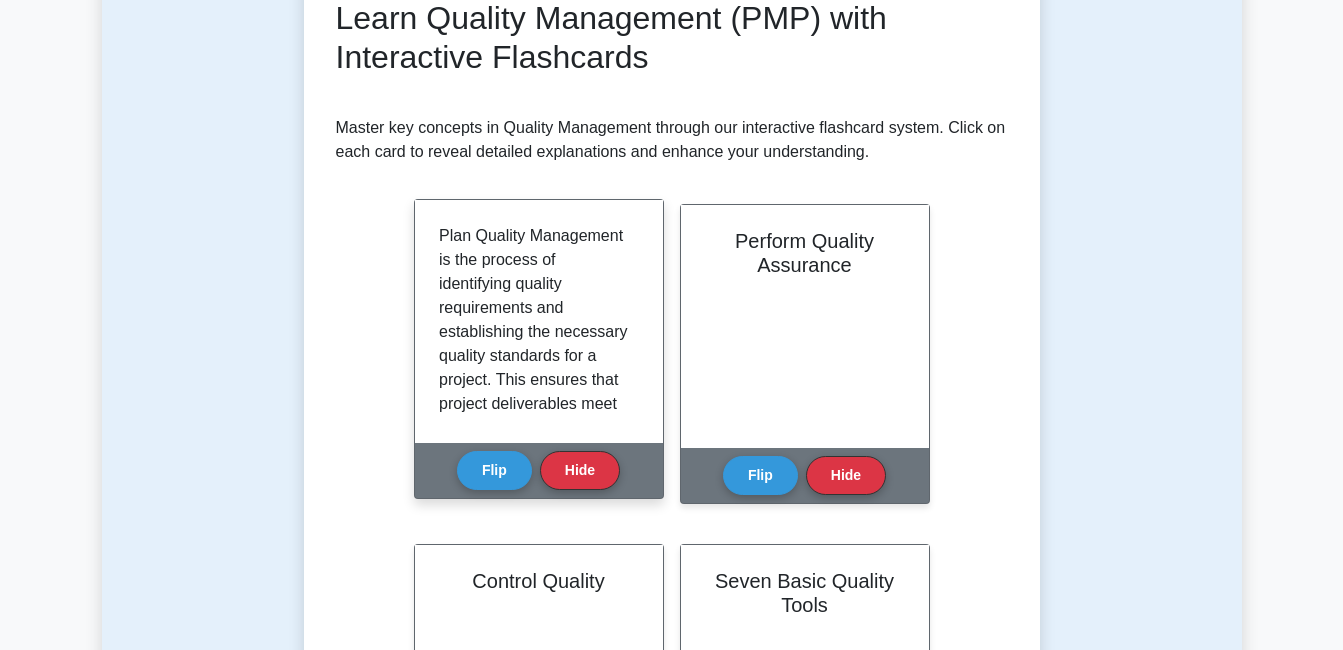 click on "Plan Quality Management is the process of identifying quality requirements and establishing the necessary quality standards for a project. This ensures that project deliverables meet the needs and expectations of stakeholders. In this process, the project team develops a quality management plan that outlines the approach, objectives, and criteria for quality control and continuous improvement. This plan should be aligned with the overall project management plan and might include specific quality policies, procedures, tools, techniques, and performance indicators. Plan Quality Management typically includes documentation reviews, process analysis, benchmarking, brainstorming, and risk analysis to identify potential quality issues and determine their impact." at bounding box center [539, 321] 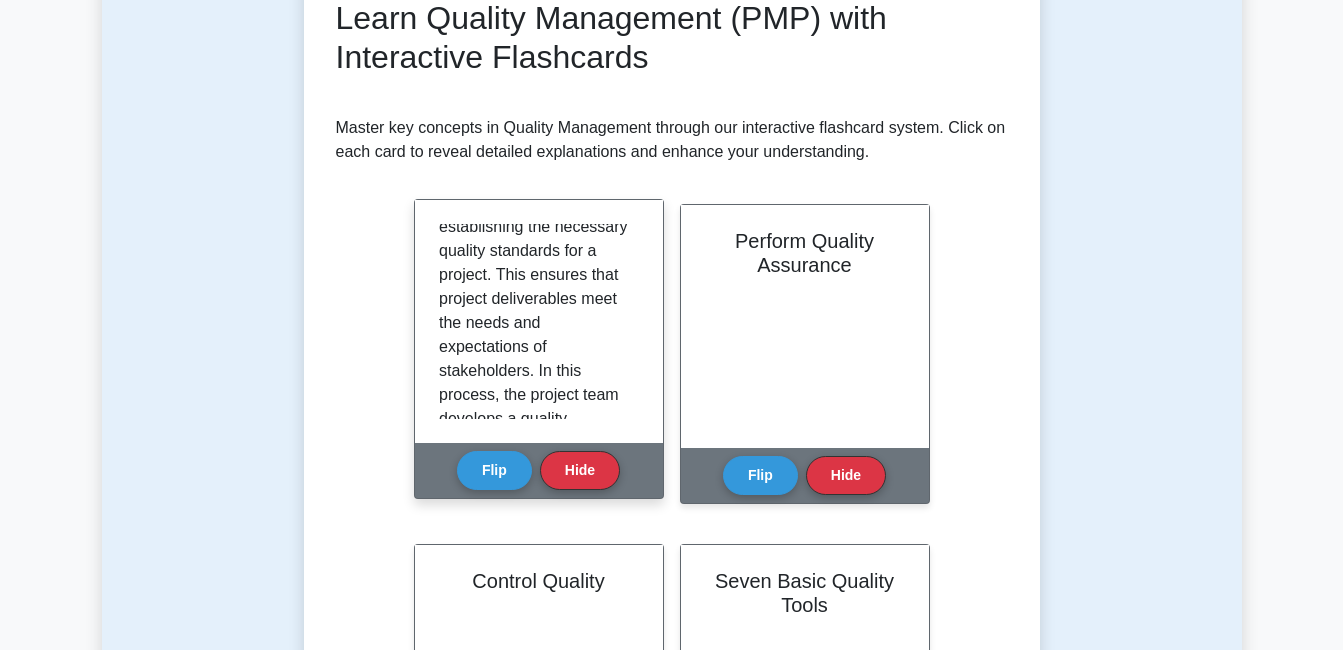 scroll, scrollTop: 171, scrollLeft: 0, axis: vertical 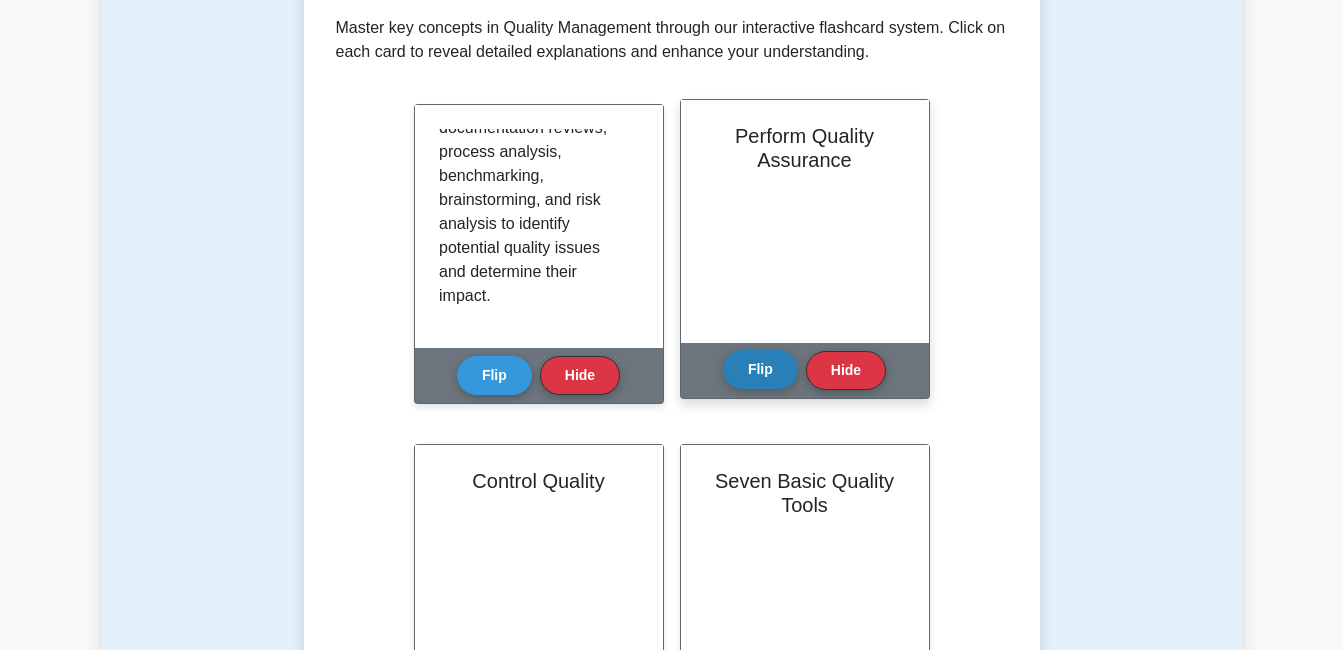 click on "Flip" at bounding box center [760, 369] 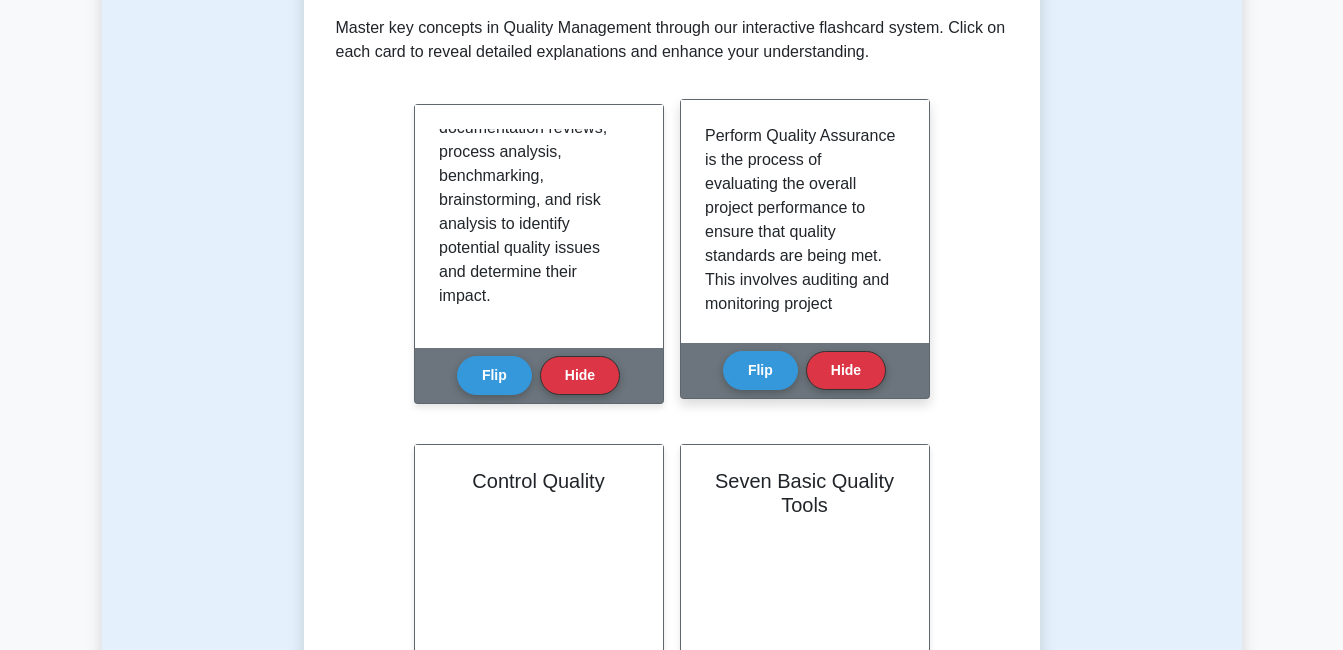 click on "Perform Quality Assurance is the process of evaluating the overall project performance to ensure that quality standards are being met. This involves auditing and monitoring project activities, verifying compliance with quality requirements, and implementing improvement actions when necessary. The primary goal of quality assurance is to prevent defects and reduce the risk of delivering subpar products or services. In this process, the project team evaluates the quality management practices and process performance to identify areas for improvement. Common quality assurance techniques include root cause analysis, statistical process control, peer reviews, and checklists." at bounding box center (805, 221) 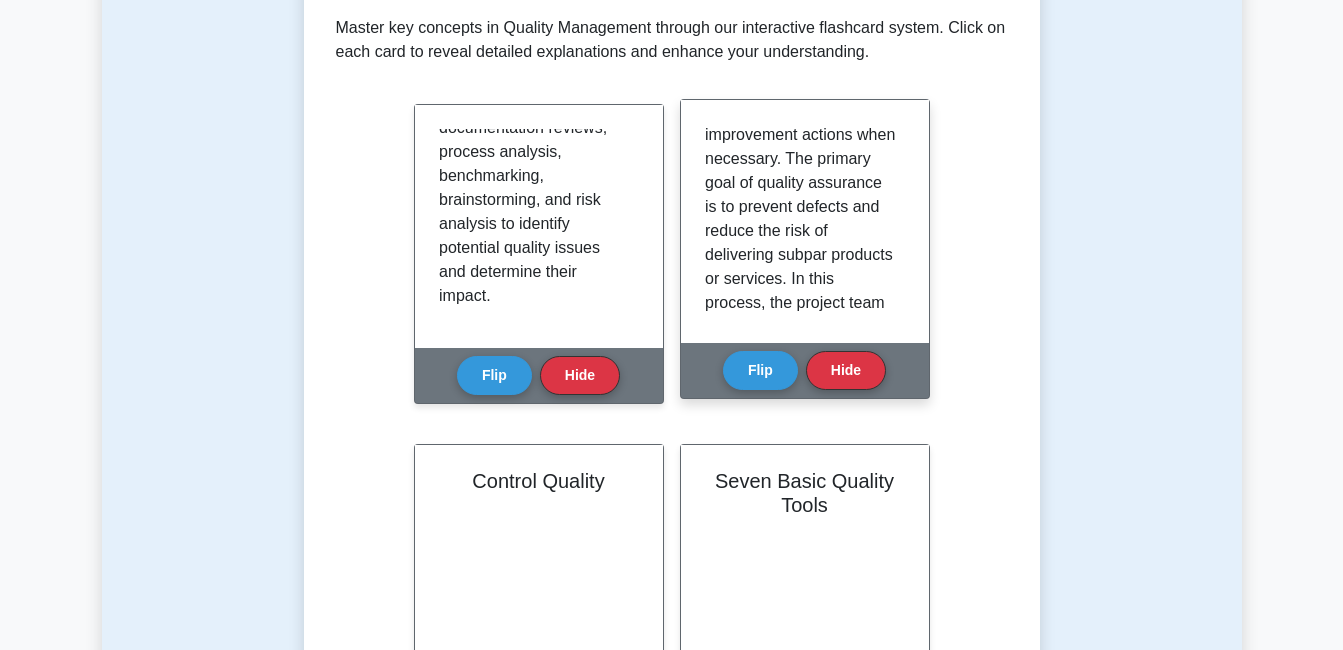 scroll, scrollTop: 331, scrollLeft: 0, axis: vertical 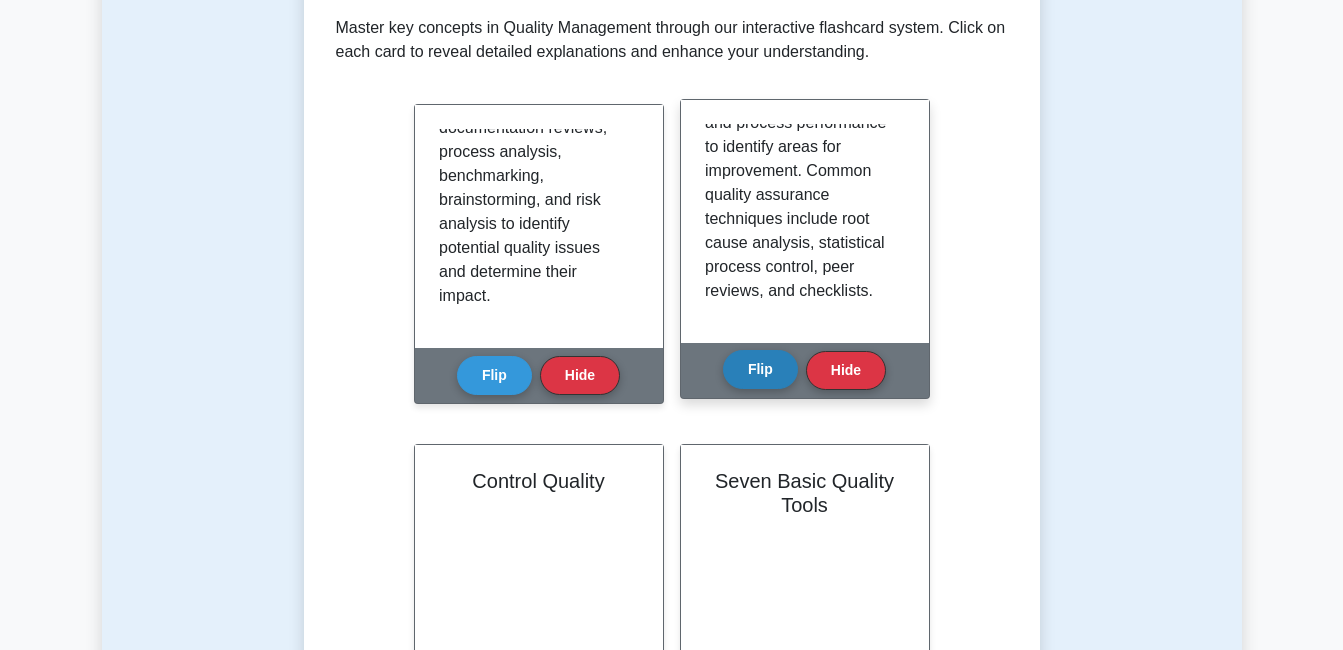 click on "Flip" at bounding box center (760, 369) 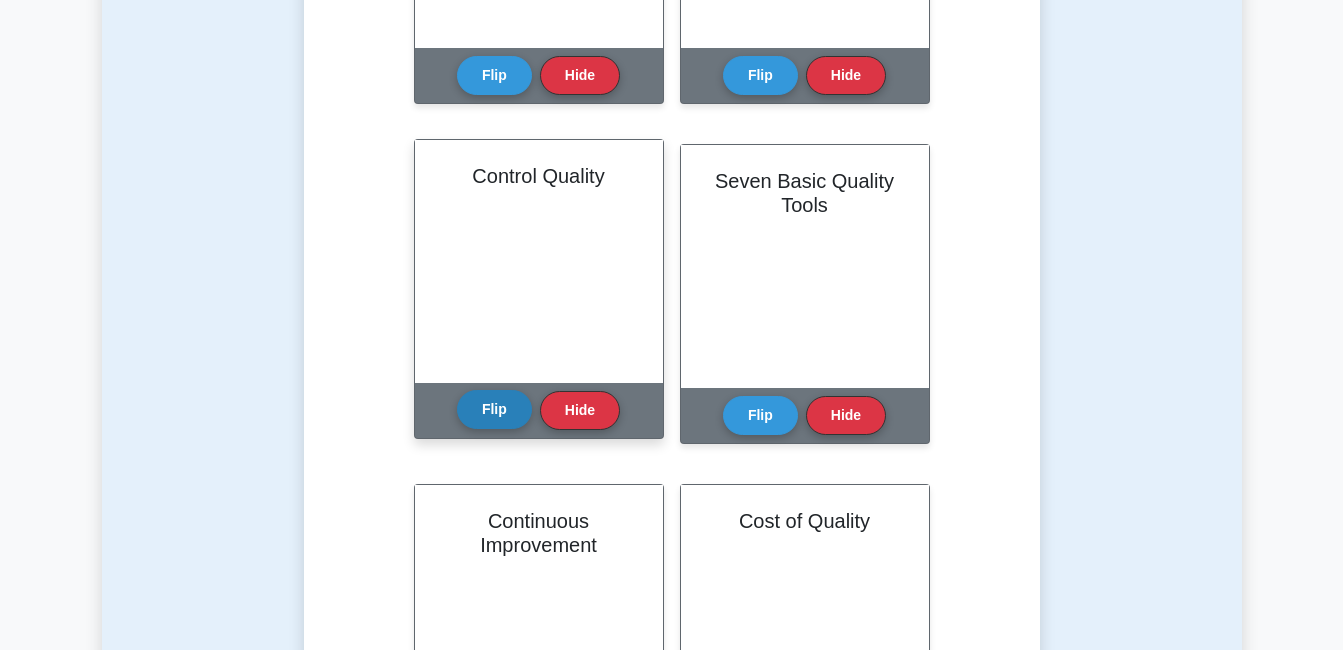 click on "Flip" at bounding box center [494, 409] 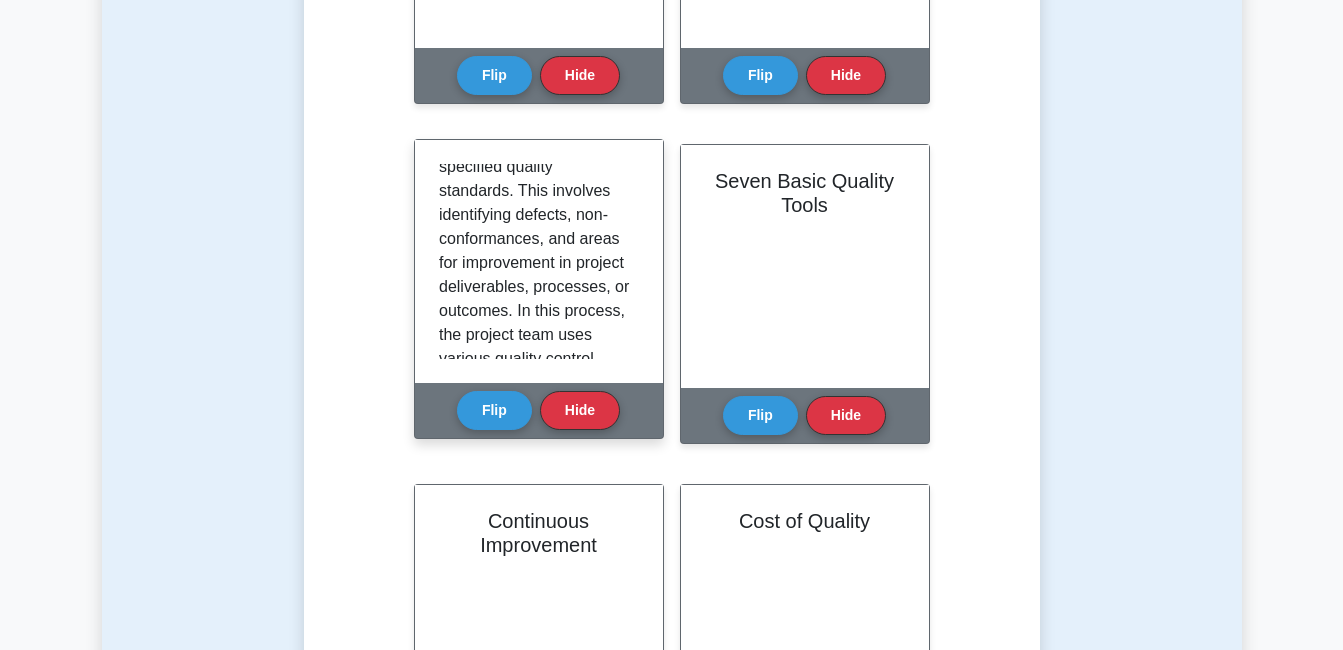 scroll, scrollTop: 137, scrollLeft: 0, axis: vertical 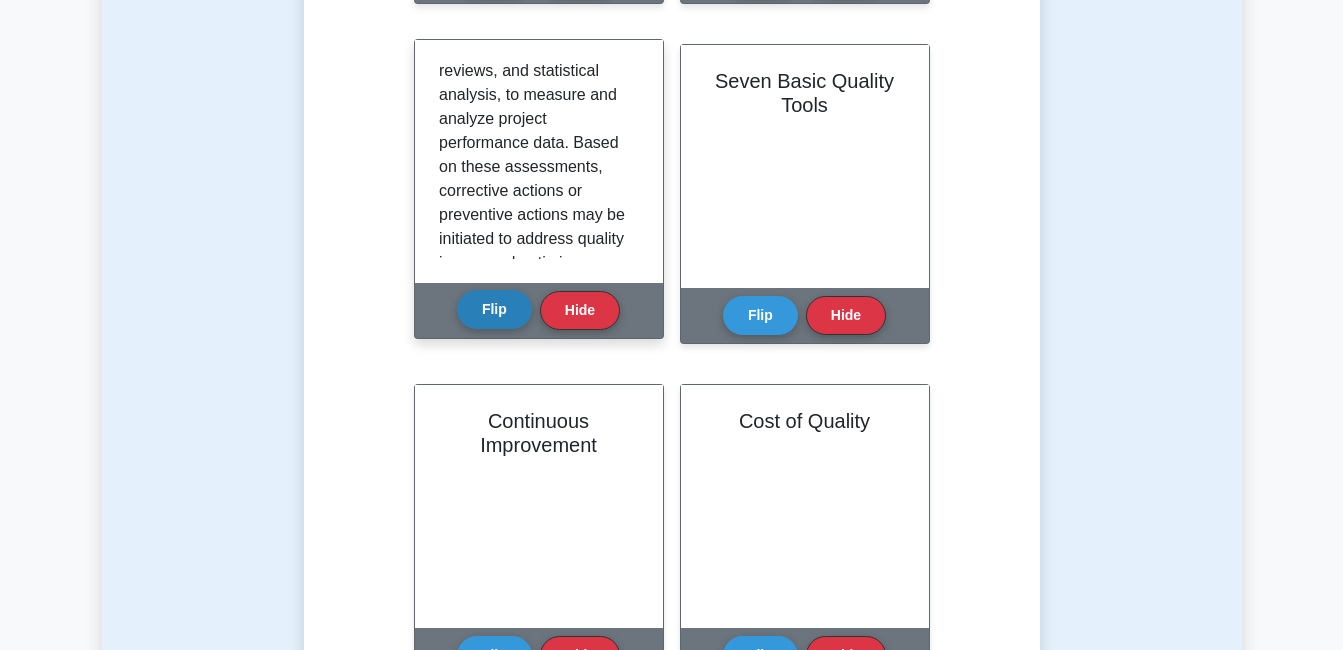 click on "Flip" at bounding box center (494, 309) 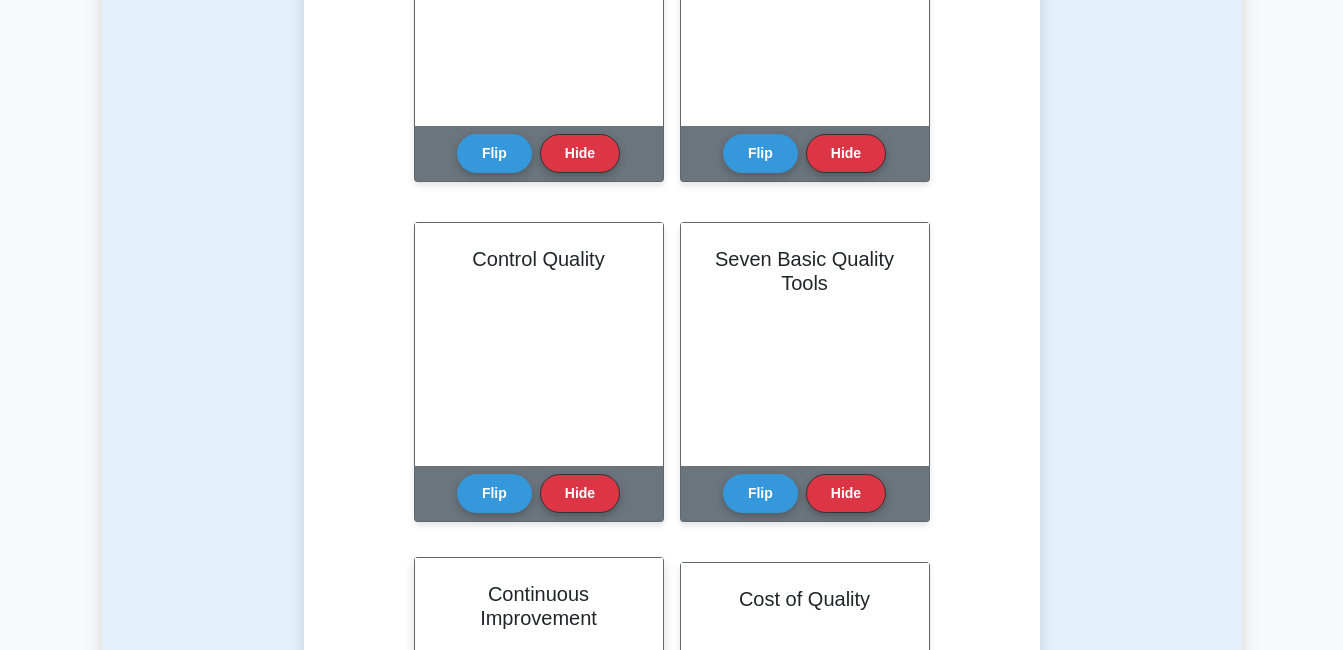 scroll, scrollTop: 600, scrollLeft: 0, axis: vertical 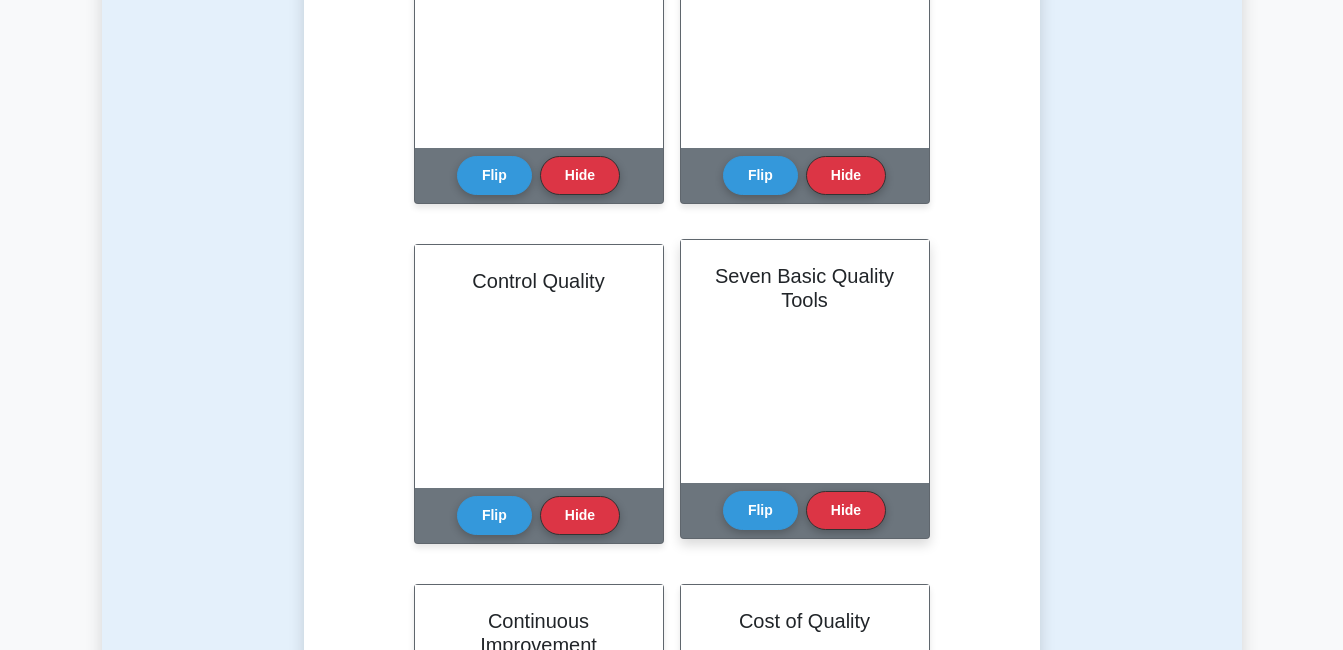 click on "Flip
Hide" at bounding box center [804, 510] 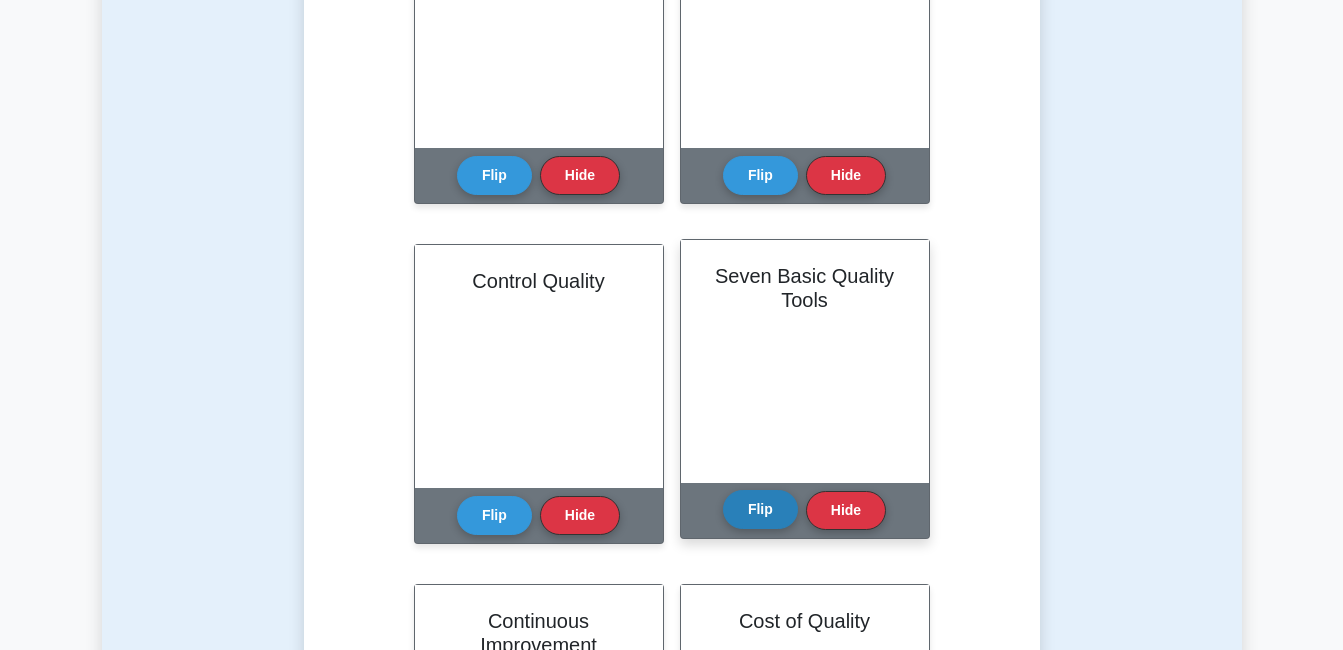 click on "Flip" at bounding box center [760, 509] 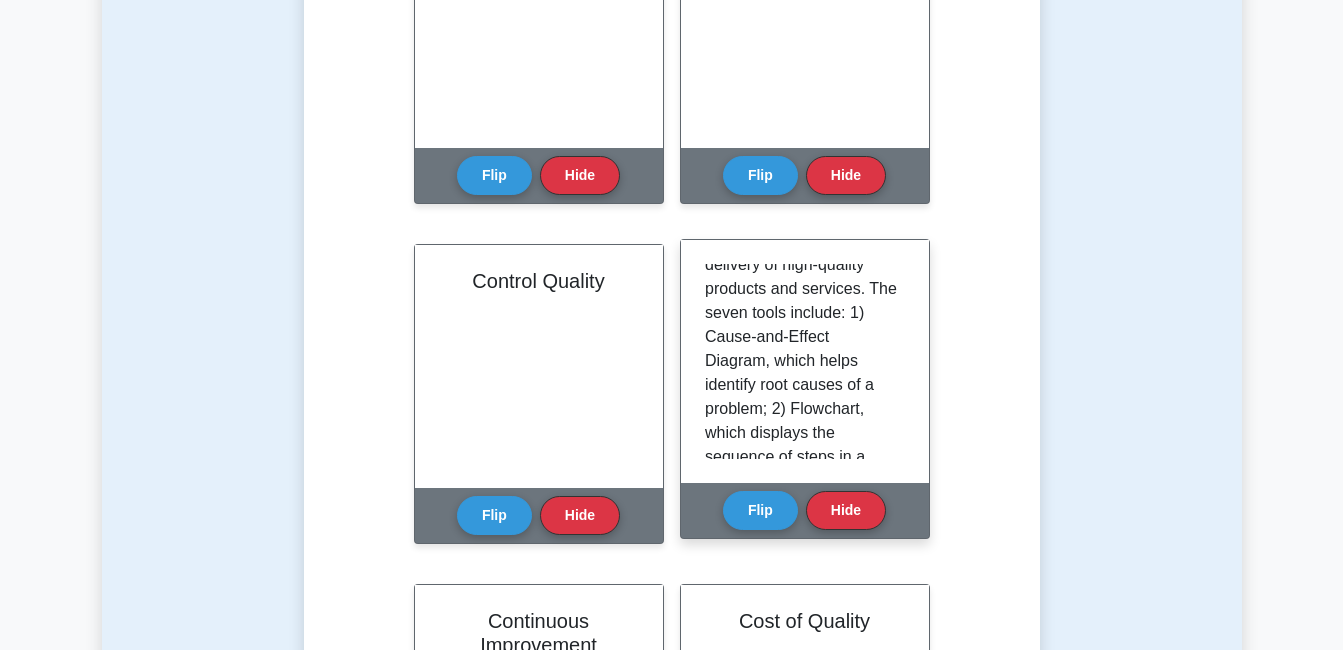 scroll, scrollTop: 252, scrollLeft: 0, axis: vertical 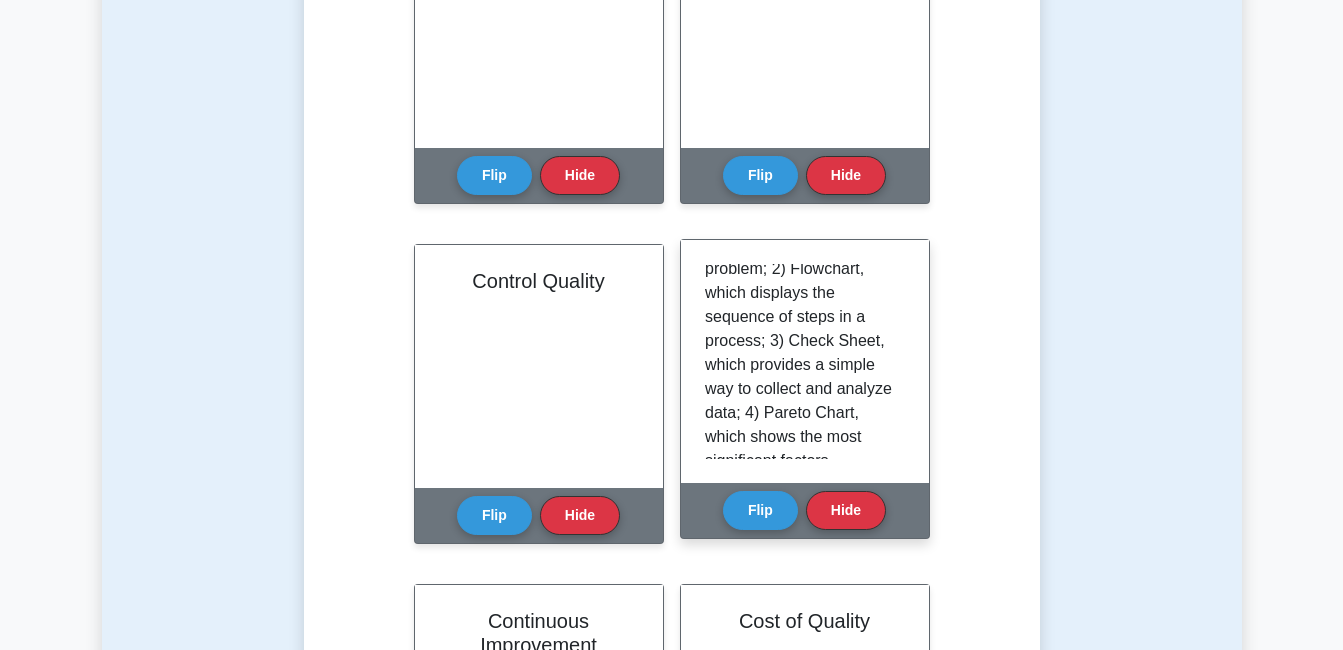 click on "Seven Basic Quality Tools, also known as 7QC tools, are a set of graphical techniques used to identify, analyze, and solve quality problems within a project. These tools are widely used in quality management to ensure the delivery of high-quality products and services. The seven tools include: 1) Cause-and-Effect Diagram, which helps identify root causes of a problem; 2) Flowchart, which displays the sequence of steps in a process; 3) Check Sheet, which provides a simple way to collect and analyze data; 4) Pareto Chart, which shows the most significant factors impacting quality; 5) Histogram, which displays the frequency distribution of data; 6) Scatter Diagram, which shows the relationship between two variables; and 7) Control Chart, which monitors process performance over time." at bounding box center [805, 361] 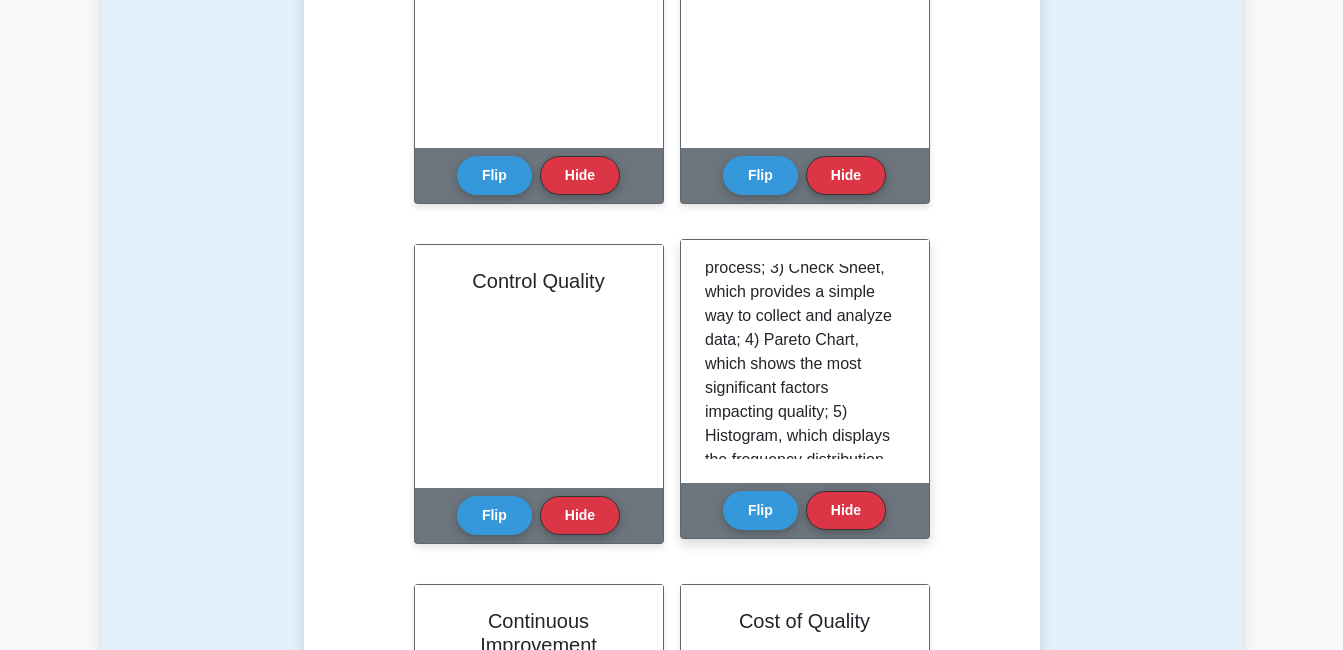 scroll, scrollTop: 449, scrollLeft: 0, axis: vertical 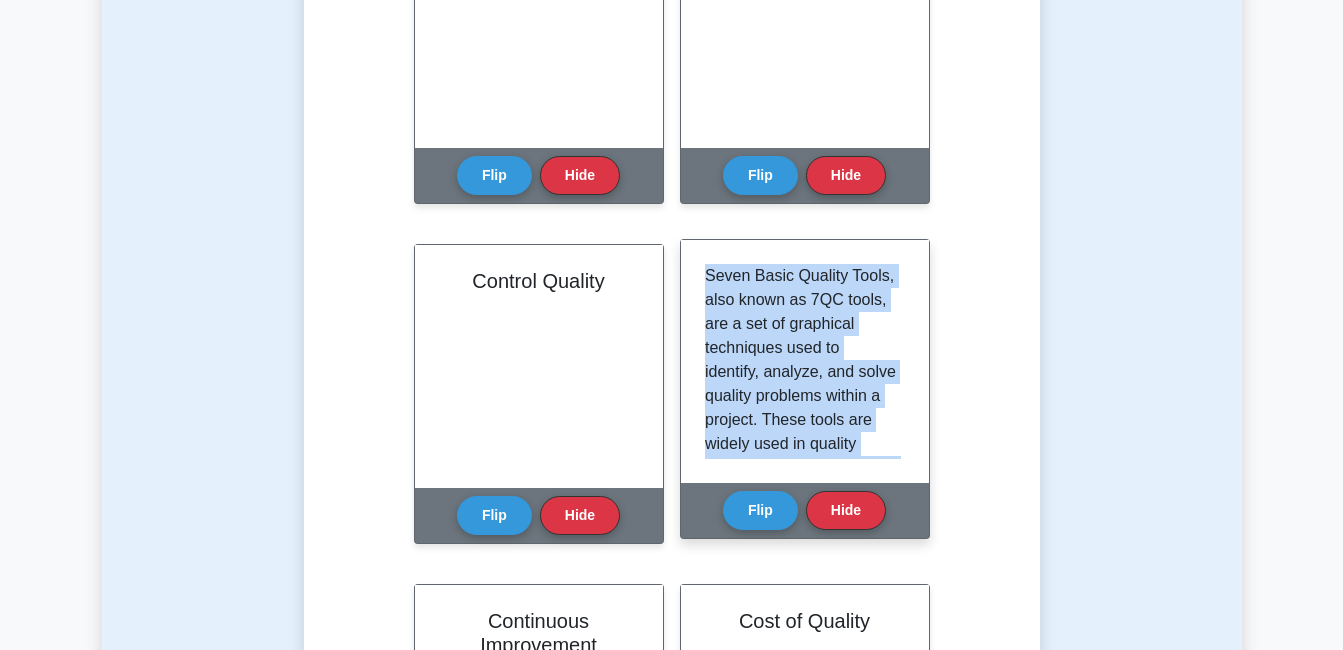 drag, startPoint x: 839, startPoint y: 436, endPoint x: 703, endPoint y: 267, distance: 216.92625 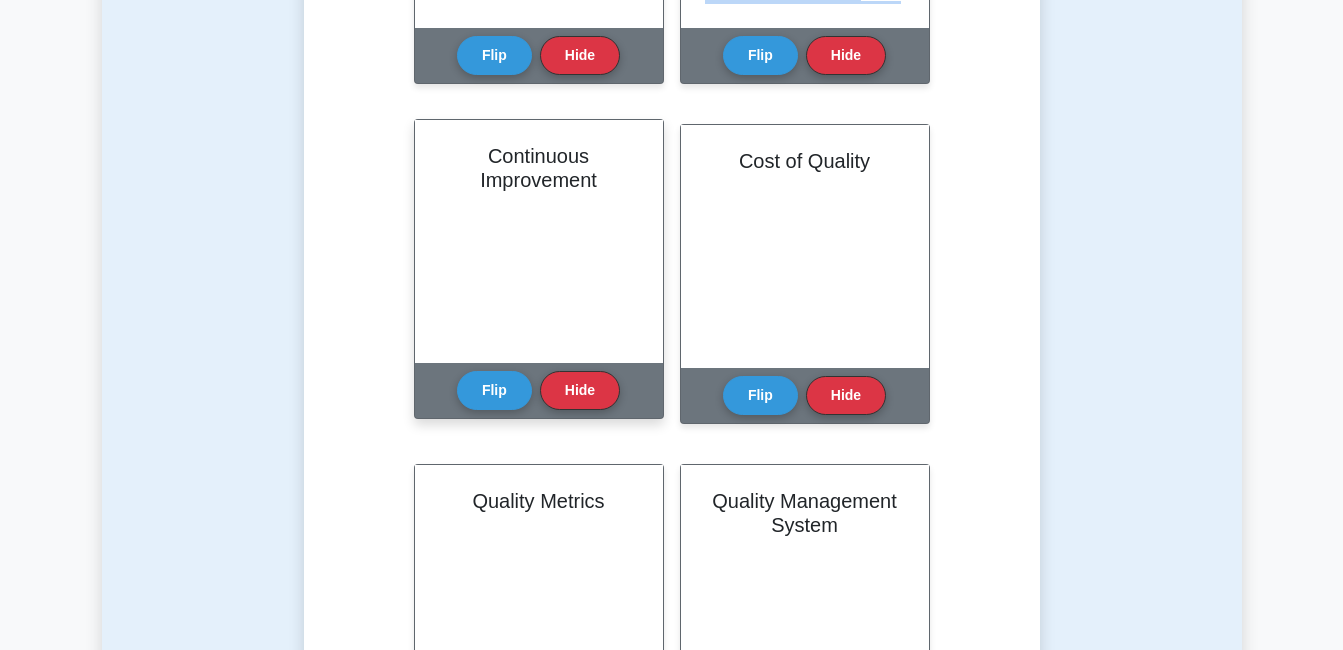 scroll, scrollTop: 1100, scrollLeft: 0, axis: vertical 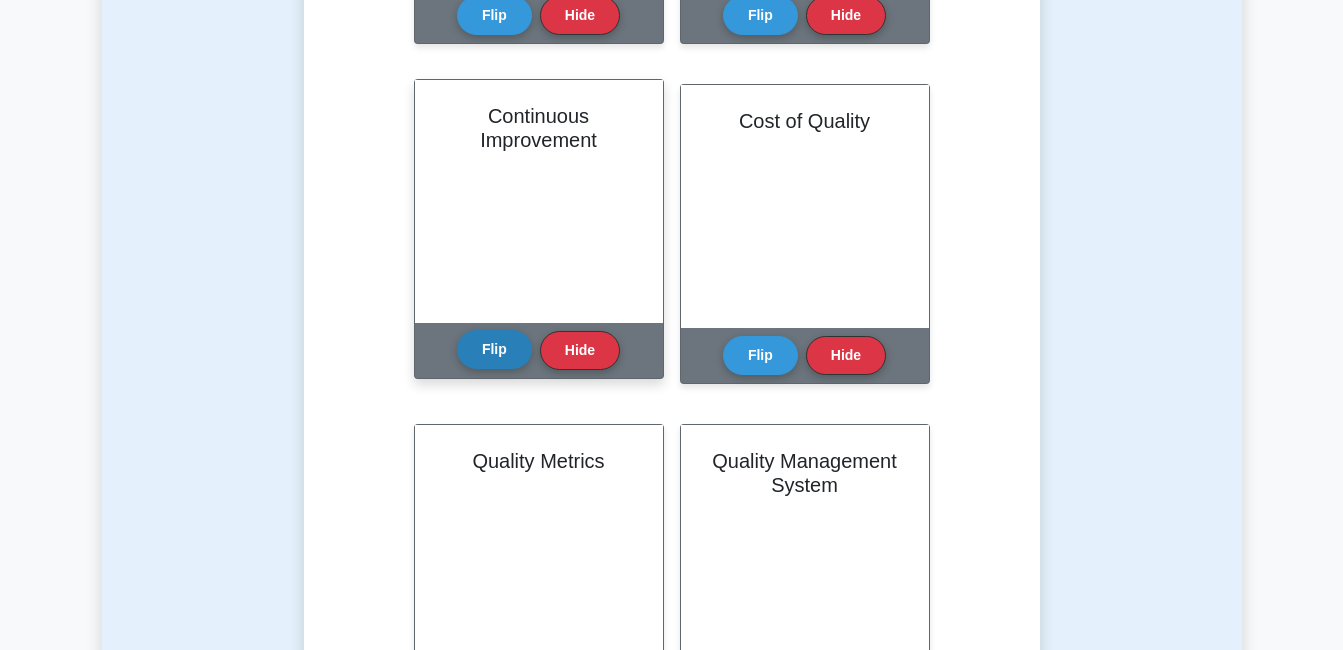 click on "Flip" at bounding box center [494, 349] 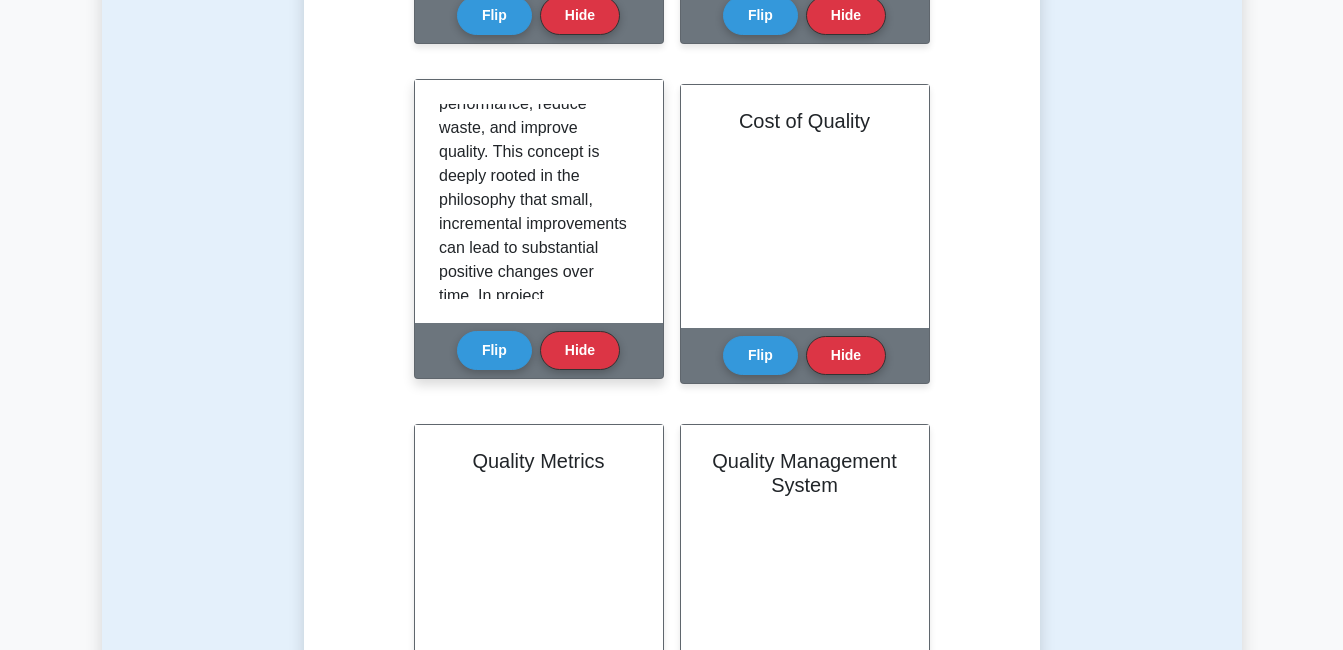 scroll, scrollTop: 210, scrollLeft: 0, axis: vertical 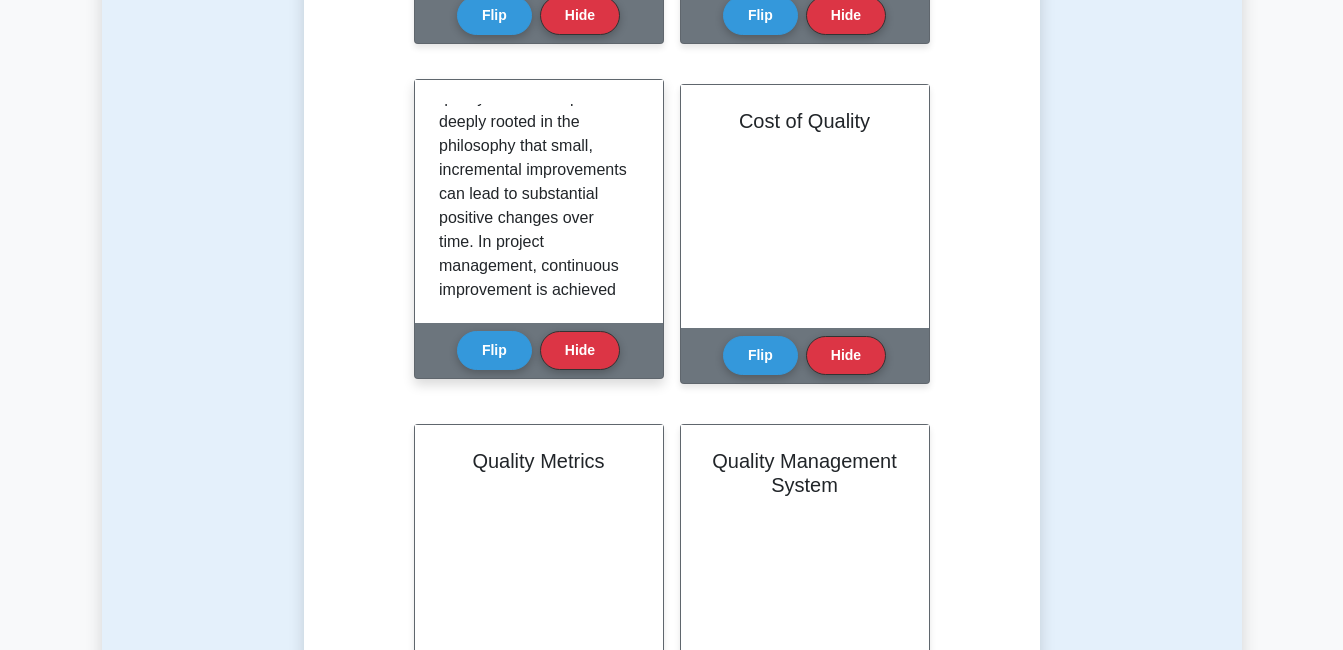 drag, startPoint x: 640, startPoint y: 163, endPoint x: 640, endPoint y: 181, distance: 18 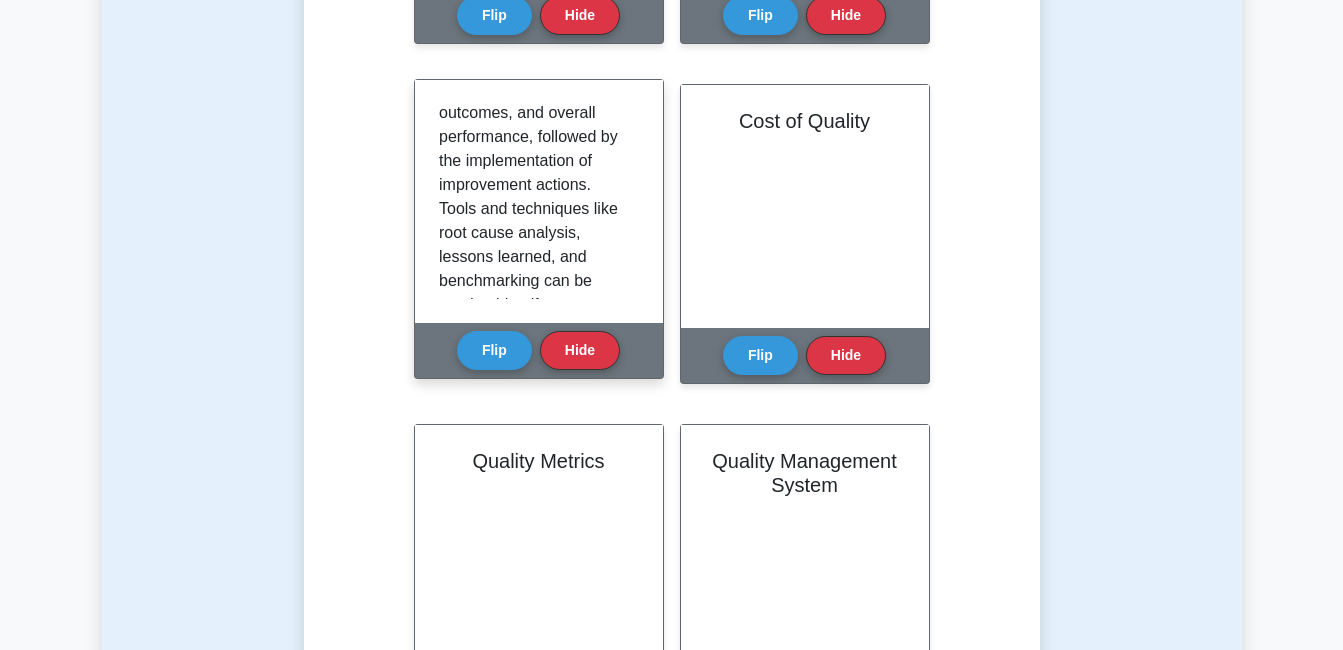 scroll, scrollTop: 449, scrollLeft: 0, axis: vertical 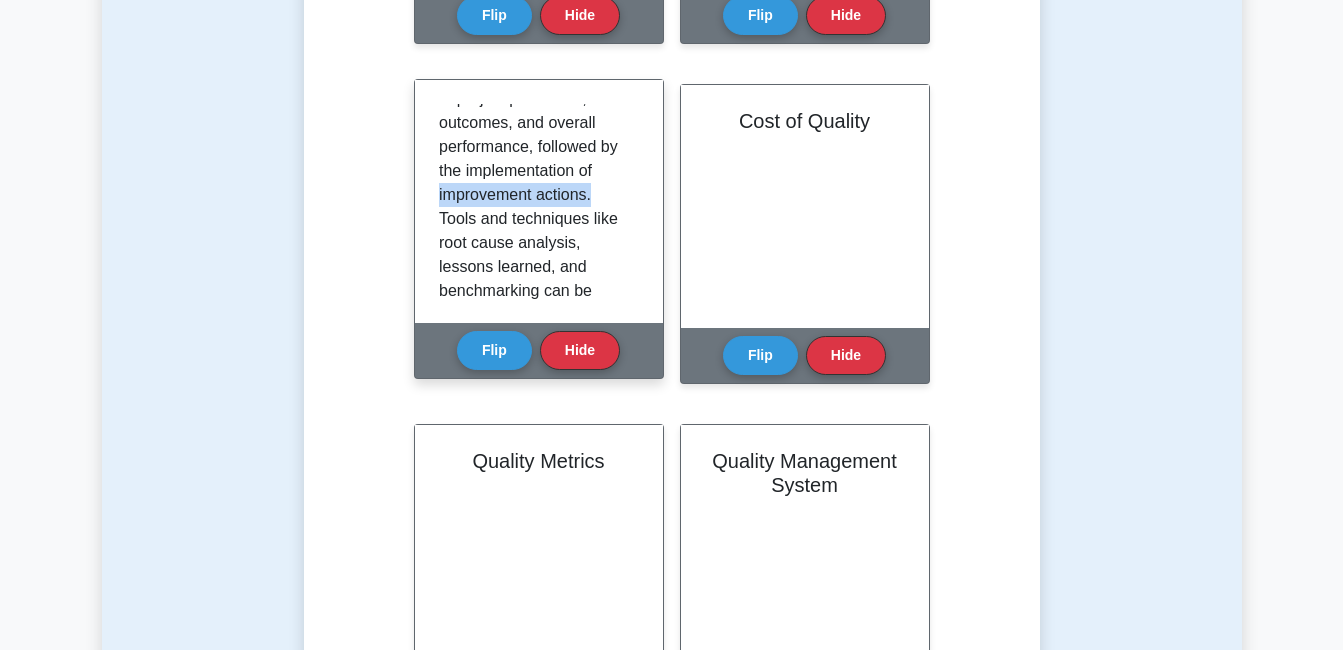 drag, startPoint x: 639, startPoint y: 219, endPoint x: 636, endPoint y: 232, distance: 13.341664 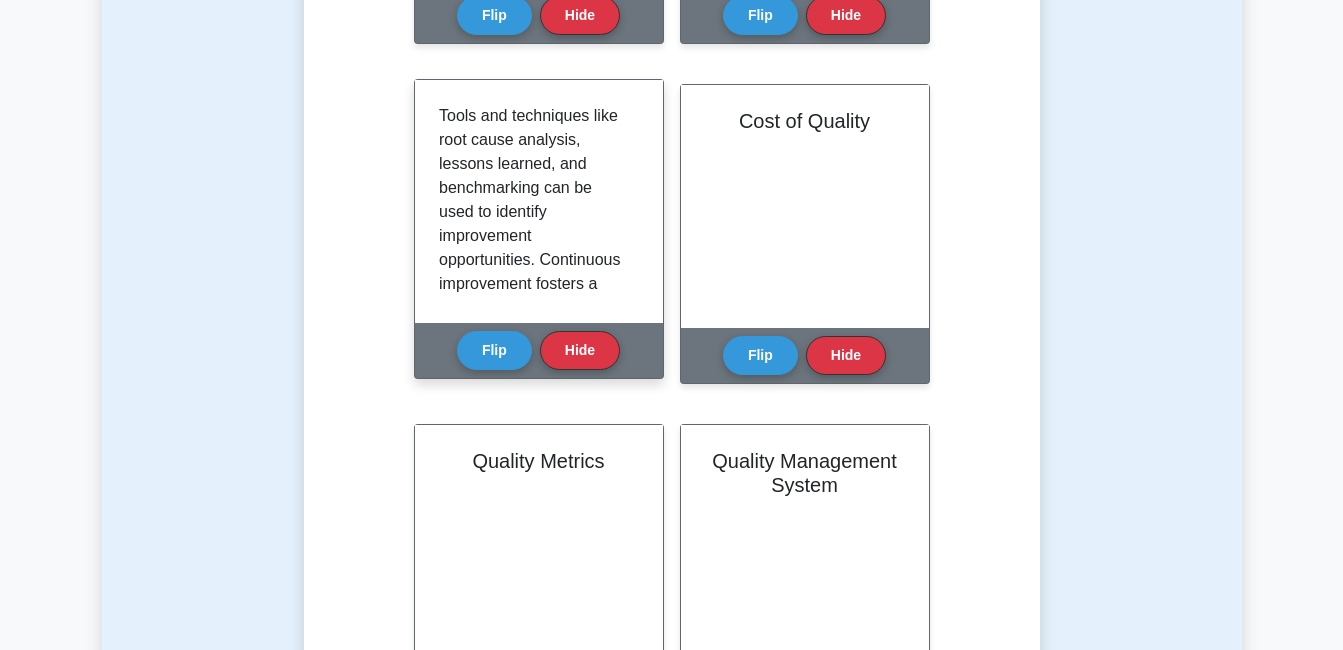 scroll, scrollTop: 610, scrollLeft: 0, axis: vertical 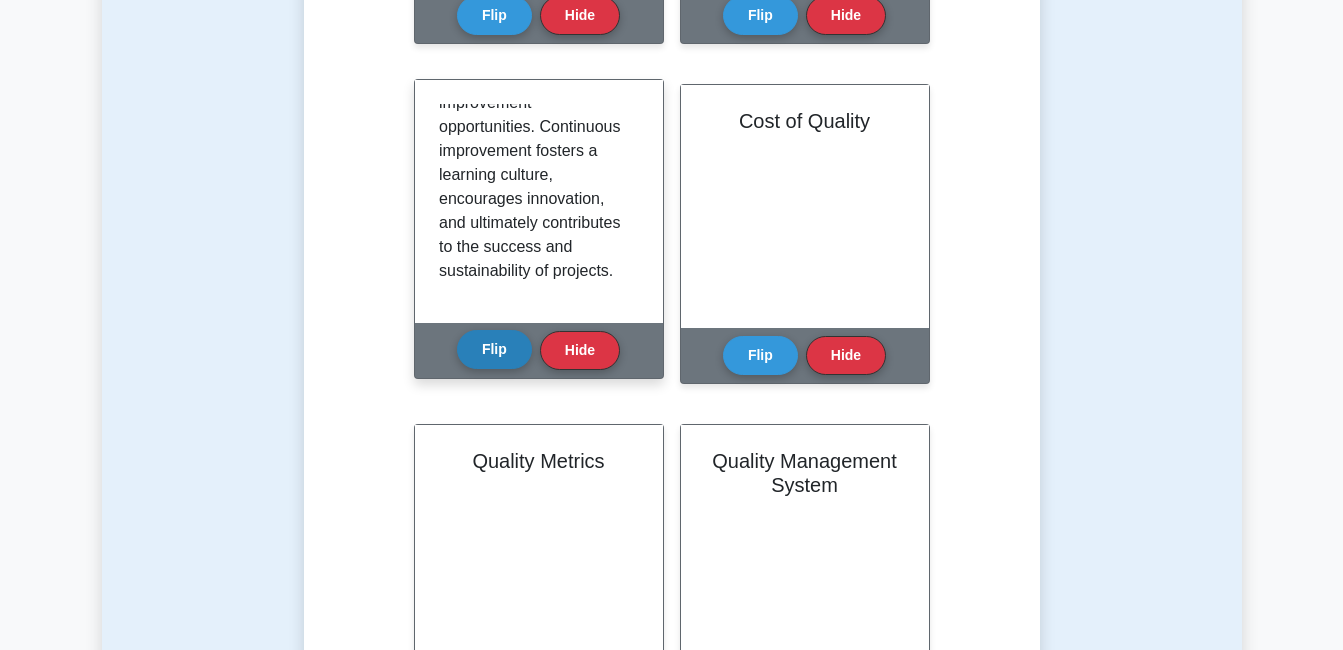 click on "Flip" at bounding box center [494, 349] 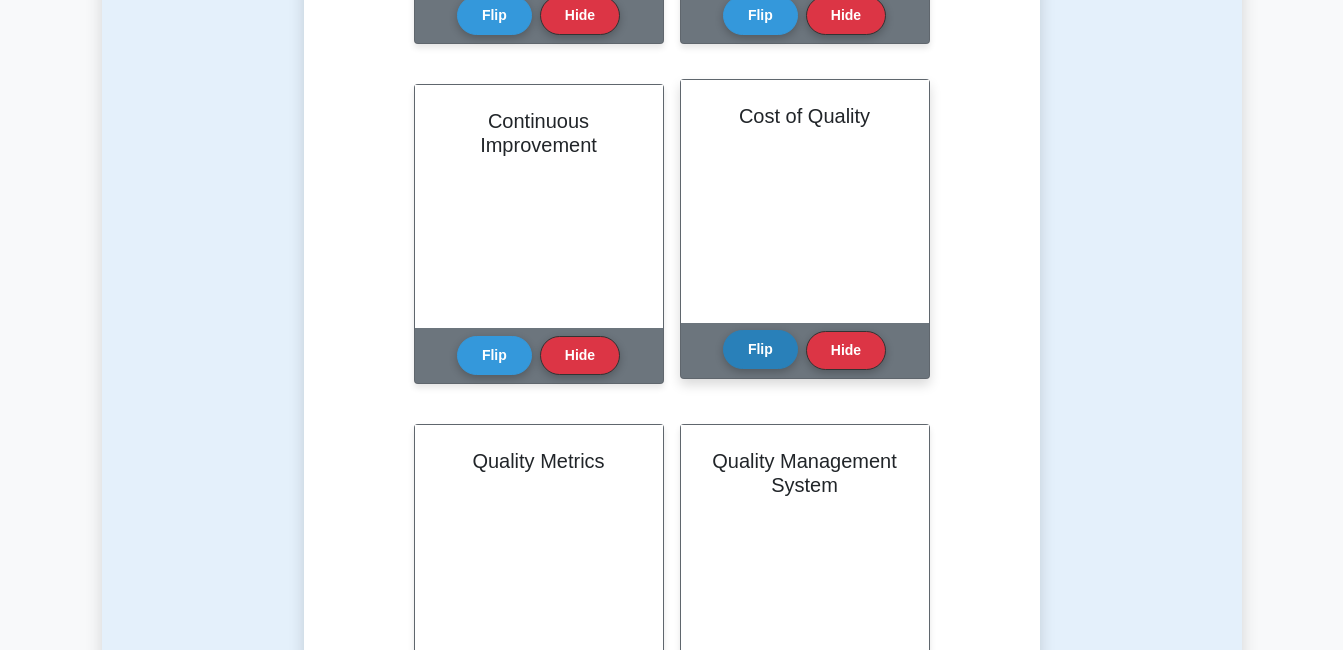 click on "Flip" at bounding box center (760, 349) 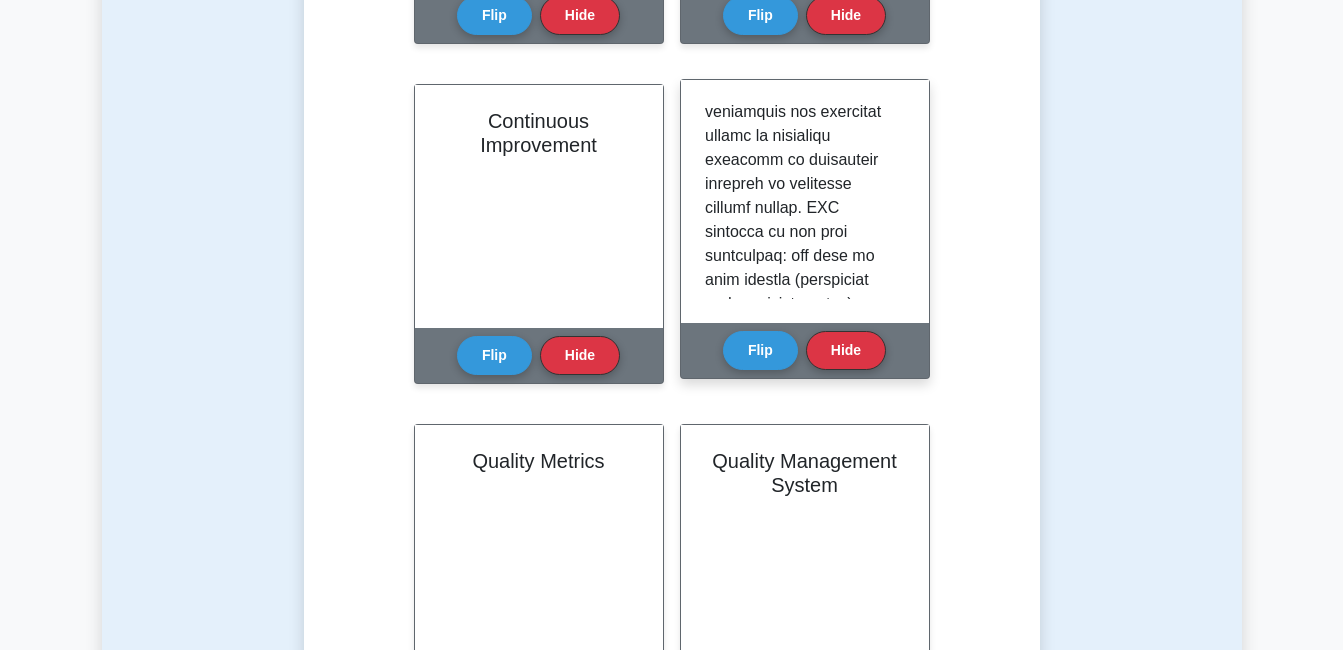 scroll, scrollTop: 200, scrollLeft: 0, axis: vertical 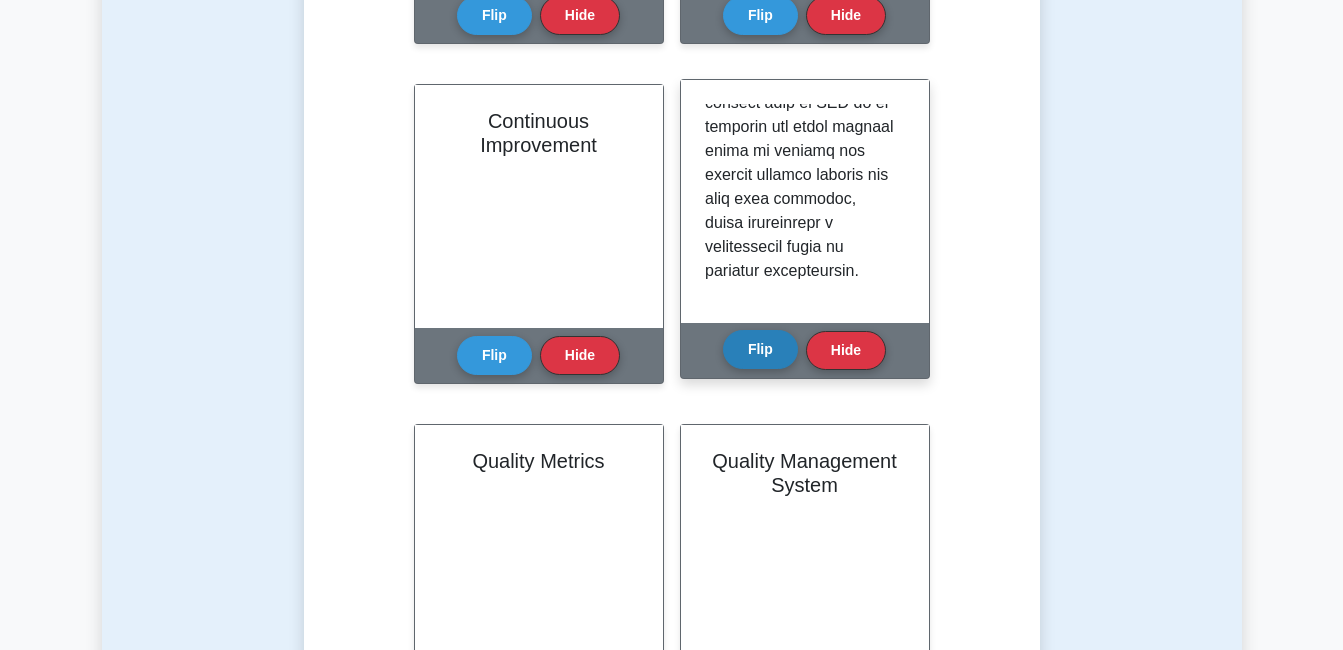 click on "Flip" at bounding box center [760, 349] 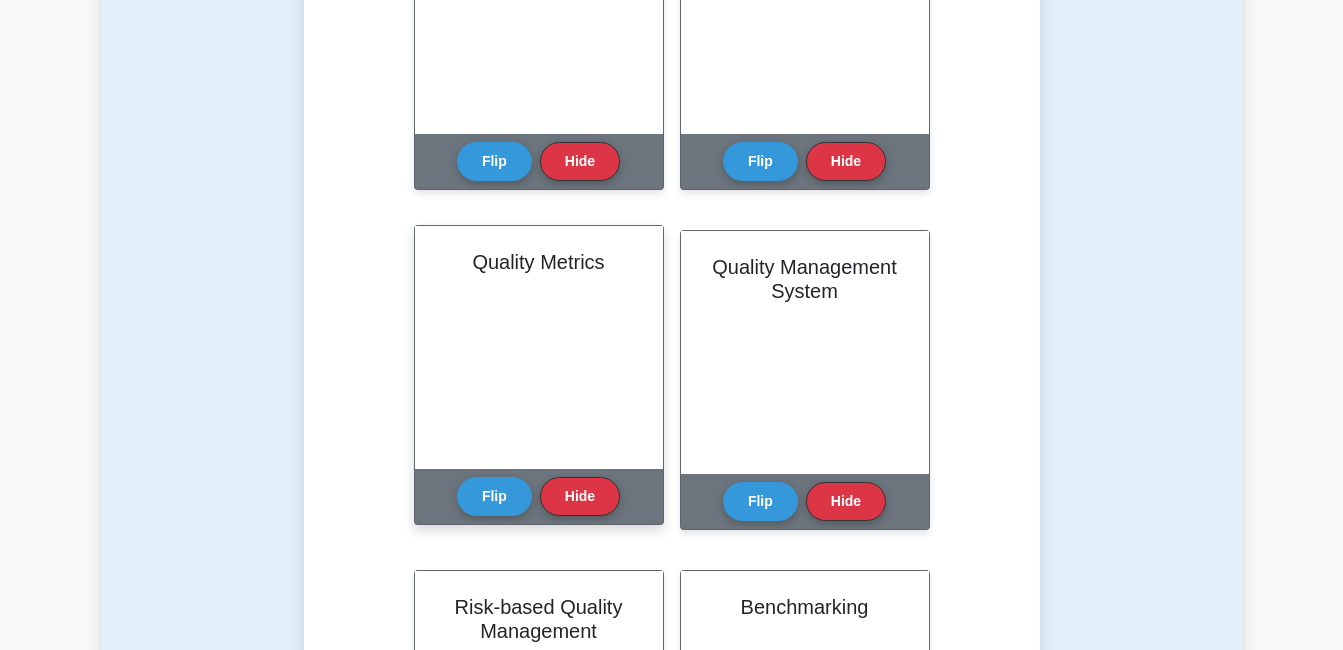 scroll, scrollTop: 1300, scrollLeft: 0, axis: vertical 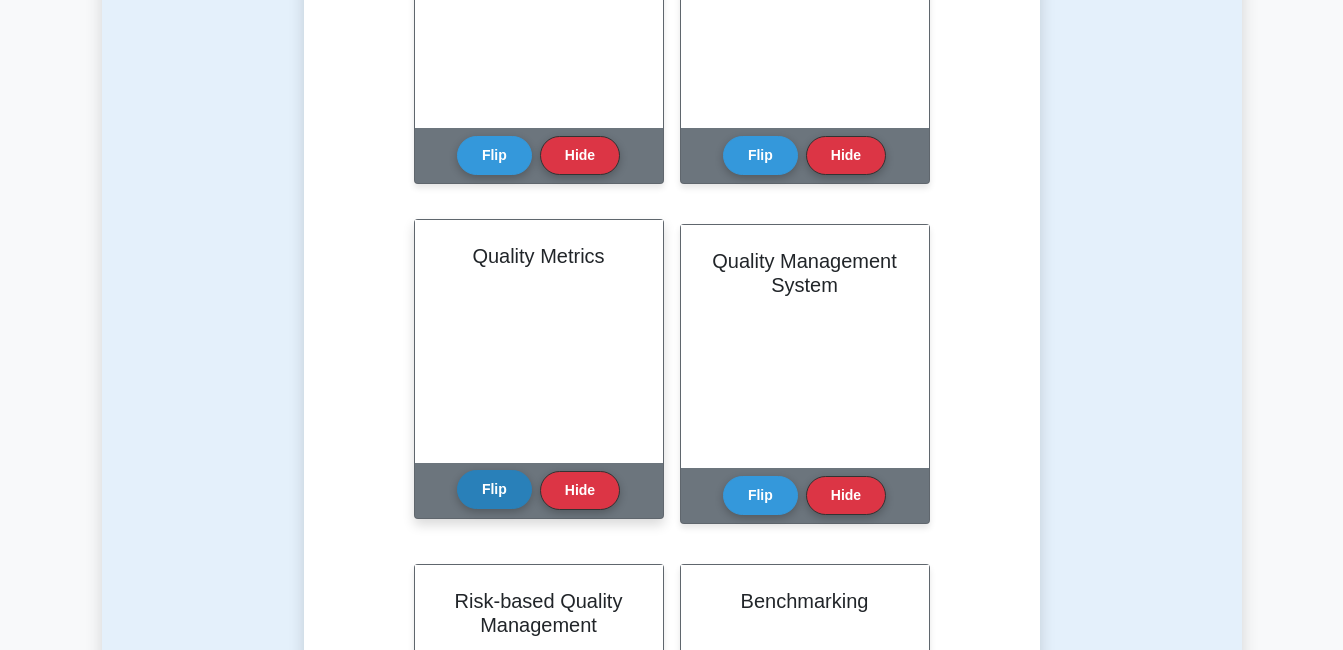click on "Flip" at bounding box center (494, 489) 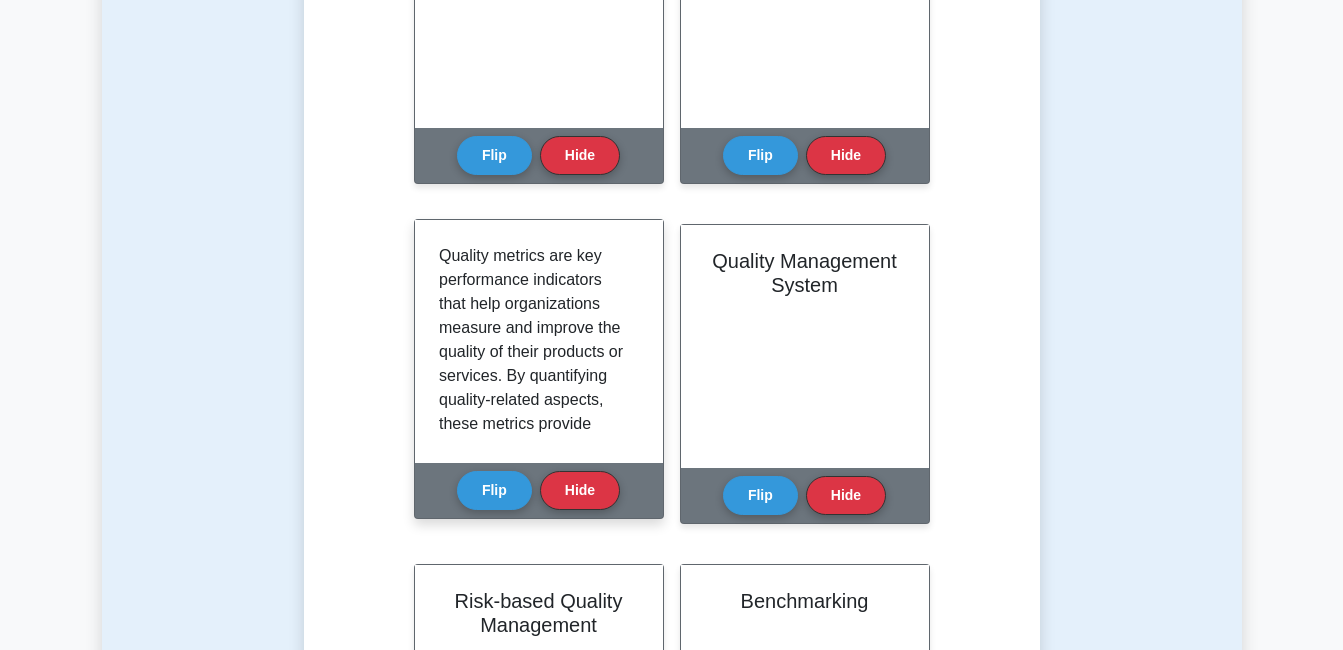 click on "Quality metrics are key performance indicators that help organizations measure and improve the quality of their products or services. By quantifying quality-related aspects, these metrics provide valuable insights into the performance of processes, teams, and individuals. Some common quality metrics include defect density, defect removal efficiency, customer satisfaction, on-time delivery, and process effectiveness. Effective use of quality metrics involves establishing clear objectives, selecting relevant metrics, and setting realistic targets. Regular monitoring and analysis of quality metrics provide opportunities for corrective actions, preventive actions, and continuous improvement. Ensuring a clear link between quality metrics and organizational objectives is critical to achieve buy-in from stakeholders and to drive the desired behavior across the organization." at bounding box center [539, 341] 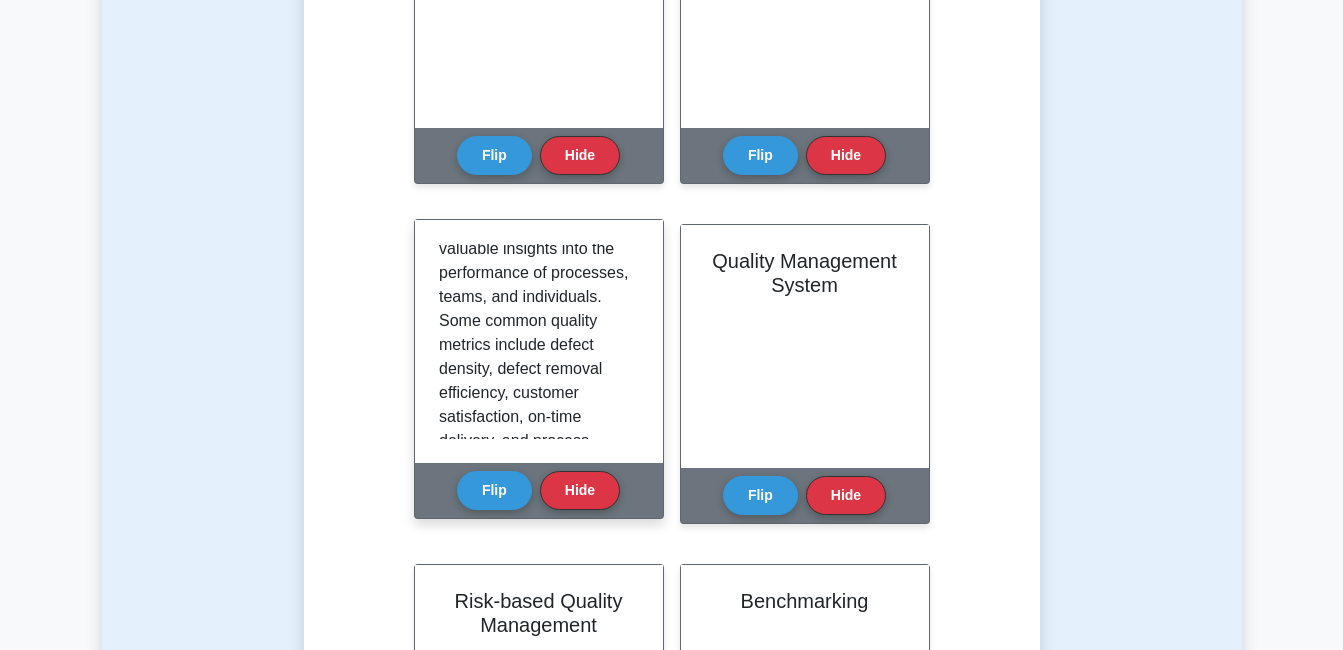 scroll, scrollTop: 204, scrollLeft: 0, axis: vertical 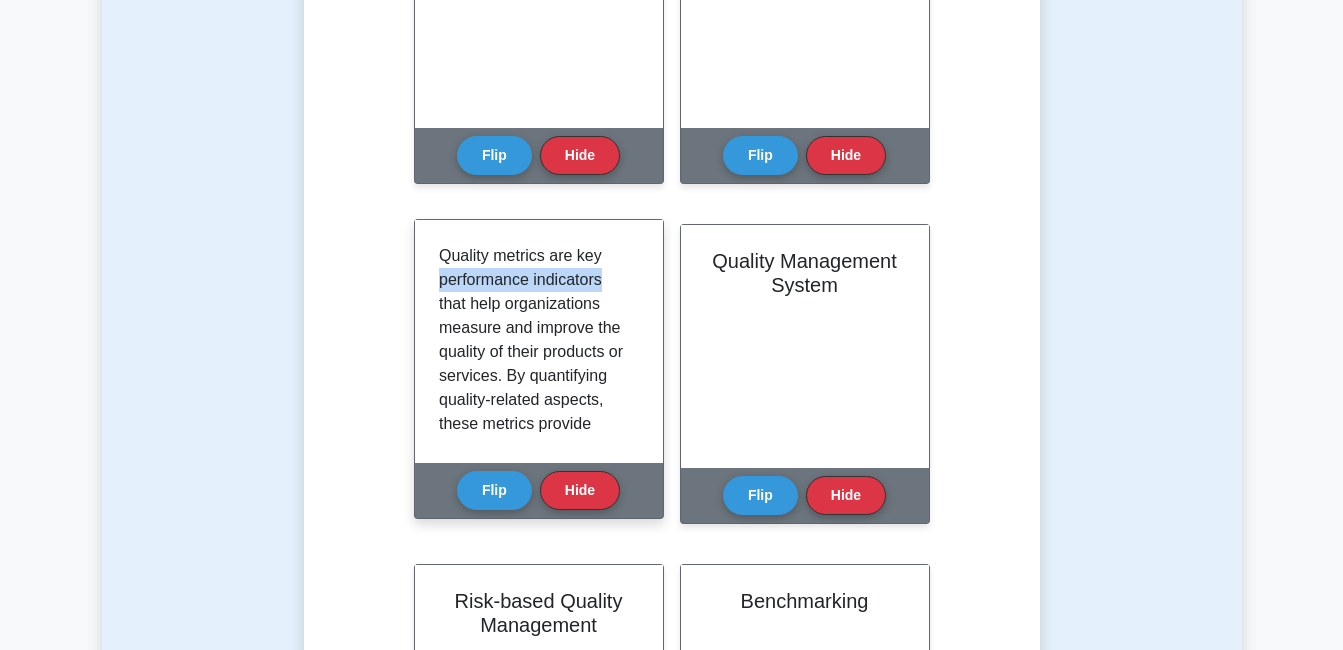 click on "Quality metrics are key performance indicators that help organizations measure and improve the quality of their products or services. By quantifying quality-related aspects, these metrics provide valuable insights into the performance of processes, teams, and individuals. Some common quality metrics include defect density, defect removal efficiency, customer satisfaction, on-time delivery, and process effectiveness. Effective use of quality metrics involves establishing clear objectives, selecting relevant metrics, and setting realistic targets. Regular monitoring and analysis of quality metrics provide opportunities for corrective actions, preventive actions, and continuous improvement. Ensuring a clear link between quality metrics and organizational objectives is critical to achieve buy-in from stakeholders and to drive the desired behavior across the organization." at bounding box center (539, 341) 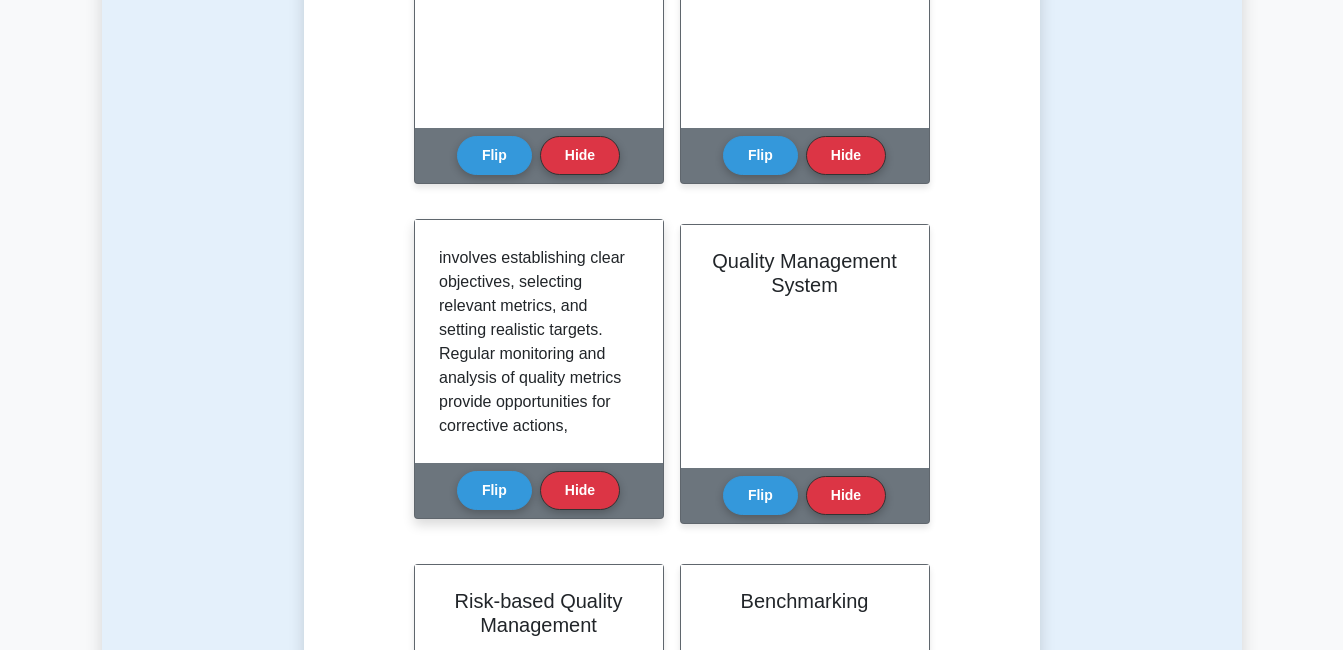 scroll, scrollTop: 463, scrollLeft: 0, axis: vertical 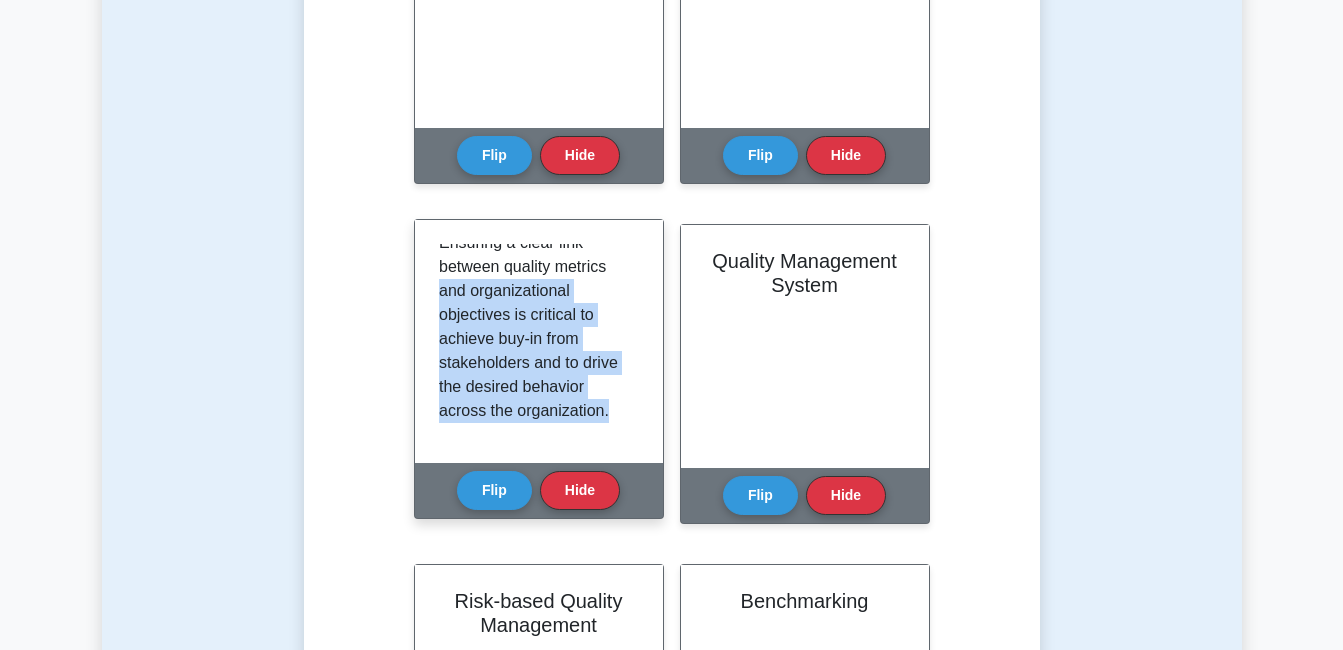 drag, startPoint x: 630, startPoint y: 421, endPoint x: 628, endPoint y: 277, distance: 144.01389 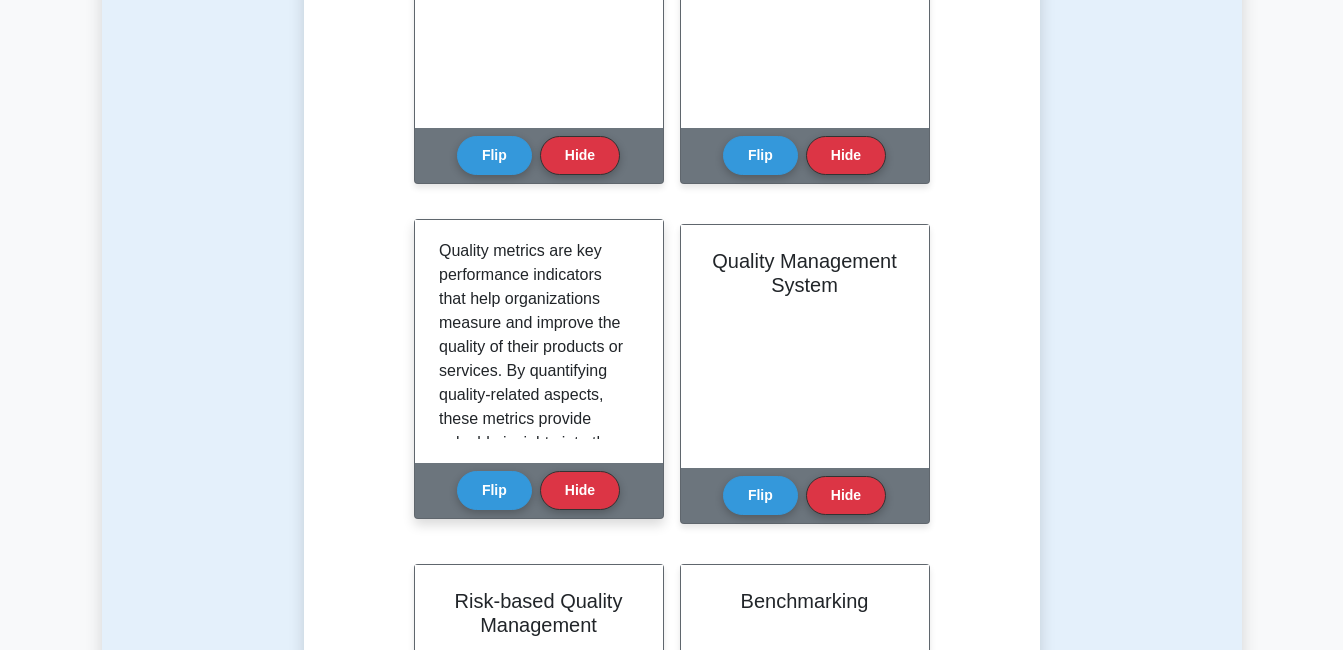scroll, scrollTop: 0, scrollLeft: 0, axis: both 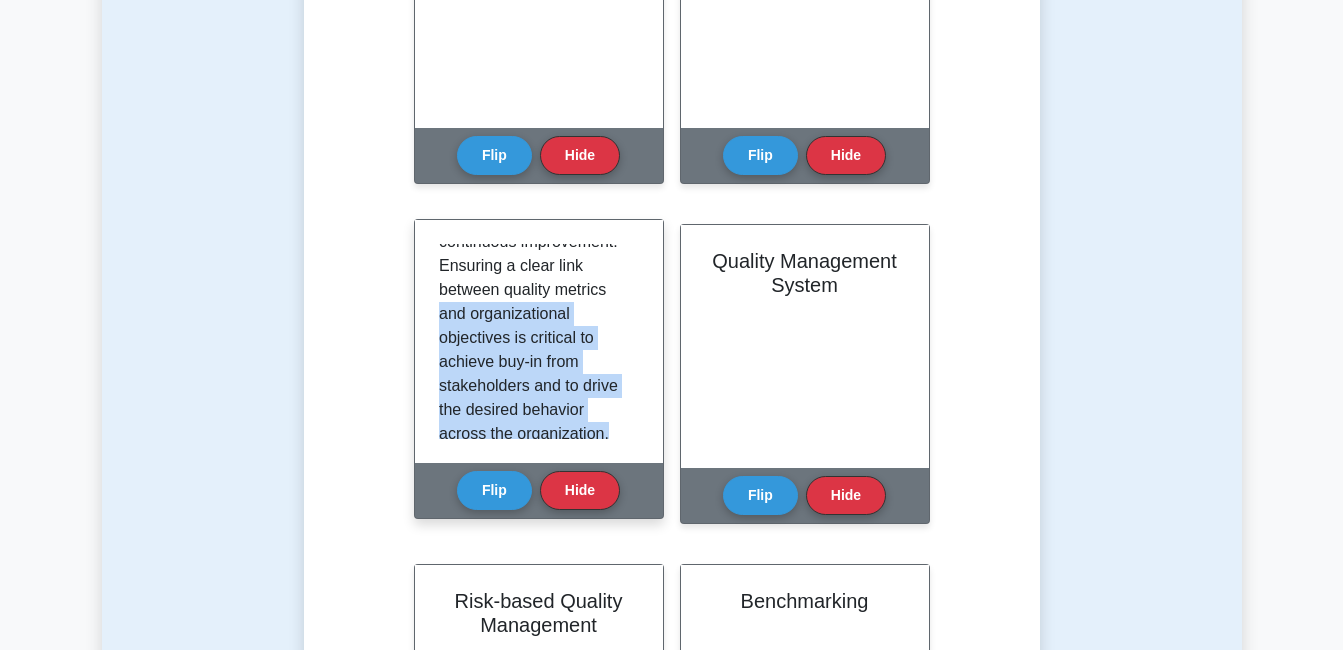 click on "Quality metrics are key performance indicators that help organizations measure and improve the quality of their products or services. By quantifying quality-related aspects, these metrics provide valuable insights into the performance of processes, teams, and individuals. Some common quality metrics include defect density, defect removal efficiency, customer satisfaction, on-time delivery, and process effectiveness. Effective use of quality metrics involves establishing clear objectives, selecting relevant metrics, and setting realistic targets. Regular monitoring and analysis of quality metrics provide opportunities for corrective actions, preventive actions, and continuous improvement. Ensuring a clear link between quality metrics and organizational objectives is critical to achieve buy-in from stakeholders and to drive the desired behavior across the organization." at bounding box center [535, 2] 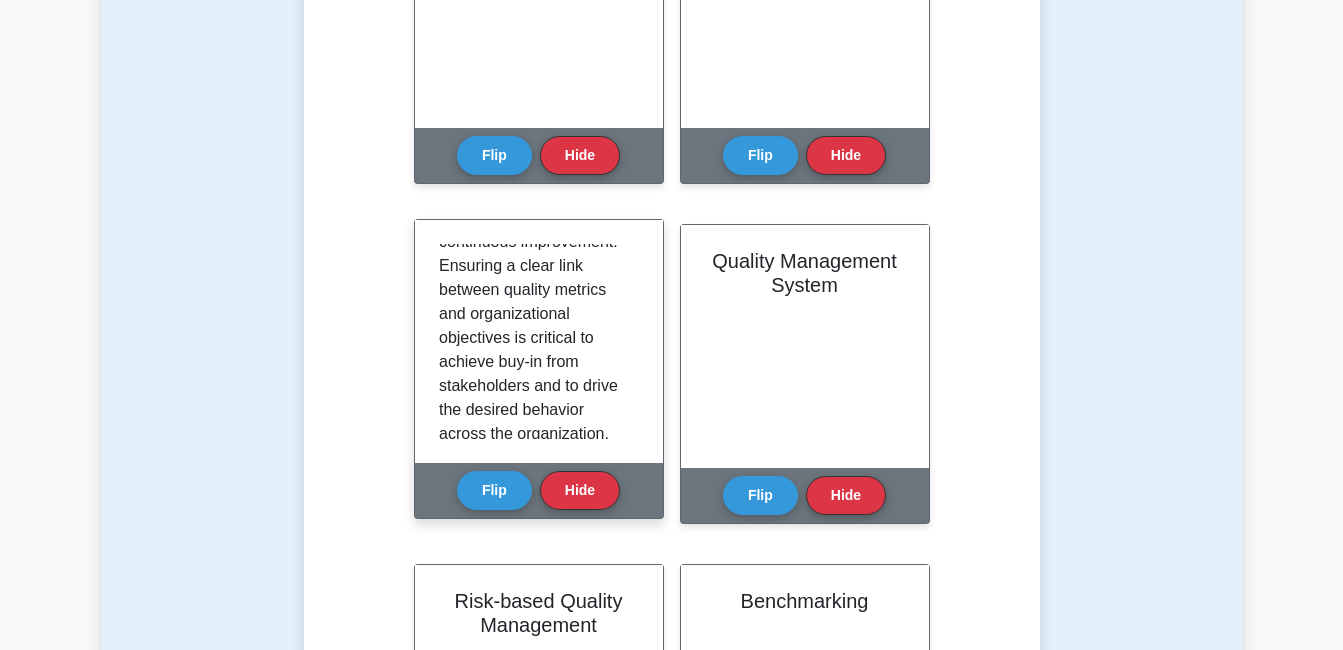 scroll, scrollTop: 709, scrollLeft: 0, axis: vertical 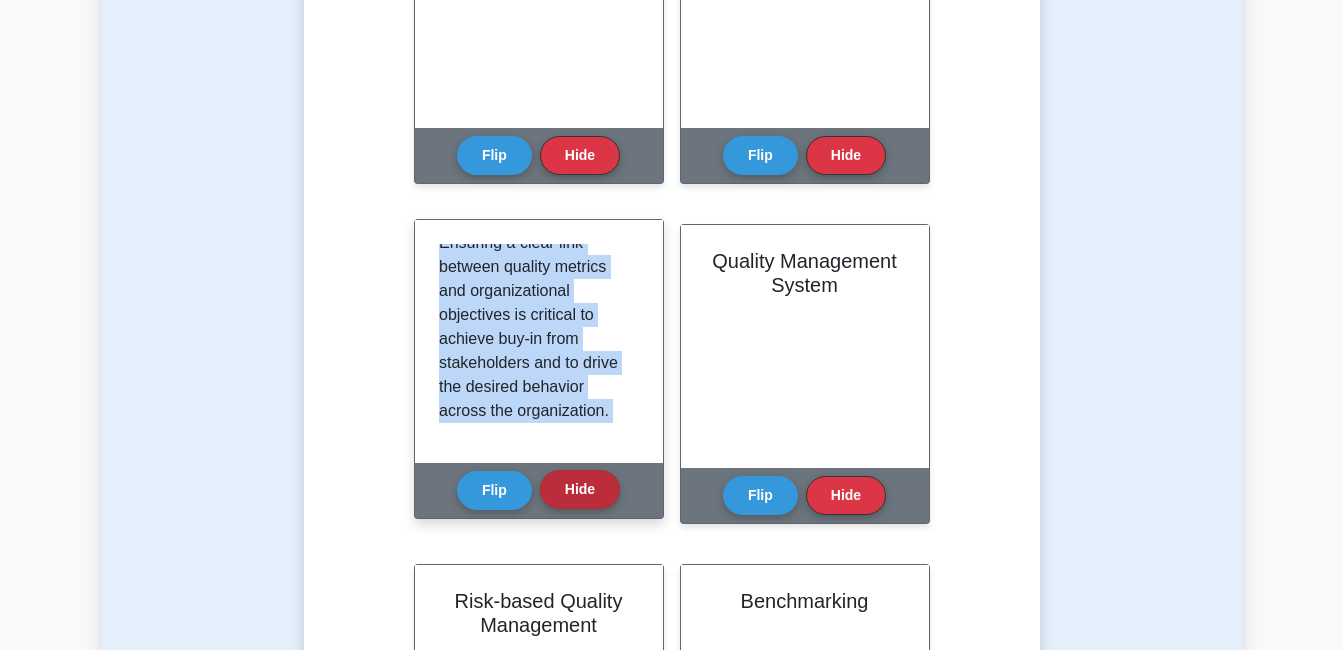 drag, startPoint x: 440, startPoint y: 254, endPoint x: 602, endPoint y: 470, distance: 270 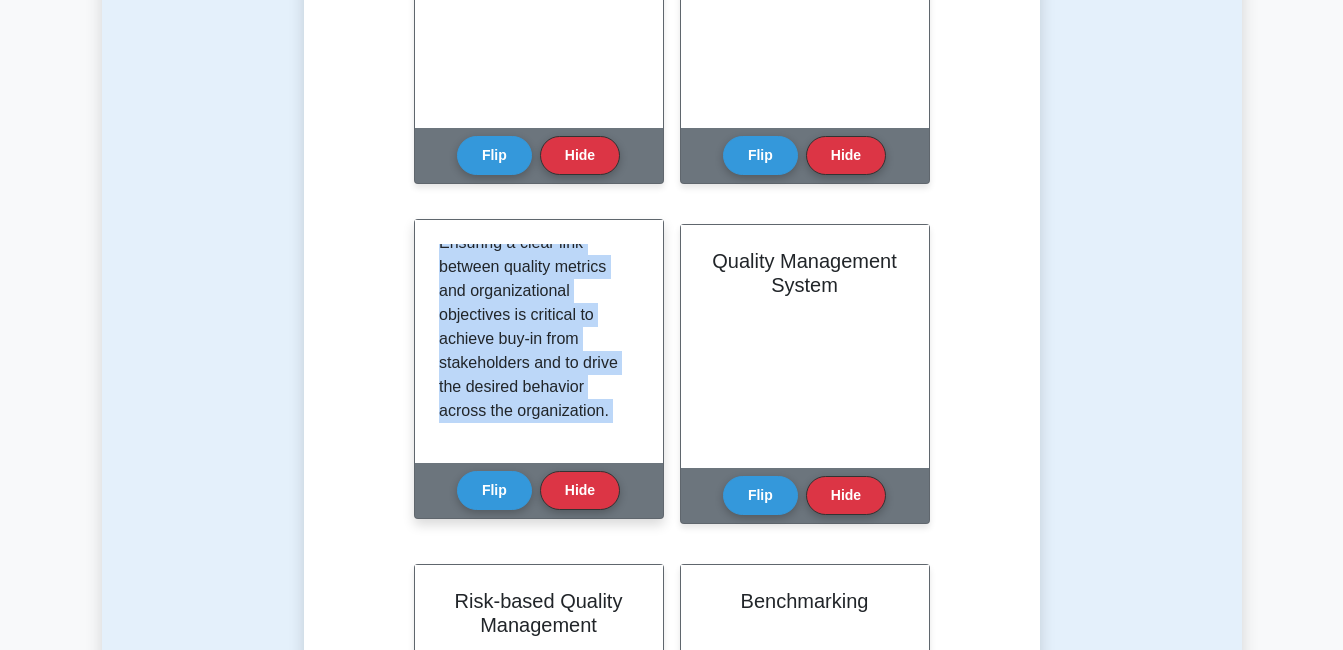 drag, startPoint x: 602, startPoint y: 470, endPoint x: 522, endPoint y: 374, distance: 124.964 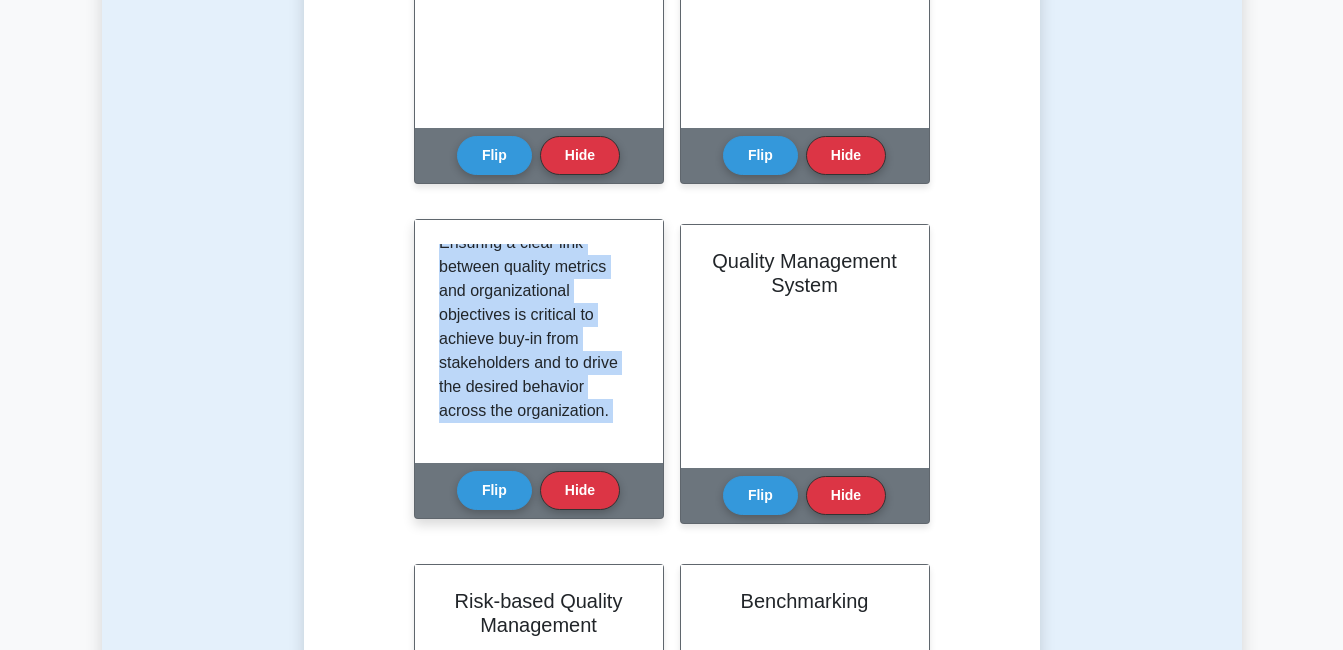copy on "Quality metrics are key performance indicators that help organizations measure and improve the quality of their products or services. By quantifying quality-related aspects, these metrics provide valuable insights into the performance of processes, teams, and individuals. Some common quality metrics include defect density, defect removal efficiency, customer satisfaction, on-time delivery, and process effectiveness. Effective use of quality metrics involves establishing clear objectives, selecting relevant metrics, and setting realistic targets. Regular monitoring and analysis of quality metrics provide opportunities for corrective actions, preventive actions, and continuous improvement. Ensuring a clear link between quality metrics and organizational objectives is critical to achieve buy-in from stakeholders and to drive the desired behavior across the organization.
Flip
Hide" 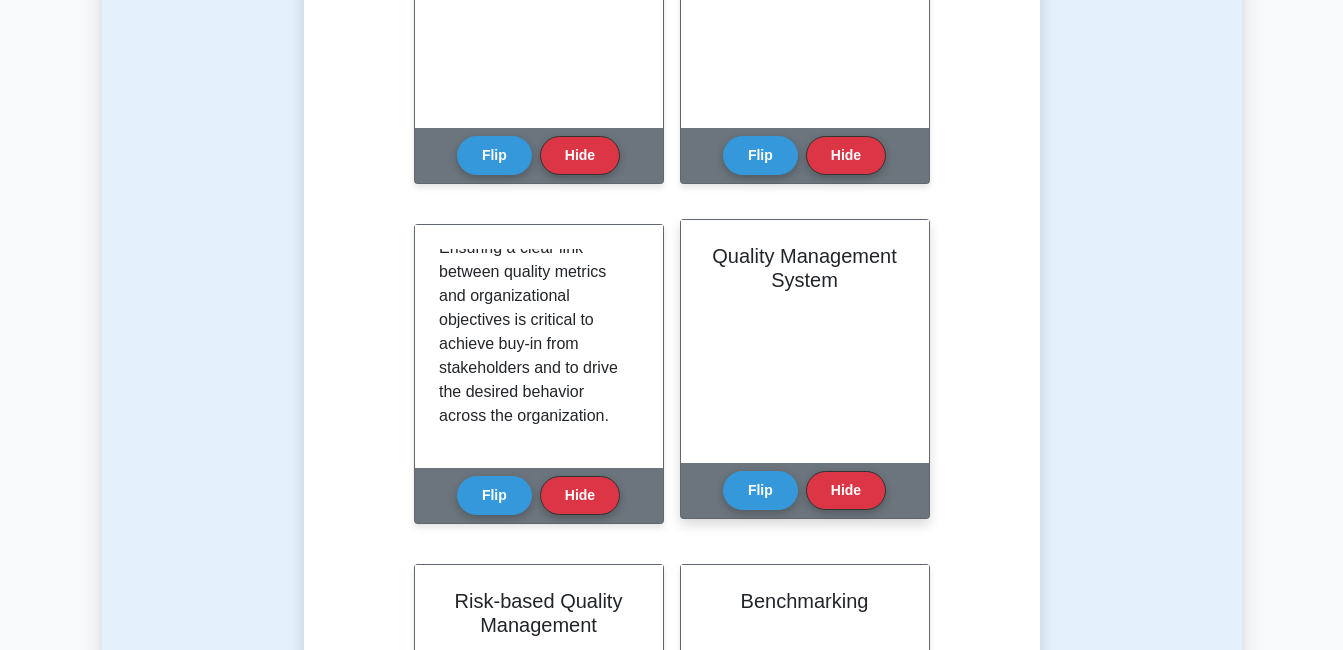 click on "Quality Management System" at bounding box center (805, 341) 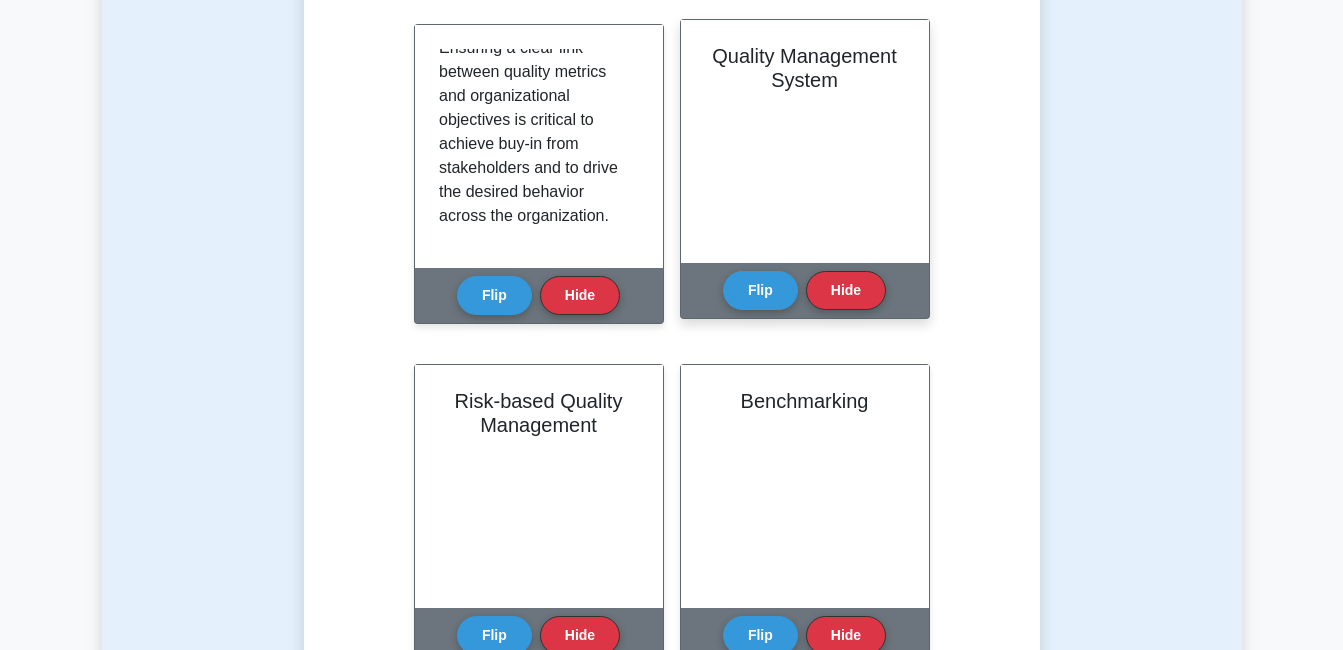 scroll, scrollTop: 1400, scrollLeft: 0, axis: vertical 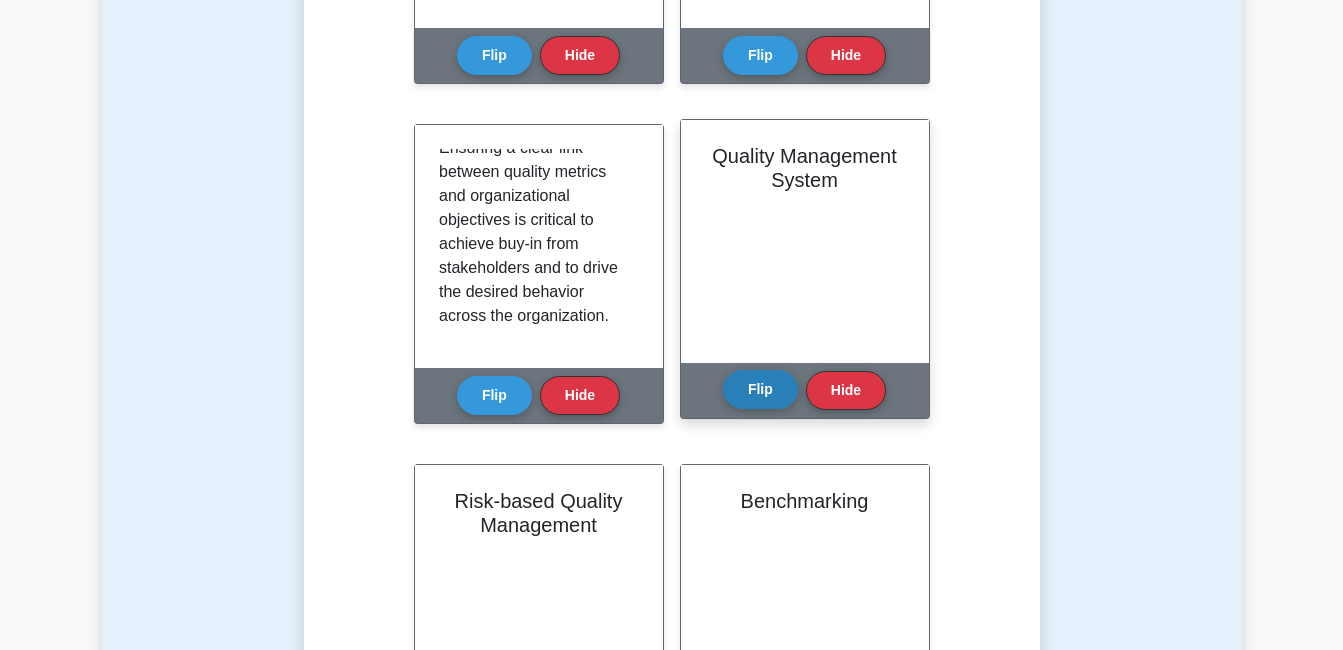 click on "Flip" at bounding box center (760, 389) 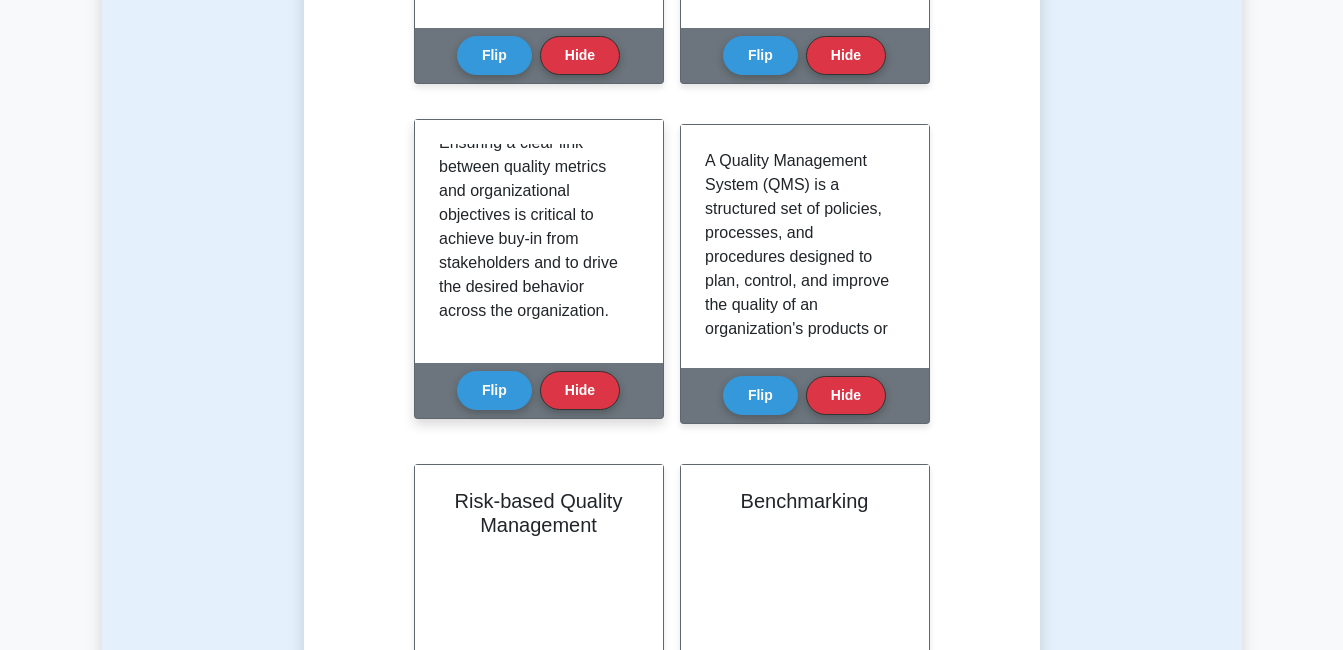 click on "Flip
Hide" at bounding box center [538, 390] 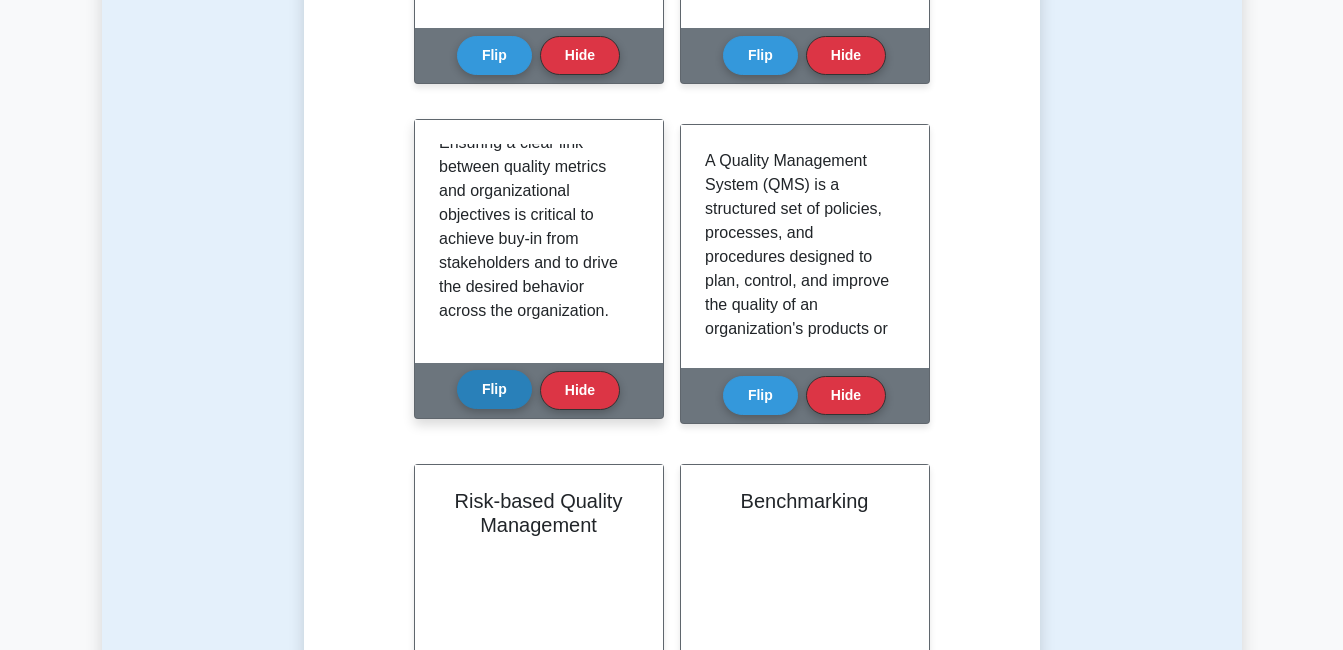click on "Flip" at bounding box center (494, 389) 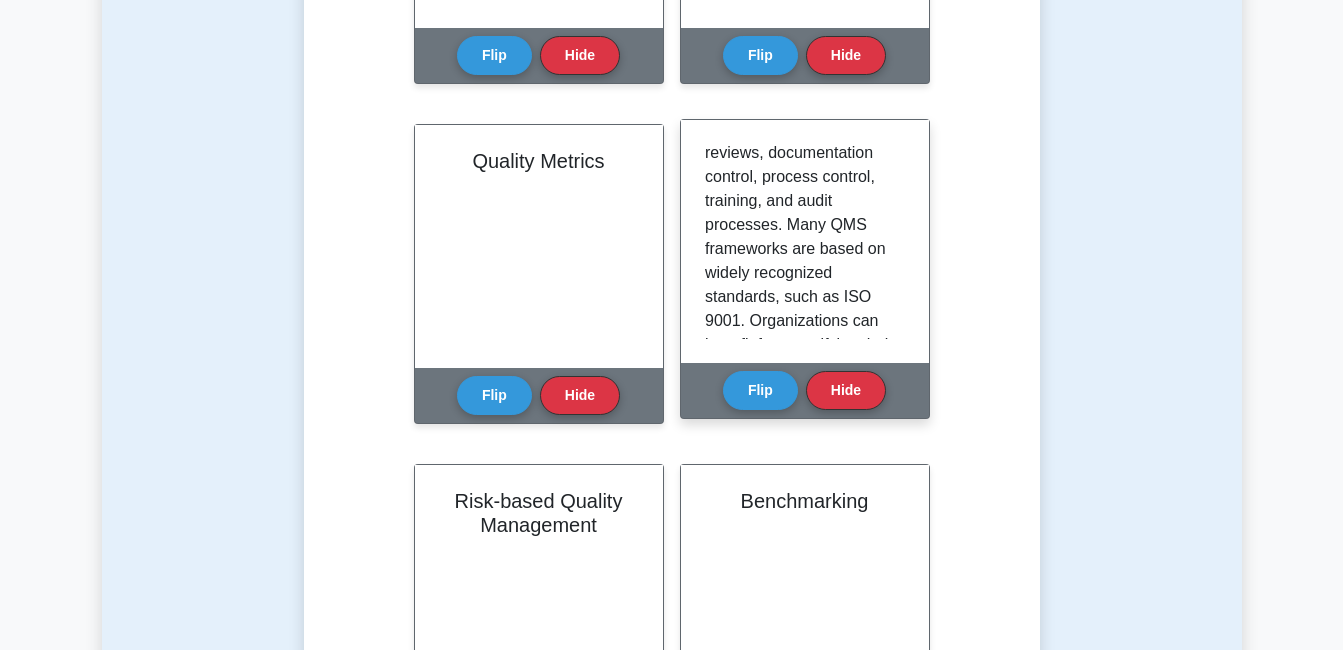 scroll, scrollTop: 637, scrollLeft: 0, axis: vertical 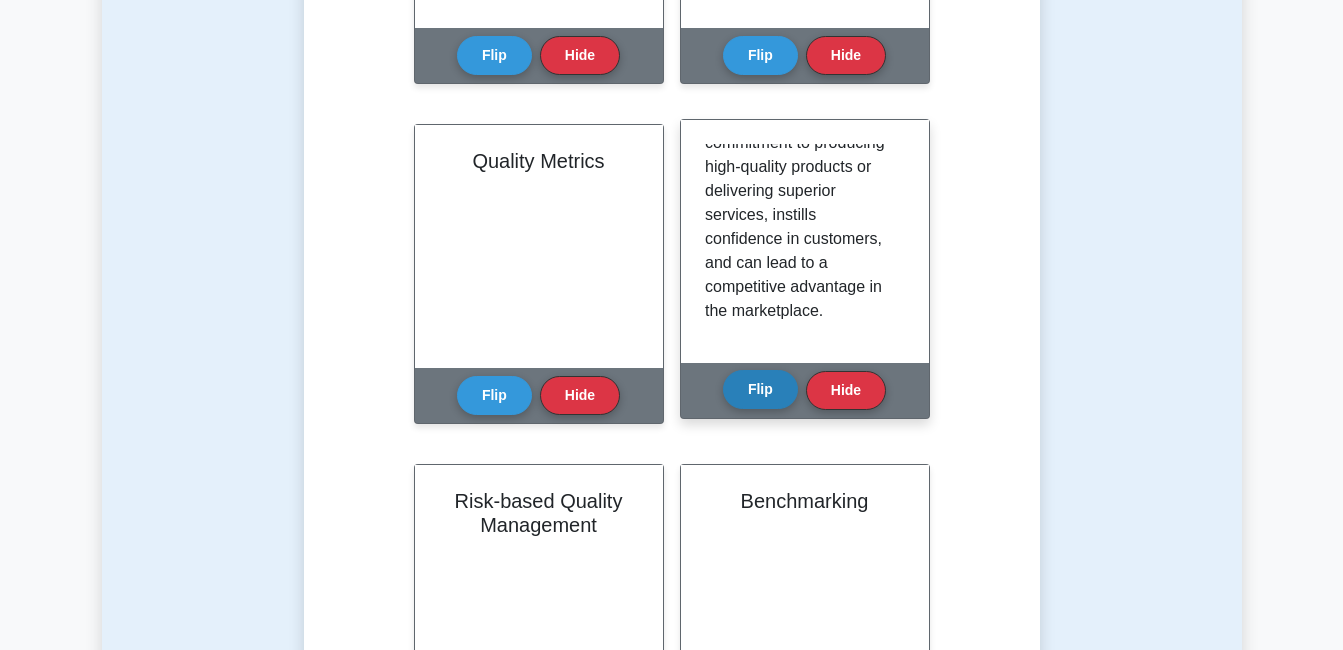 click on "Flip" at bounding box center (760, 389) 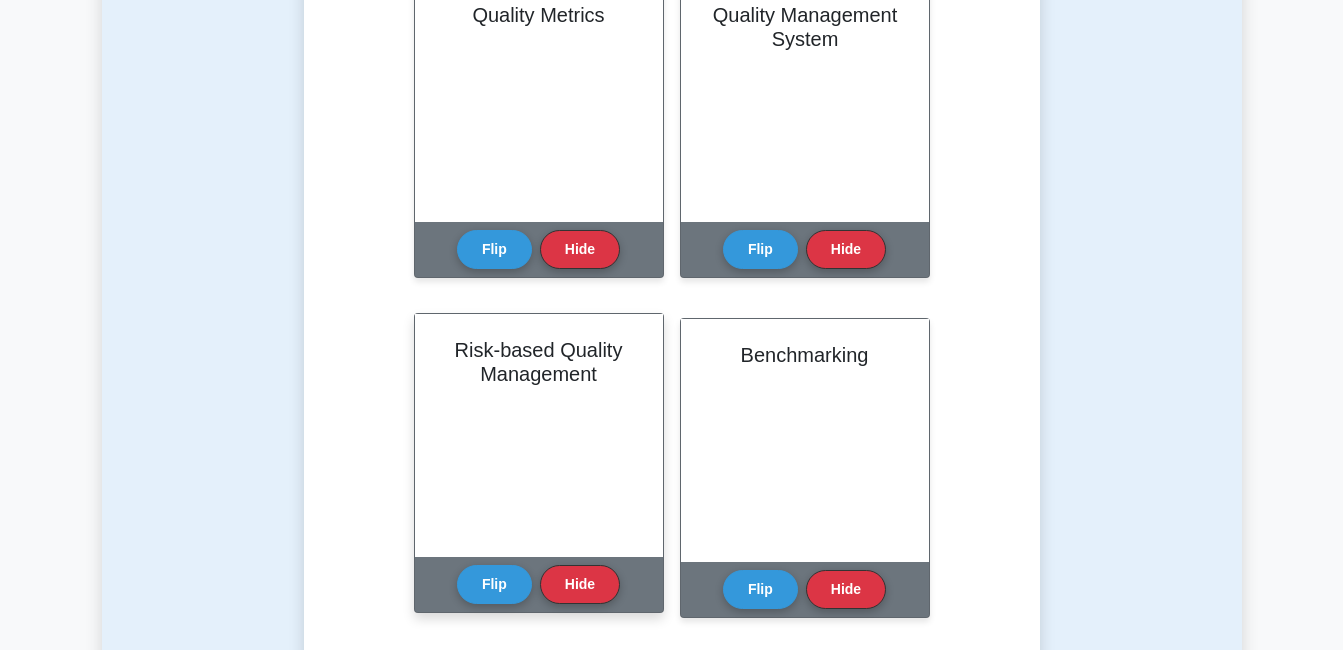 scroll, scrollTop: 1600, scrollLeft: 0, axis: vertical 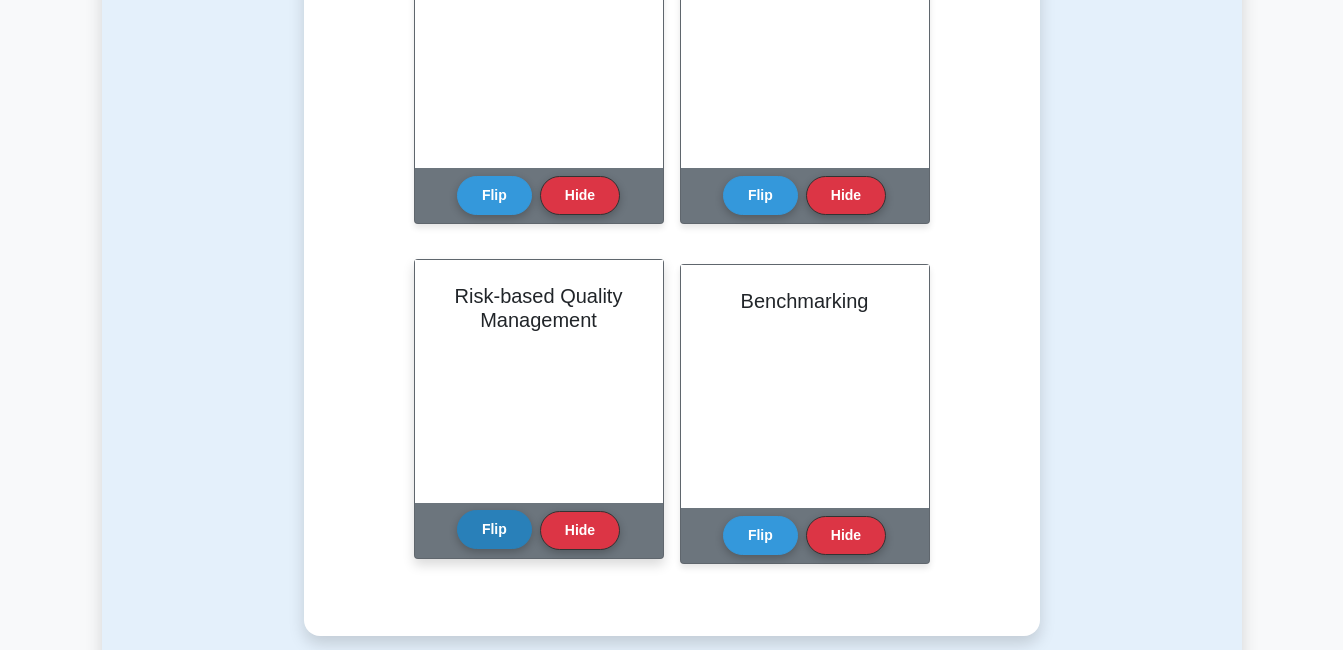 click on "Flip" at bounding box center (494, 529) 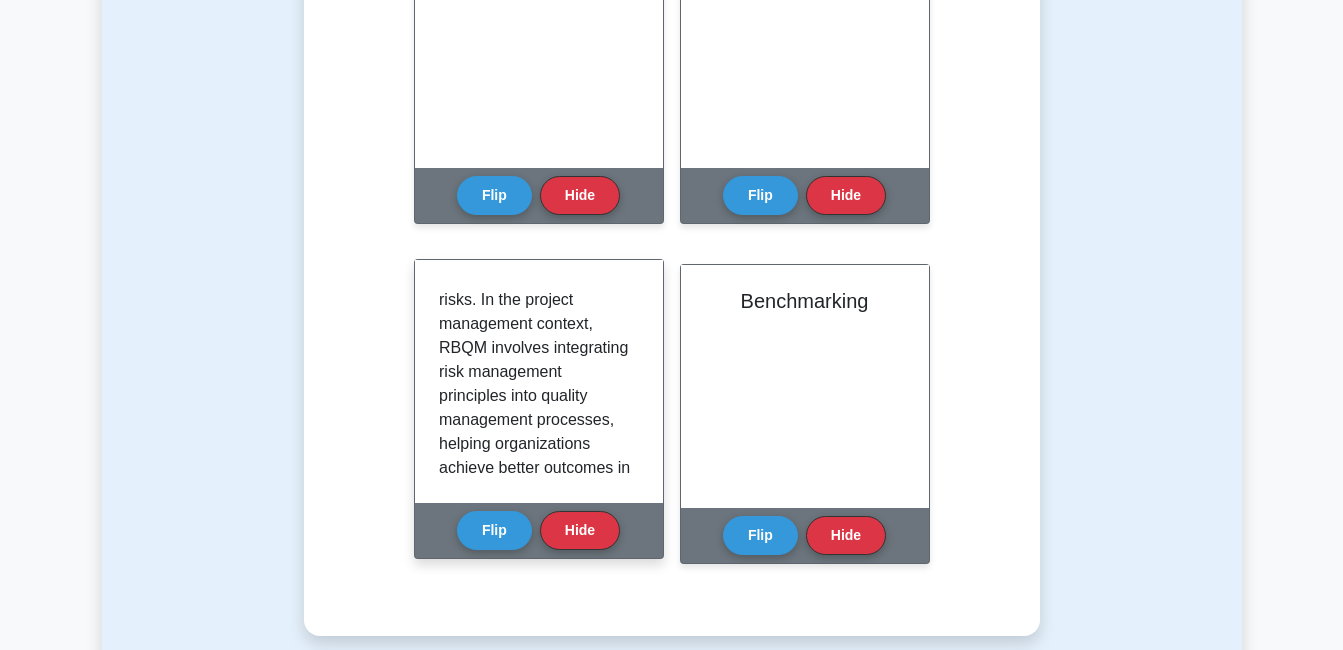 scroll, scrollTop: 293, scrollLeft: 0, axis: vertical 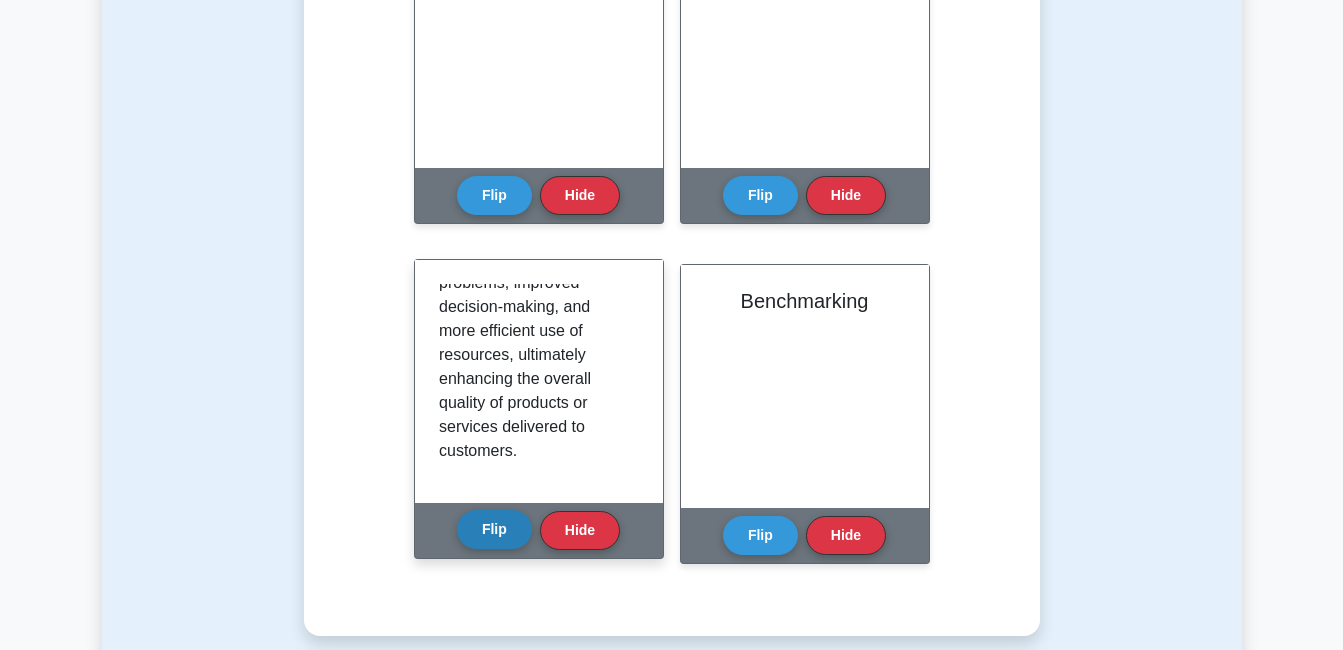 click on "Flip" at bounding box center [494, 529] 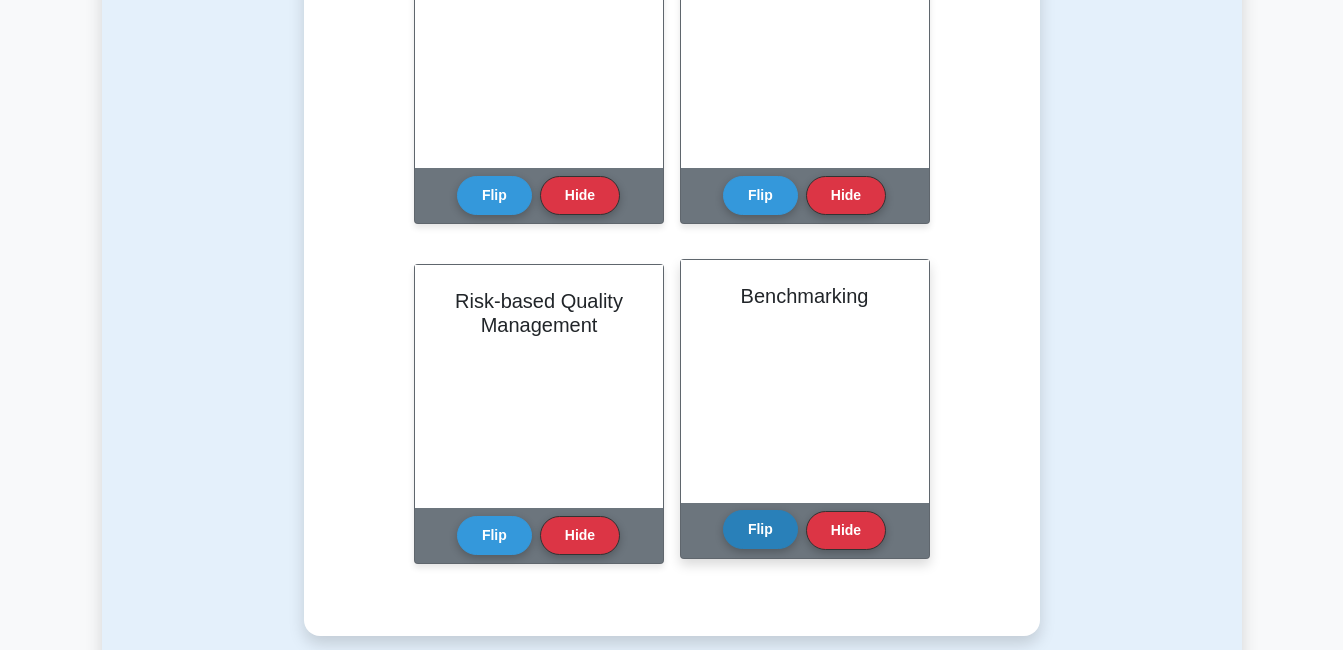 click on "Flip" at bounding box center (760, 529) 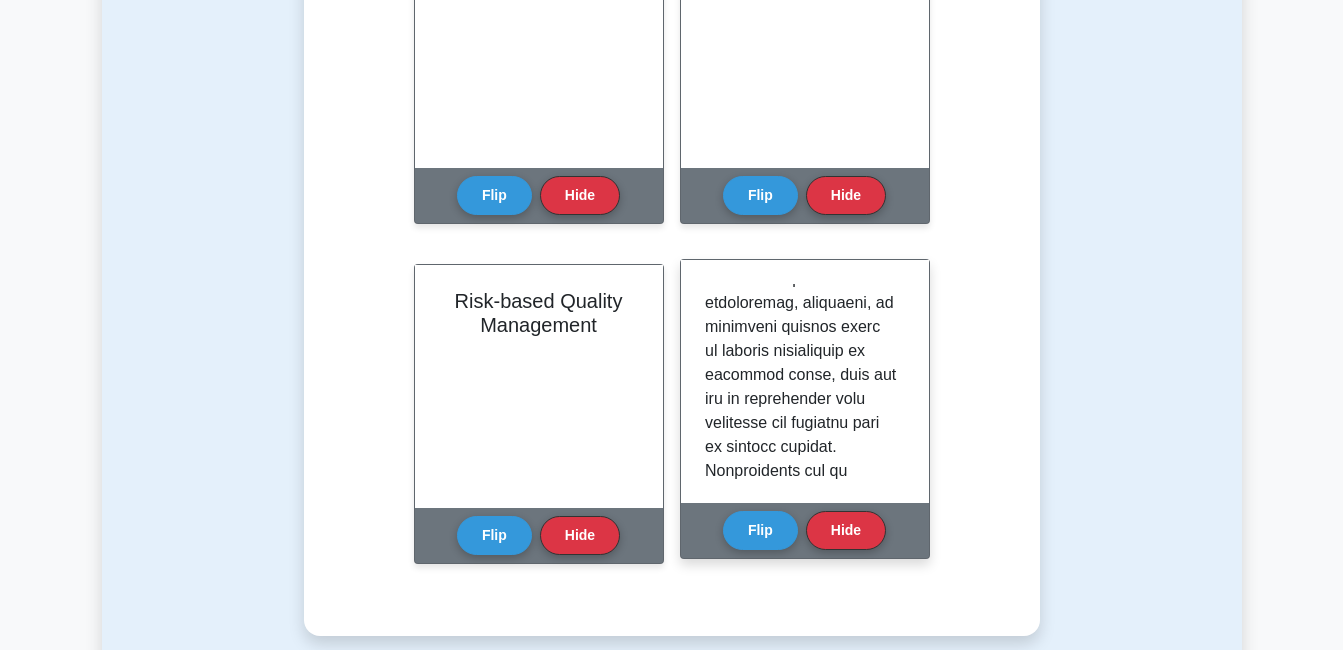 scroll, scrollTop: 91, scrollLeft: 0, axis: vertical 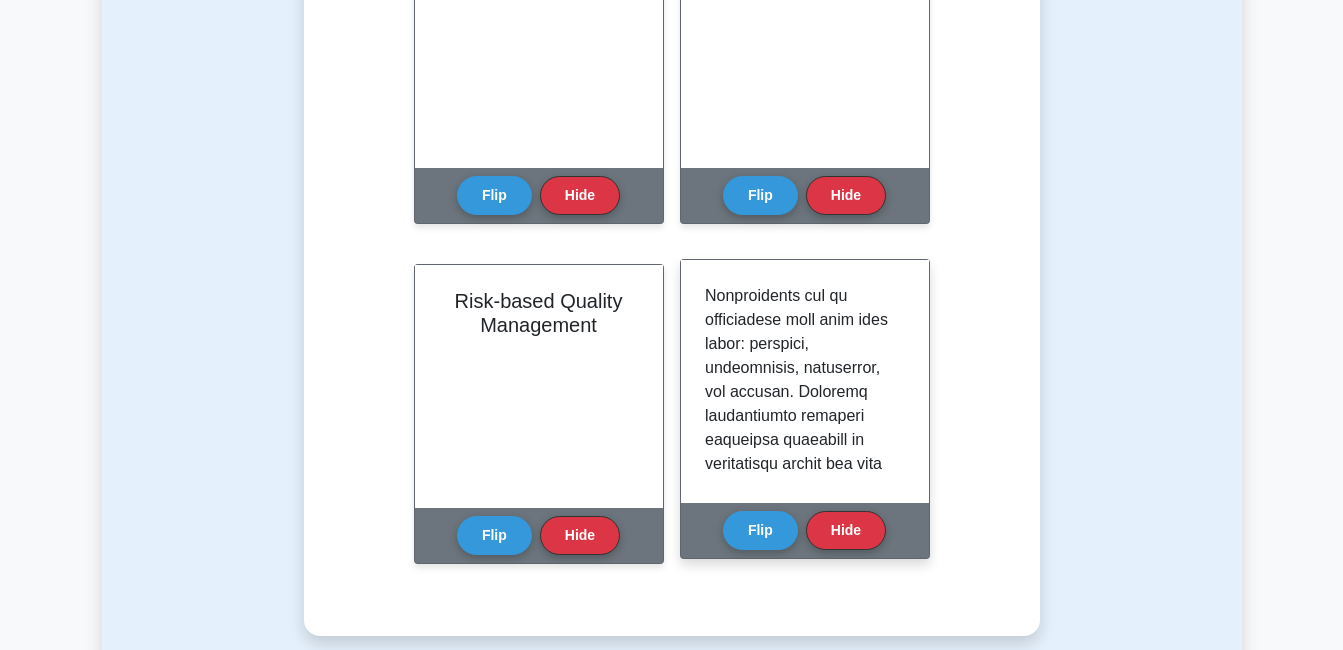 click at bounding box center [805, 381] 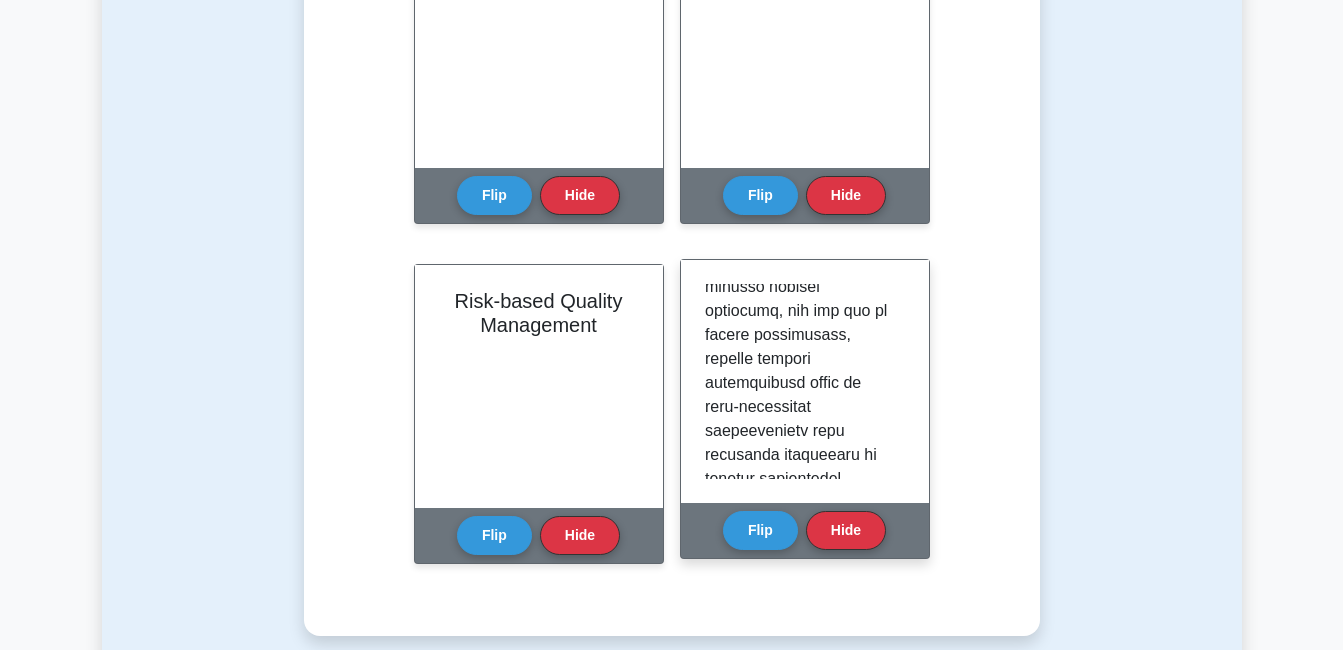scroll, scrollTop: 641, scrollLeft: 0, axis: vertical 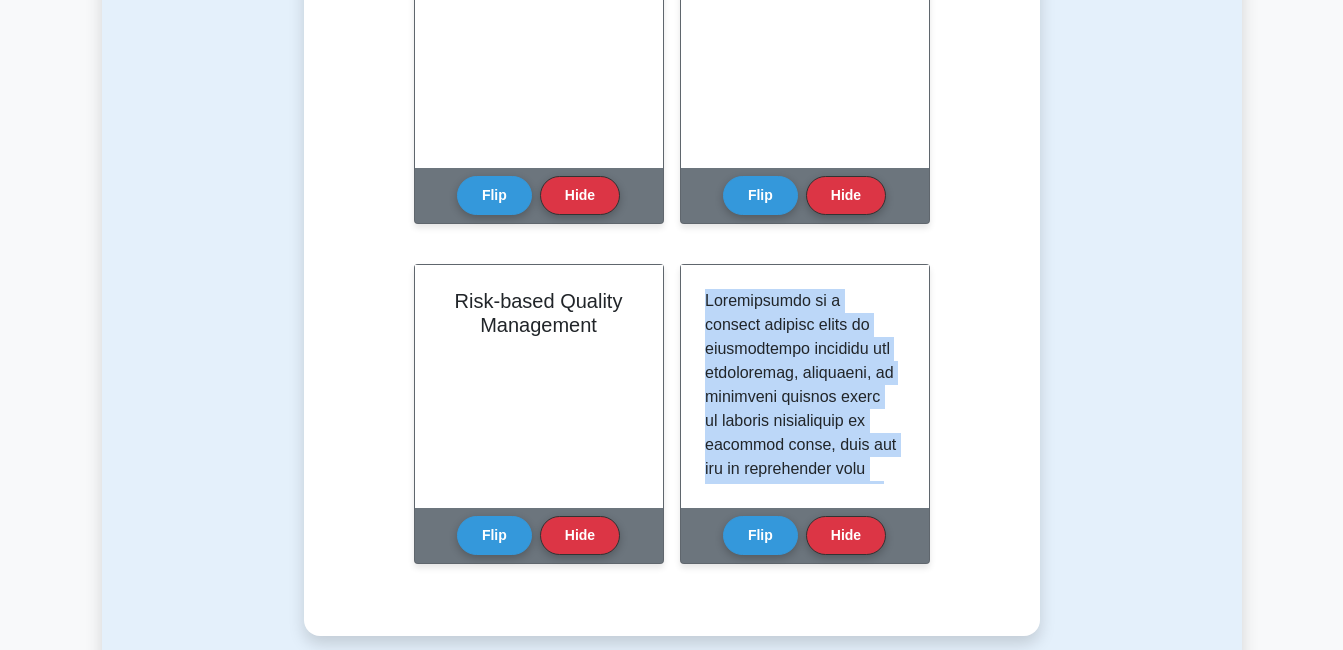 drag, startPoint x: 804, startPoint y: 462, endPoint x: 681, endPoint y: 261, distance: 235.64804 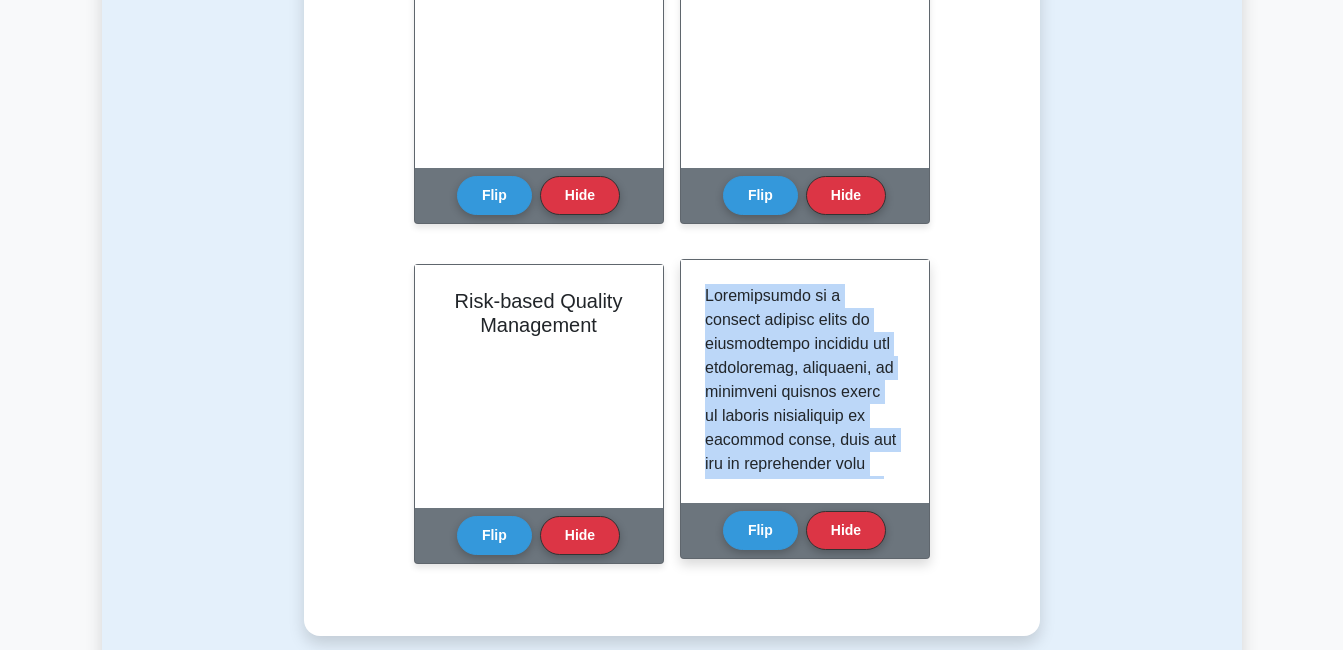 drag, startPoint x: 681, startPoint y: 261, endPoint x: 753, endPoint y: 370, distance: 130.63307 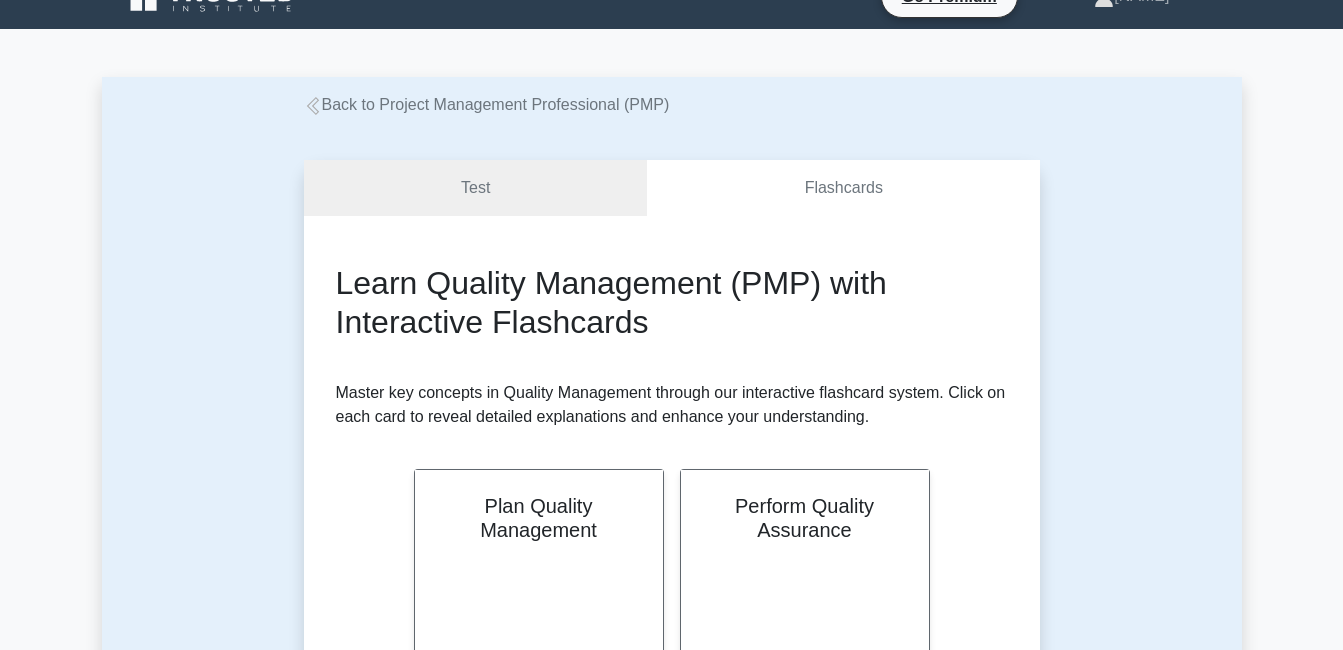 scroll, scrollTop: 0, scrollLeft: 0, axis: both 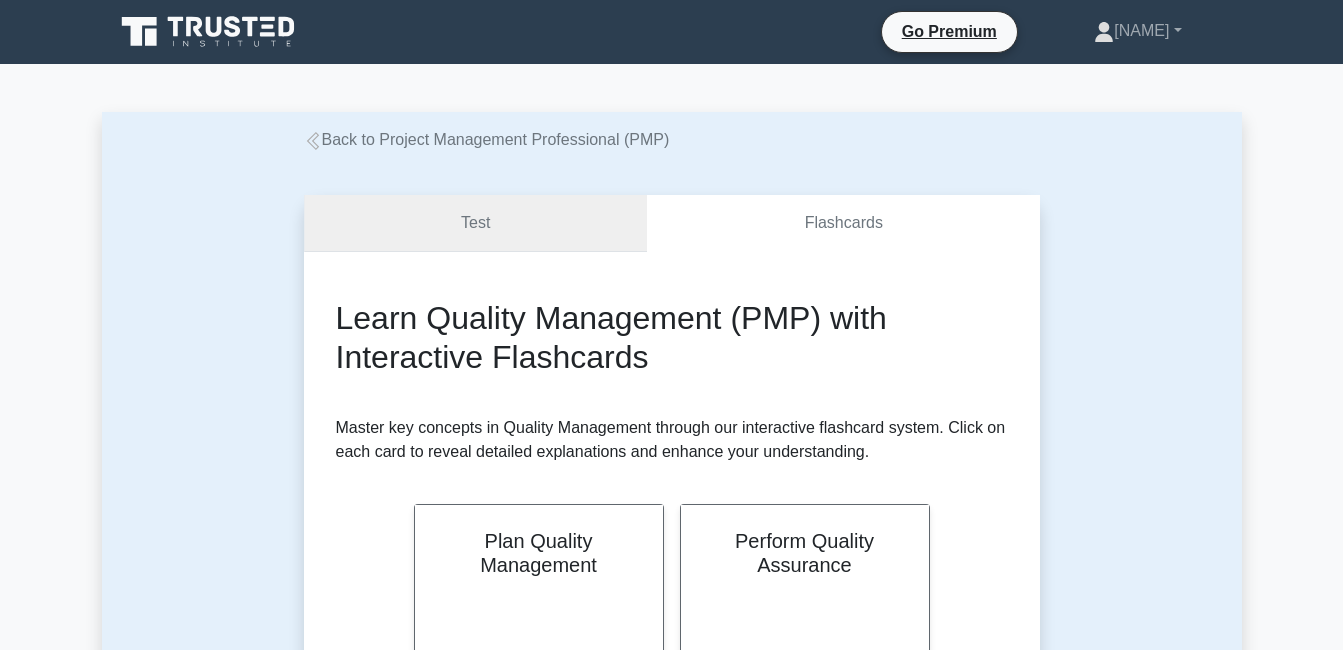 click on "Test" at bounding box center [476, 223] 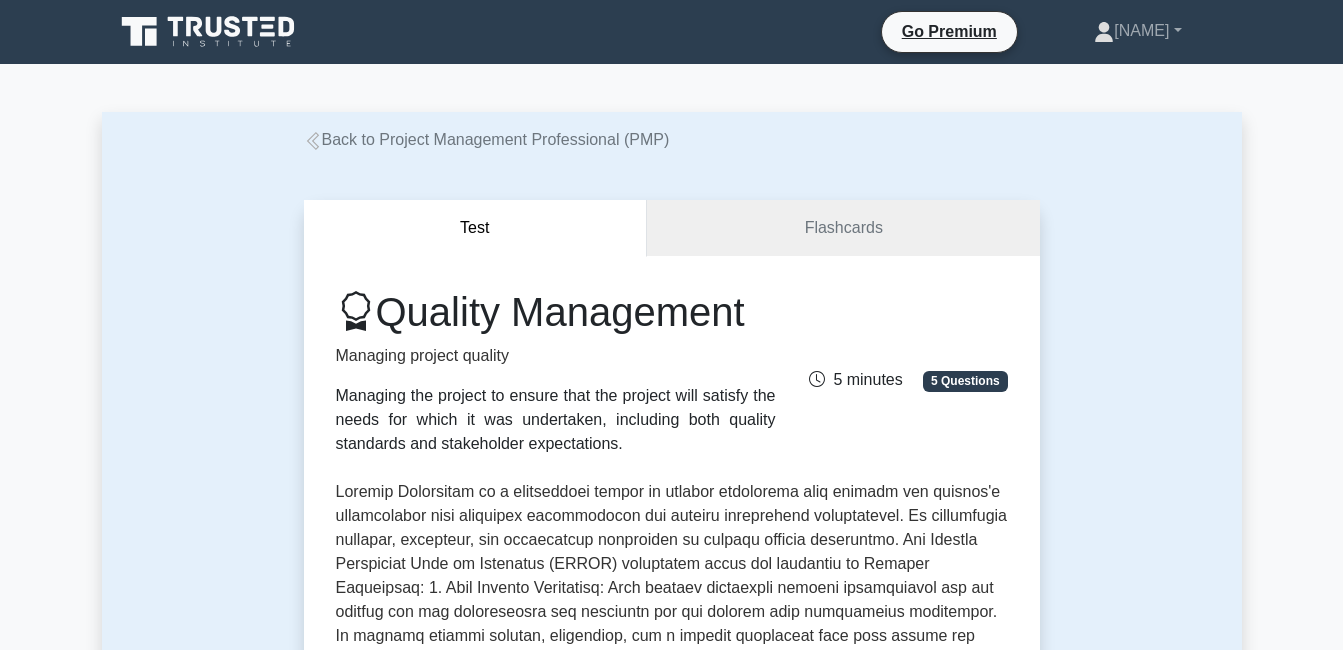 scroll, scrollTop: 500, scrollLeft: 0, axis: vertical 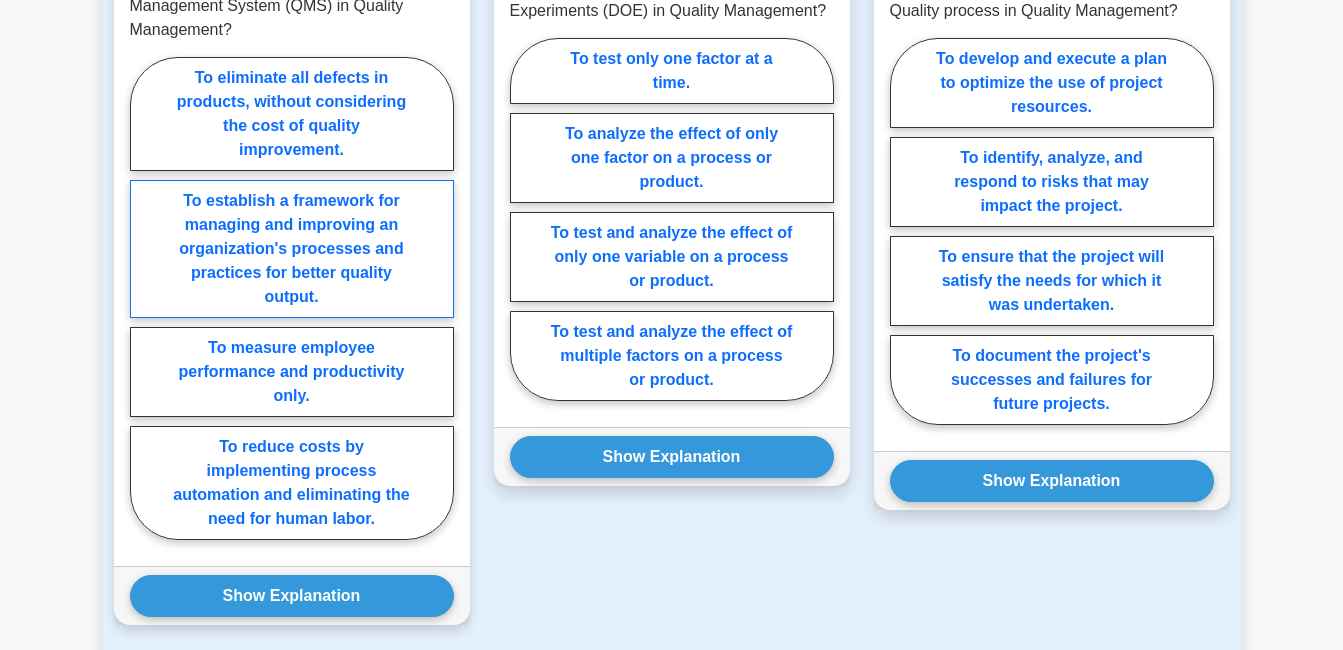 click on "To establish a framework for managing and improving an organization's processes and practices for better quality output." at bounding box center (292, 249) 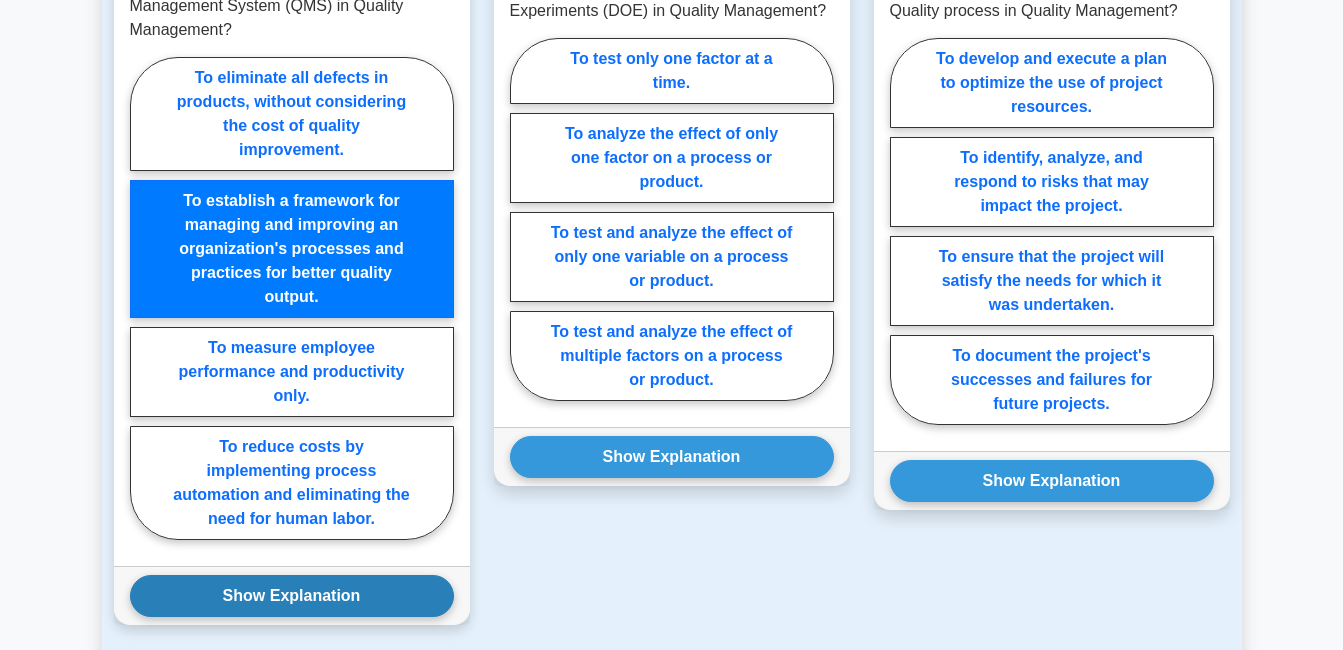 click on "Show Explanation" at bounding box center [292, 596] 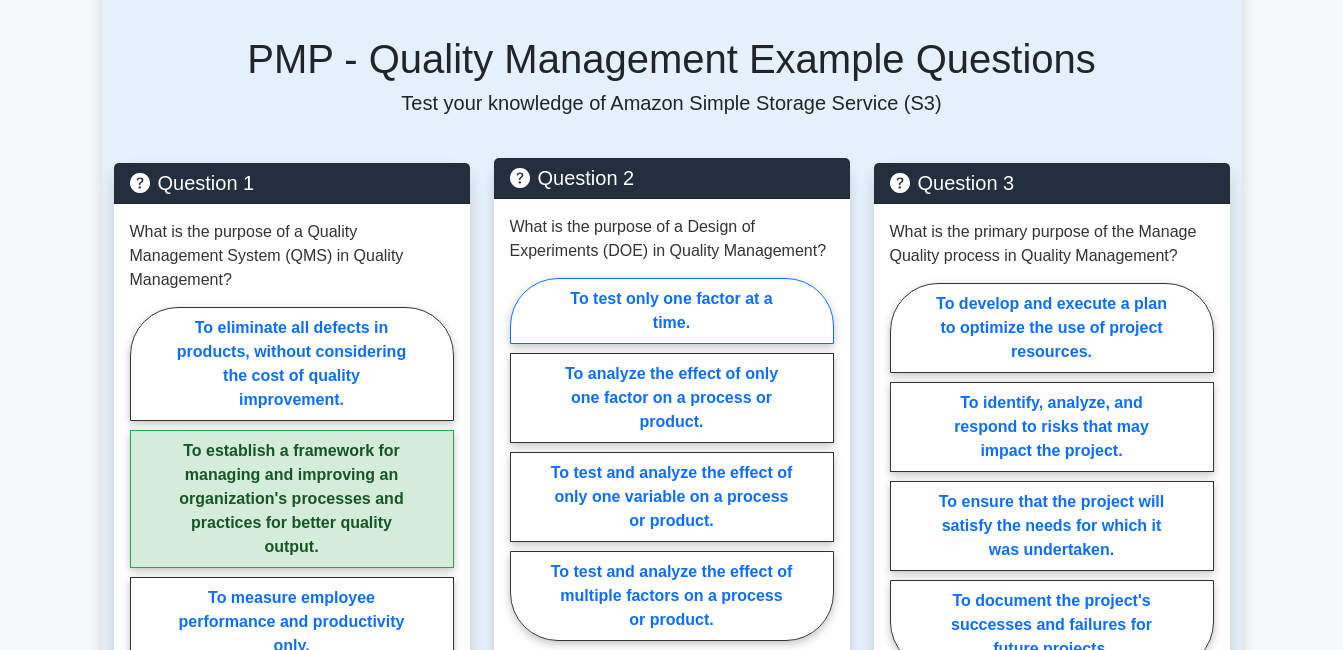 scroll, scrollTop: 1400, scrollLeft: 0, axis: vertical 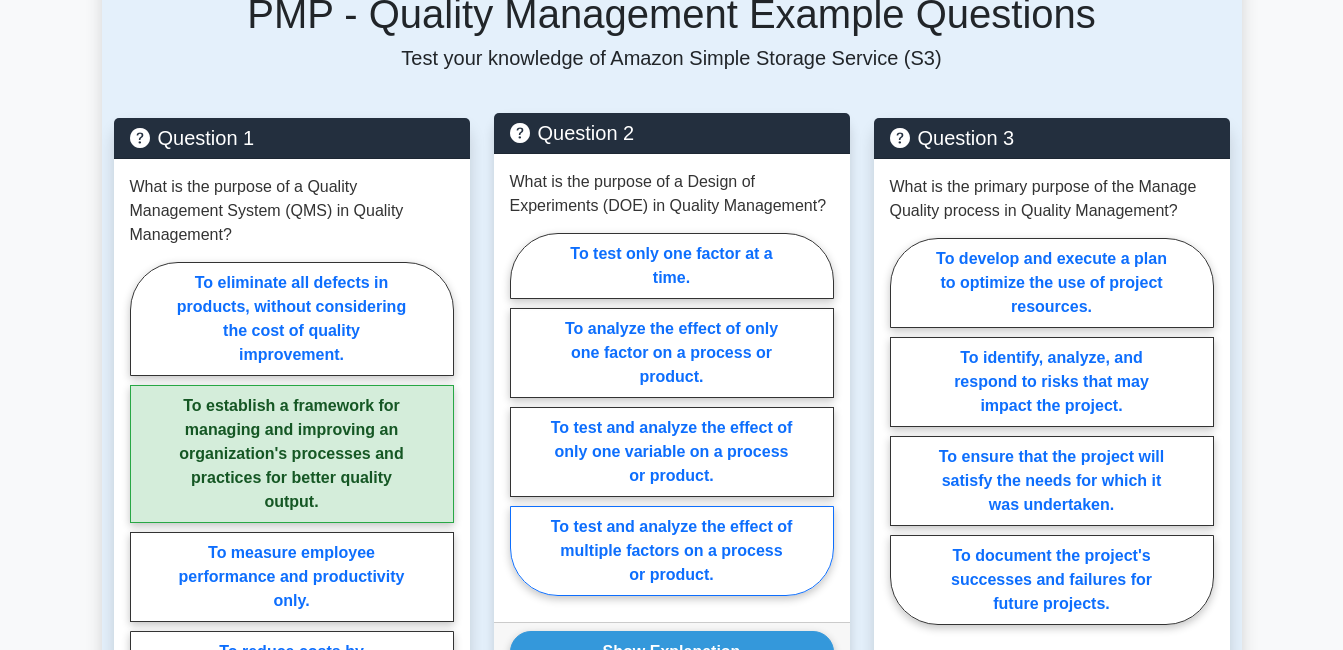 click on "To test and analyze the effect of multiple factors on a process or product." at bounding box center (516, 420) 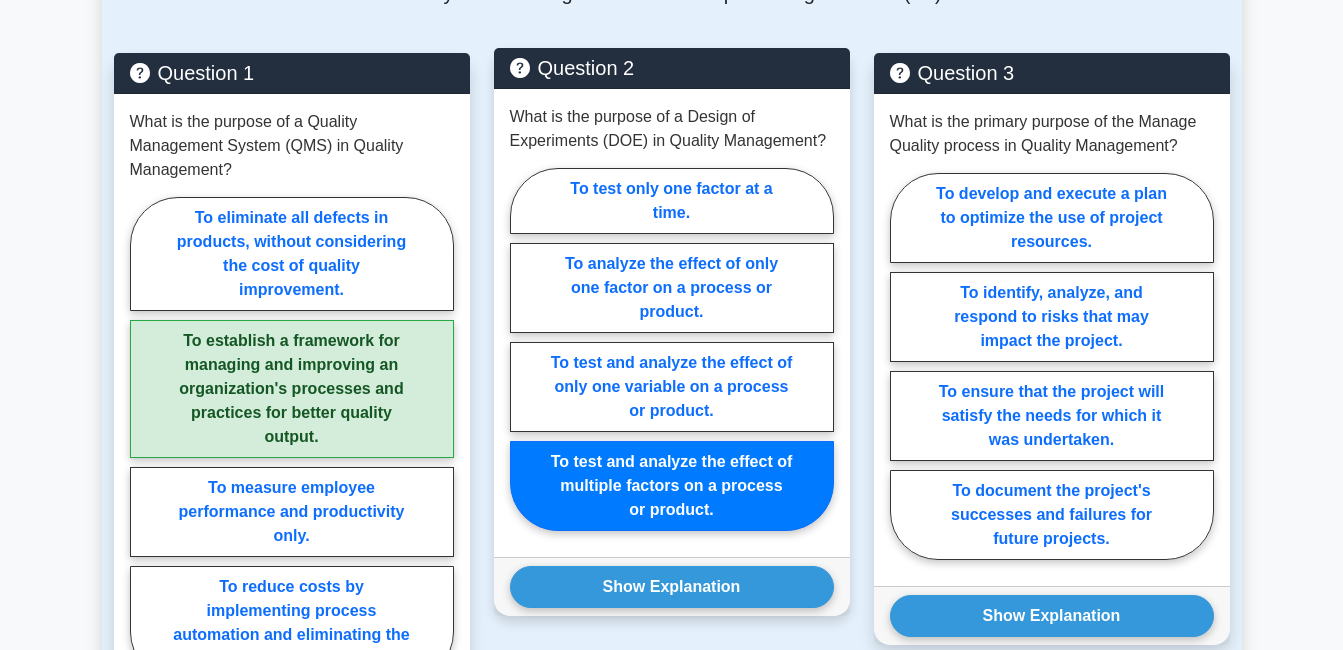 scroll, scrollTop: 1500, scrollLeft: 0, axis: vertical 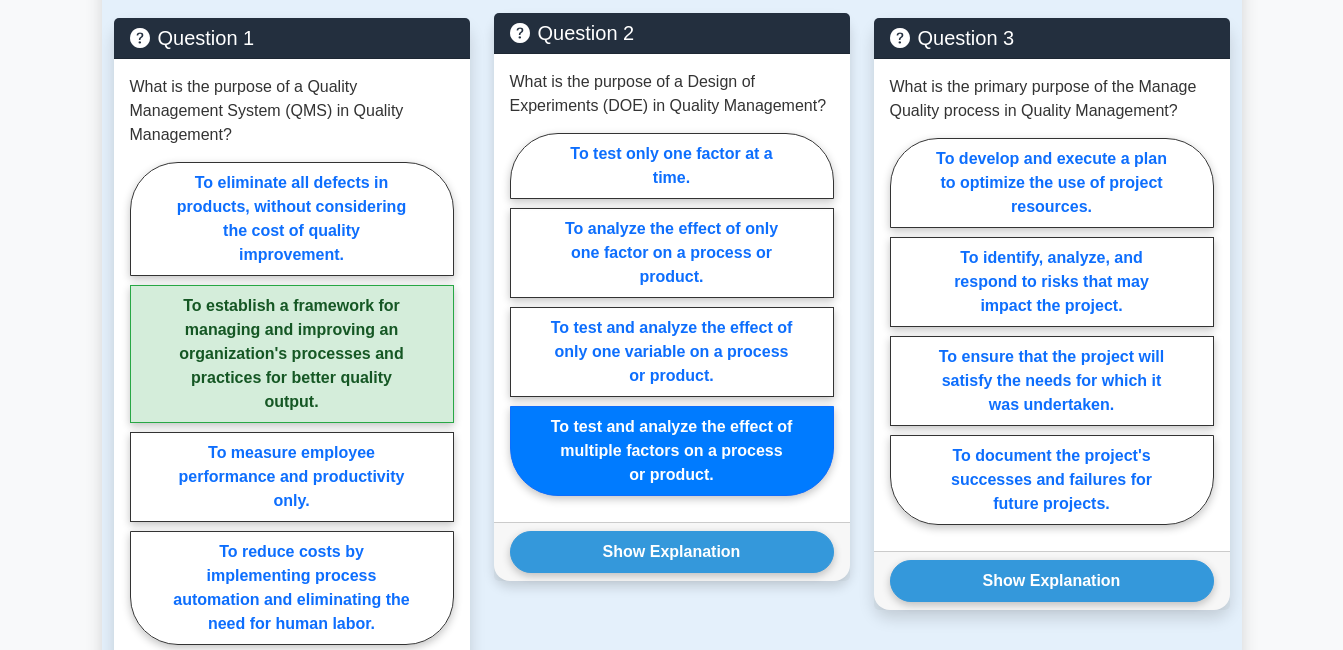 click on "Show Explanation" at bounding box center [672, 552] 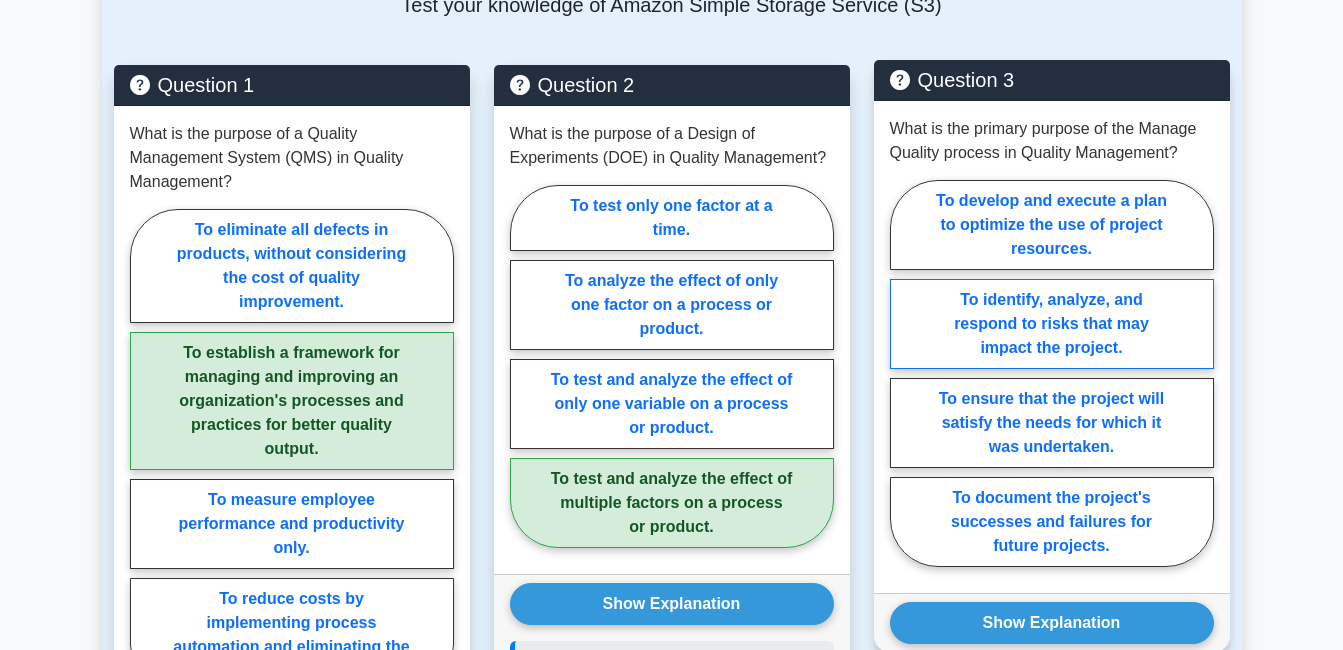 scroll, scrollTop: 1500, scrollLeft: 0, axis: vertical 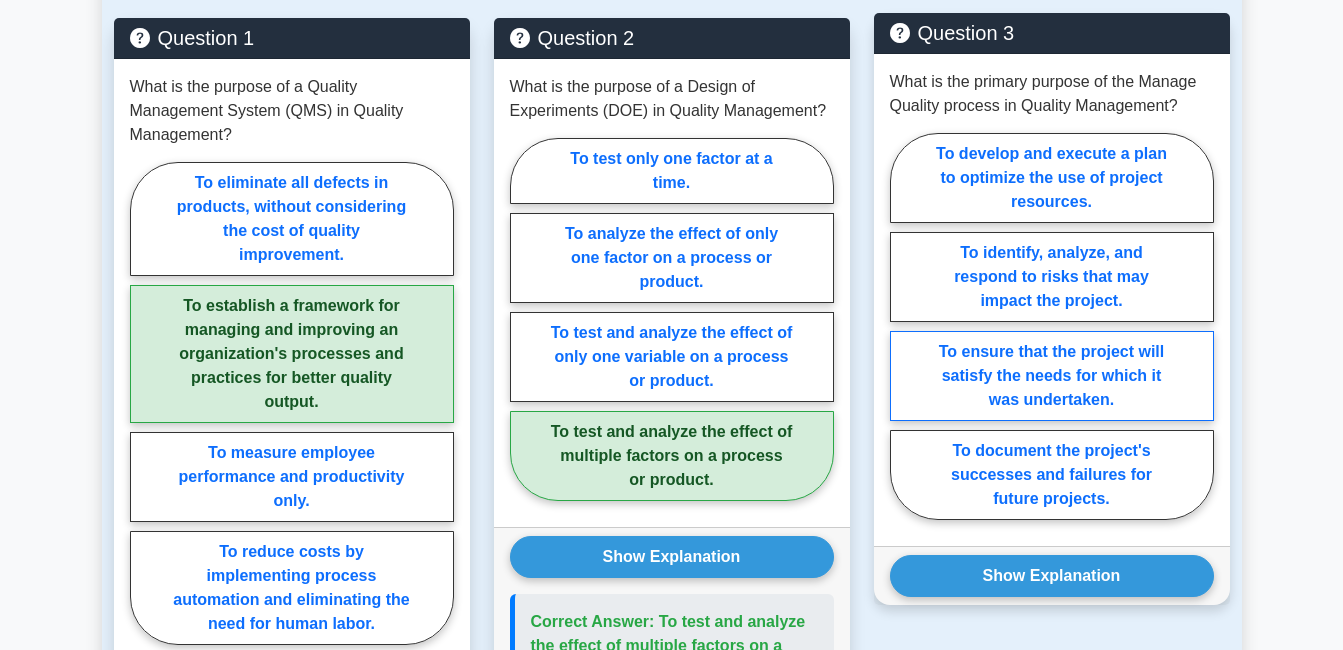 click on "To ensure that the project will satisfy the needs for which it was undertaken." at bounding box center (1052, 376) 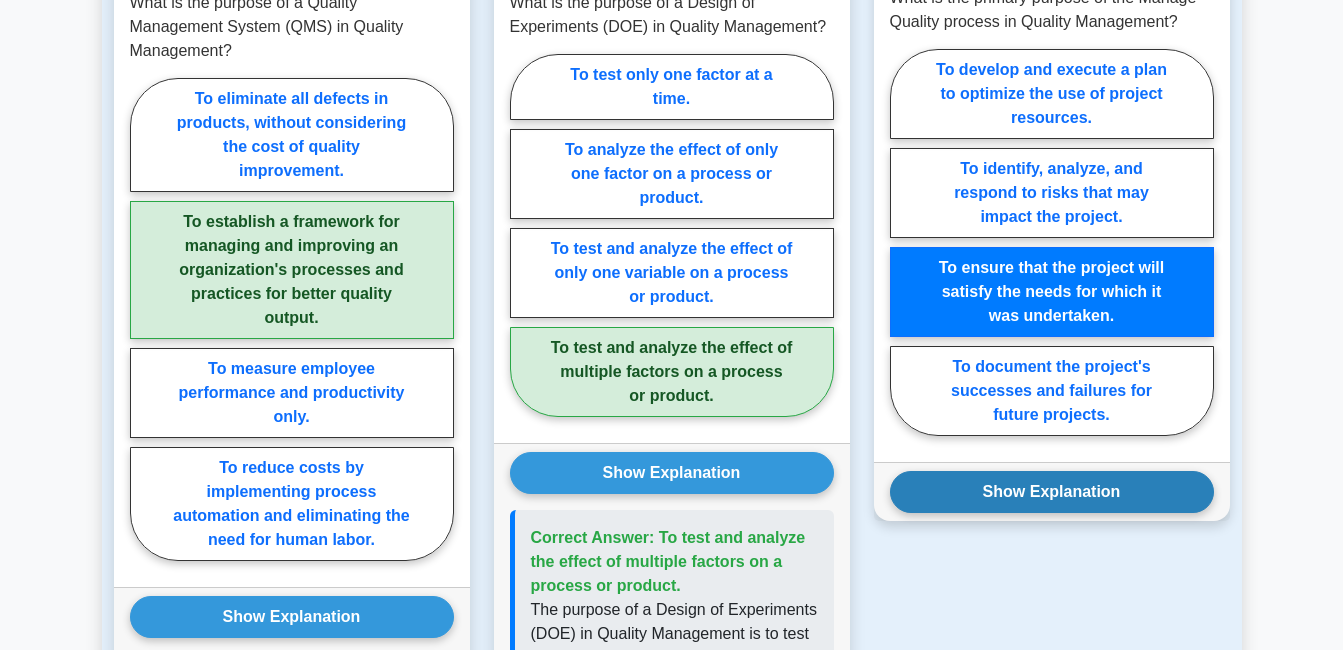 scroll, scrollTop: 1700, scrollLeft: 0, axis: vertical 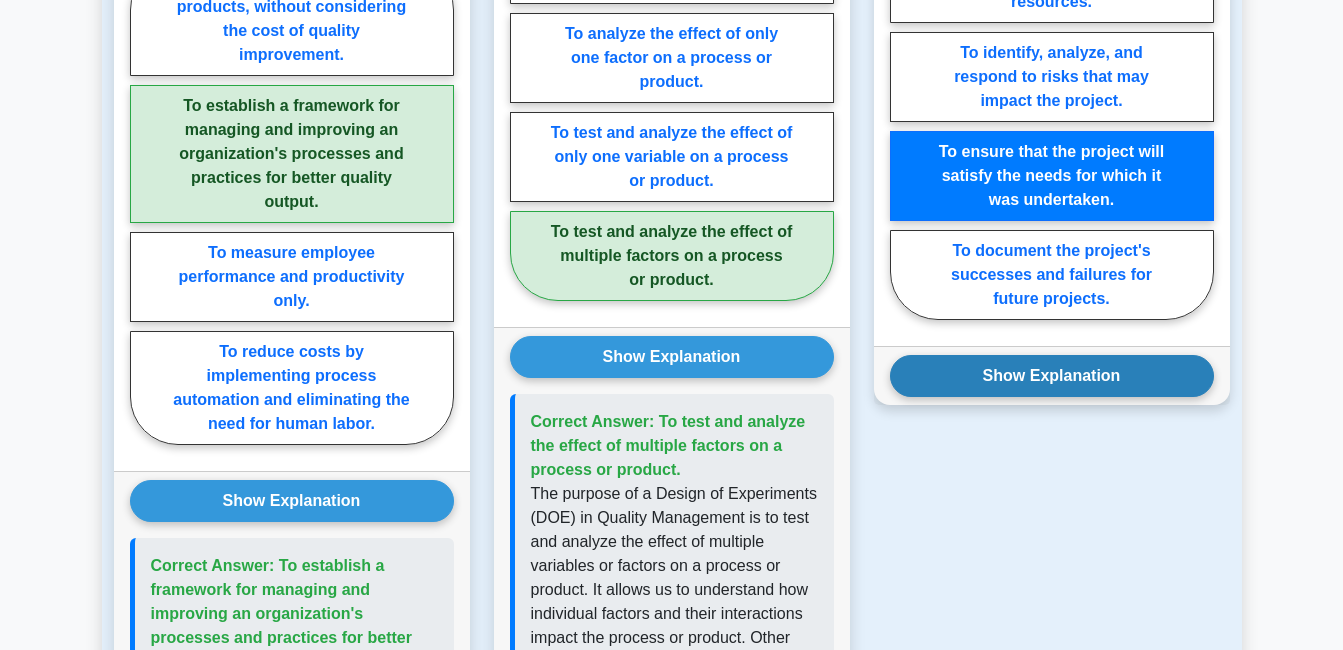 click on "Show Explanation" at bounding box center (1052, 376) 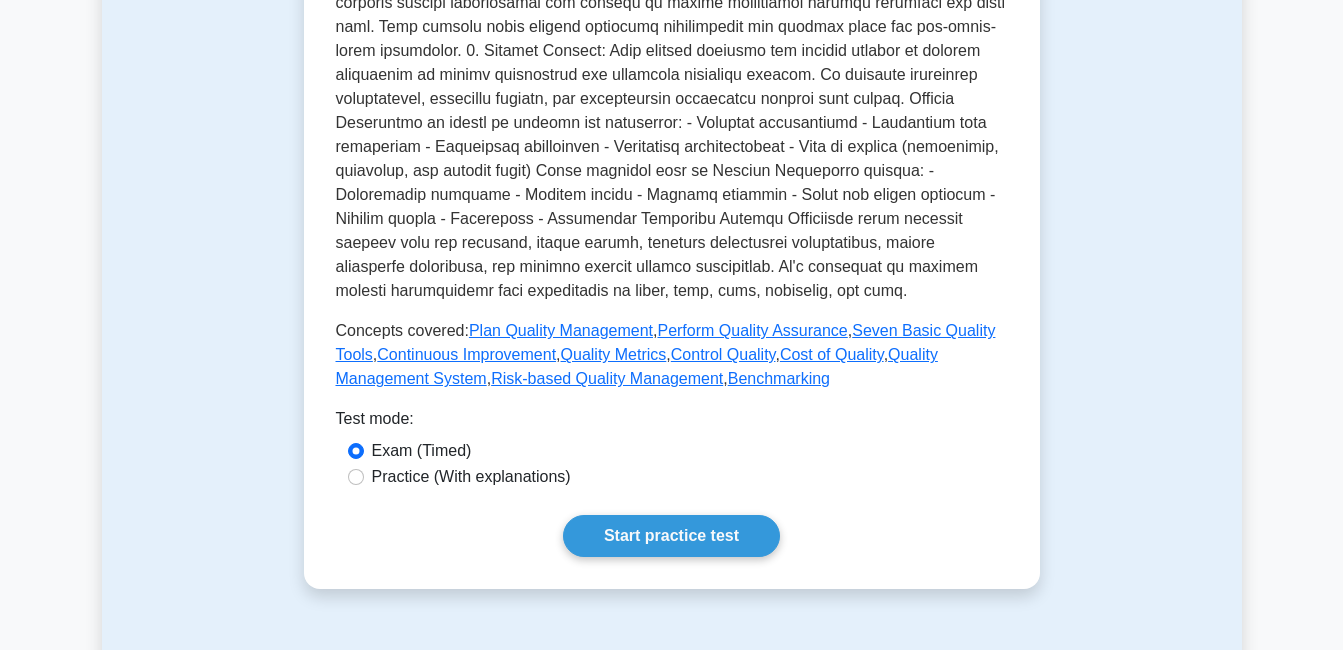 scroll, scrollTop: 800, scrollLeft: 0, axis: vertical 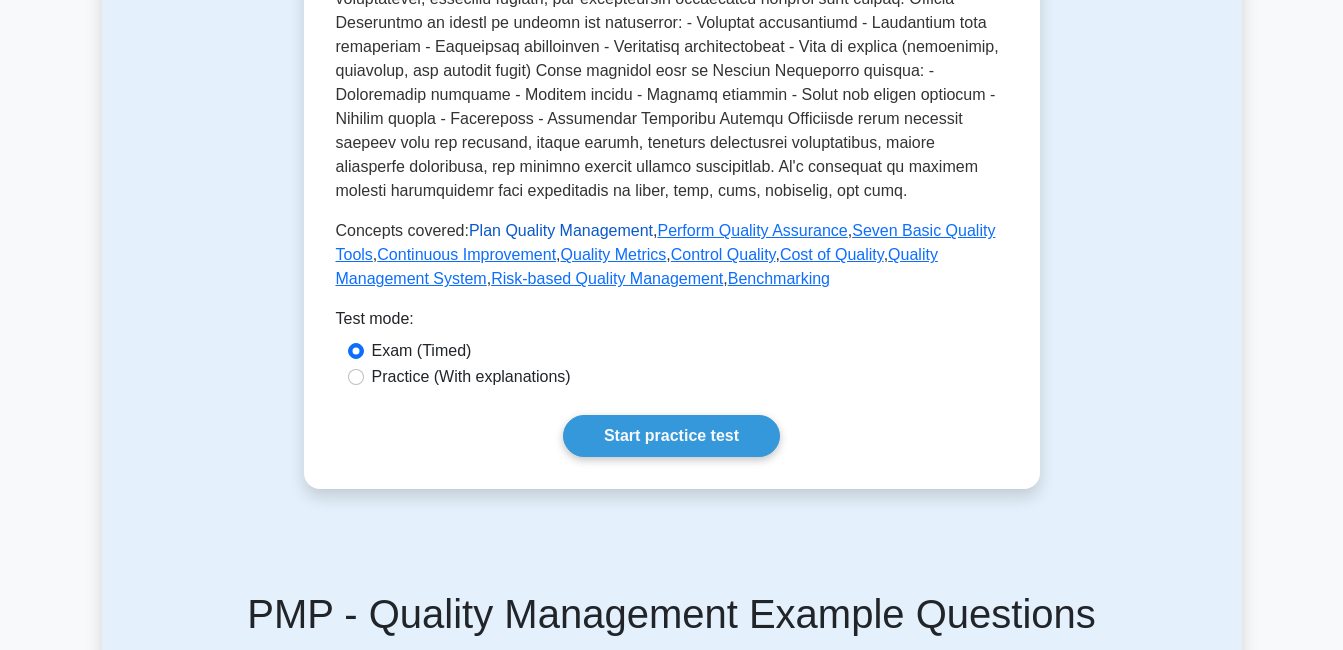 click on "Plan Quality Management" at bounding box center (561, 230) 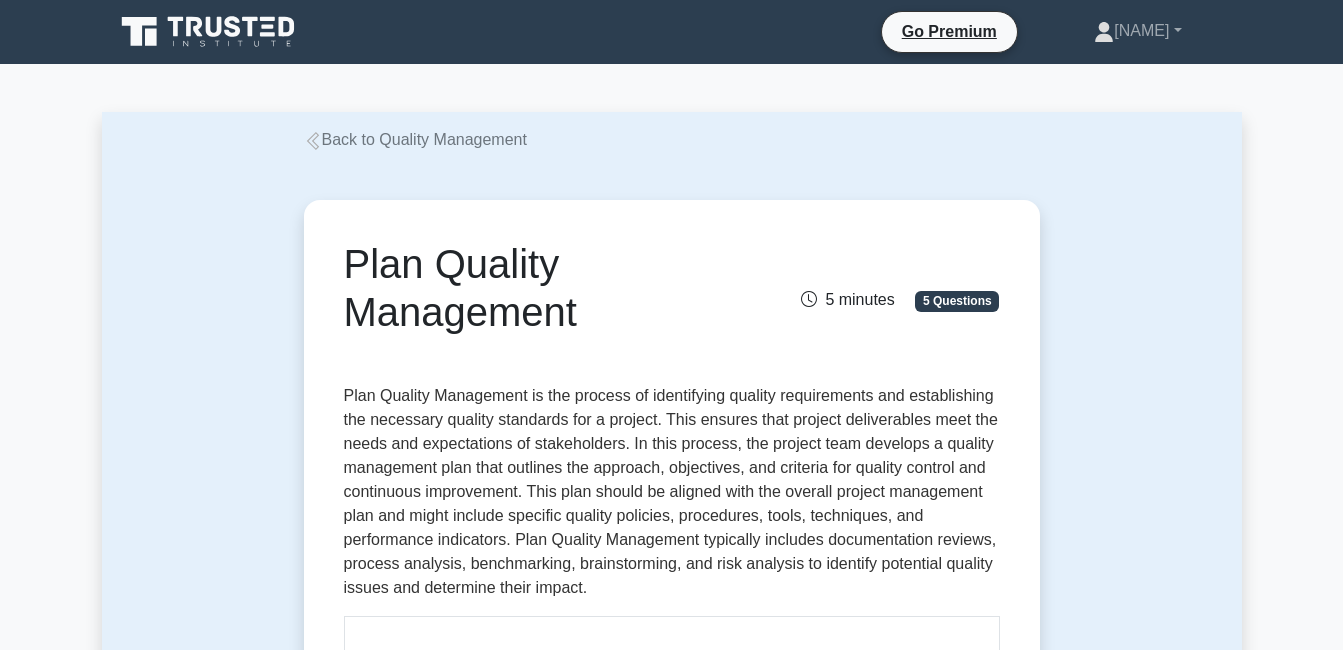 scroll, scrollTop: 0, scrollLeft: 0, axis: both 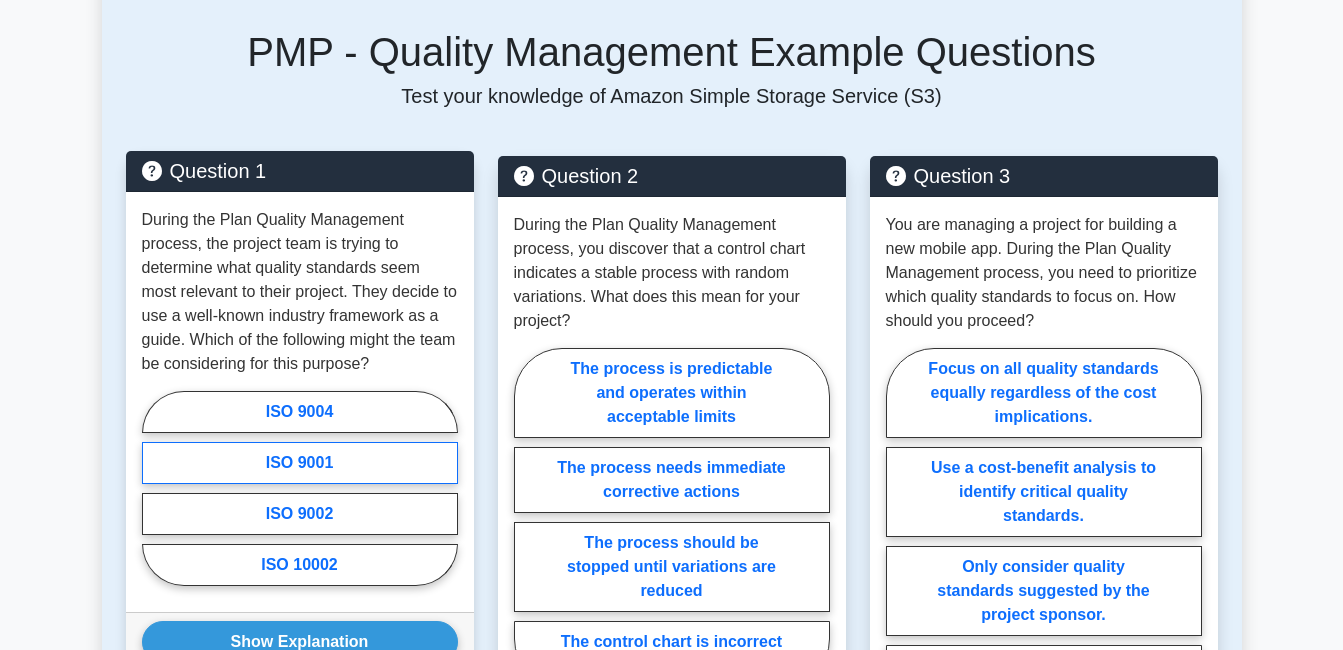 click on "ISO 9001" at bounding box center (300, 463) 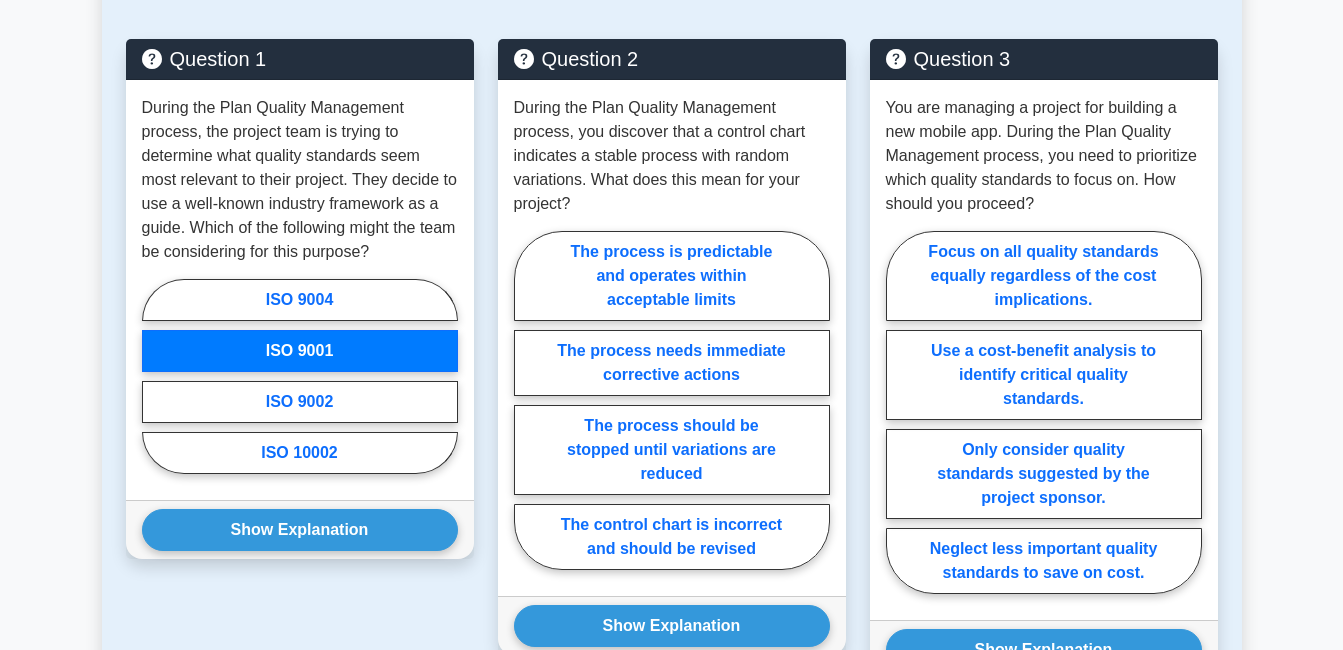scroll, scrollTop: 1800, scrollLeft: 0, axis: vertical 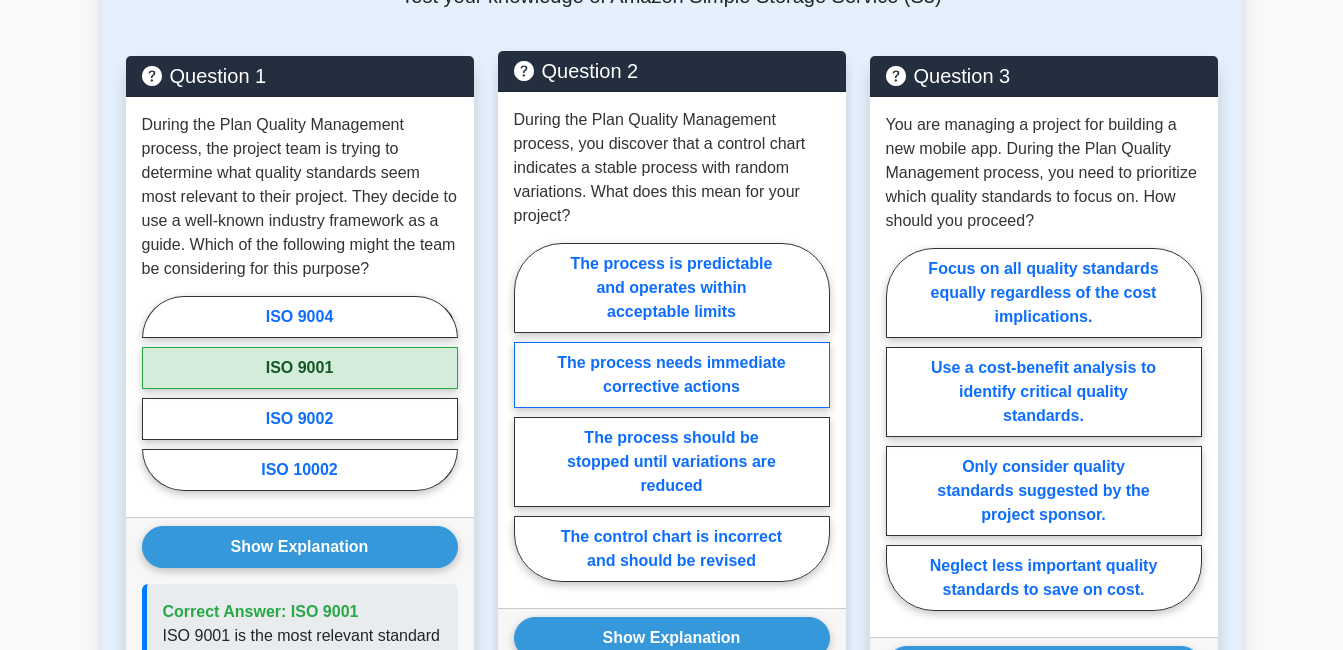 click on "The process needs immediate corrective actions" at bounding box center [672, 375] 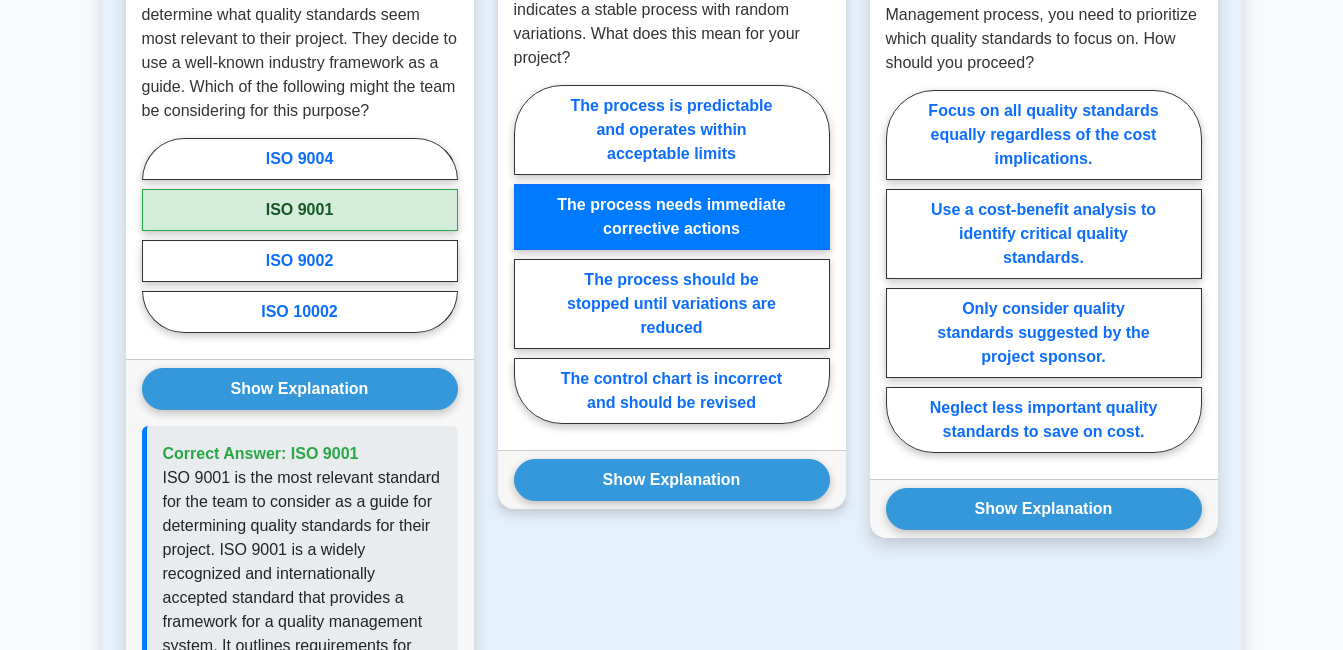 scroll, scrollTop: 1800, scrollLeft: 0, axis: vertical 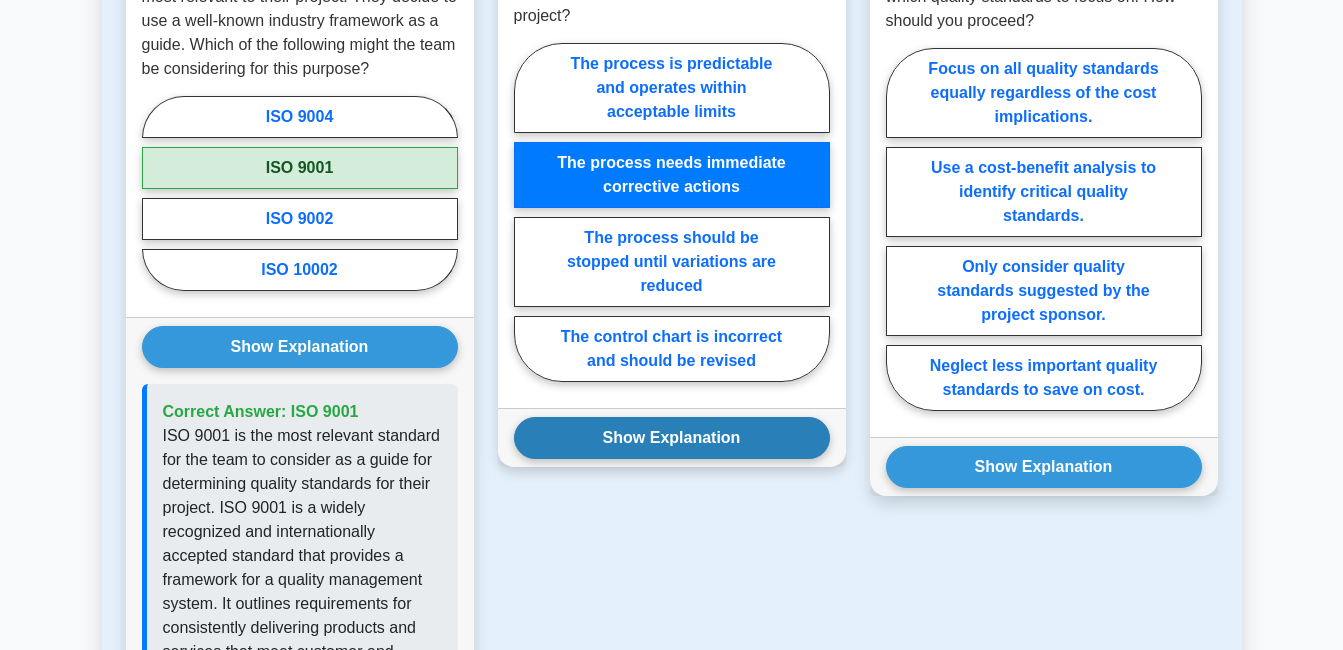 click on "Show Explanation" at bounding box center (672, 438) 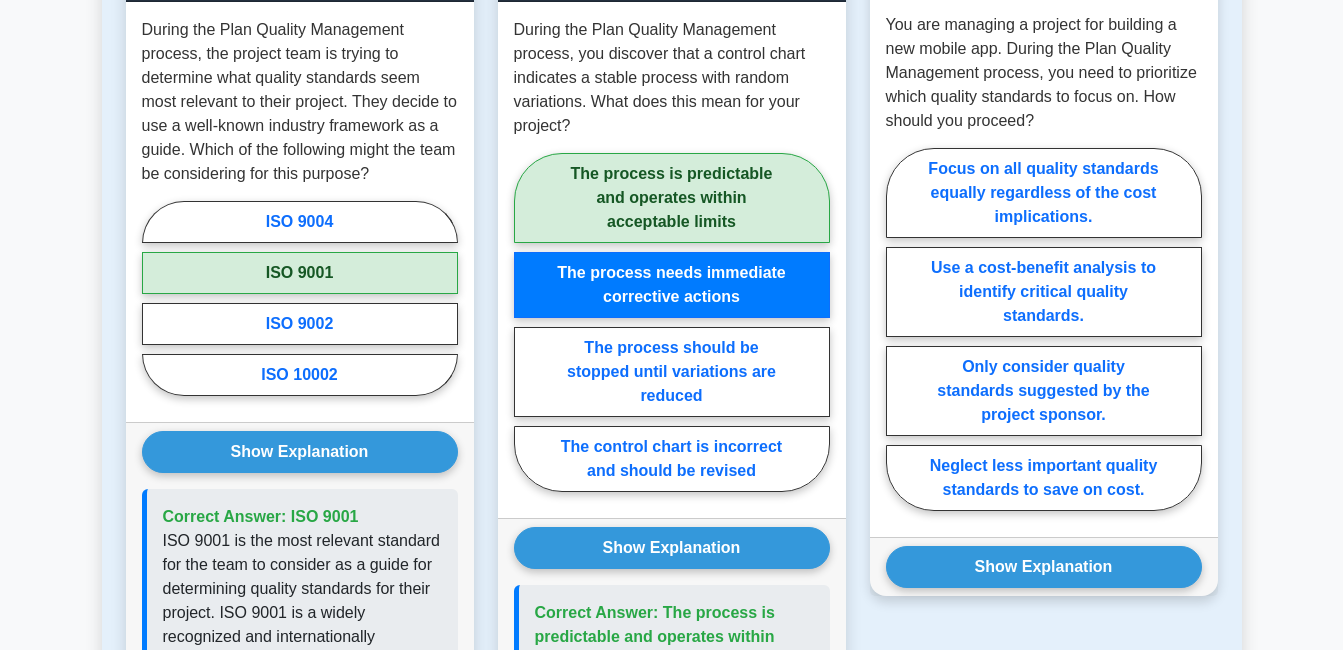 scroll, scrollTop: 1700, scrollLeft: 0, axis: vertical 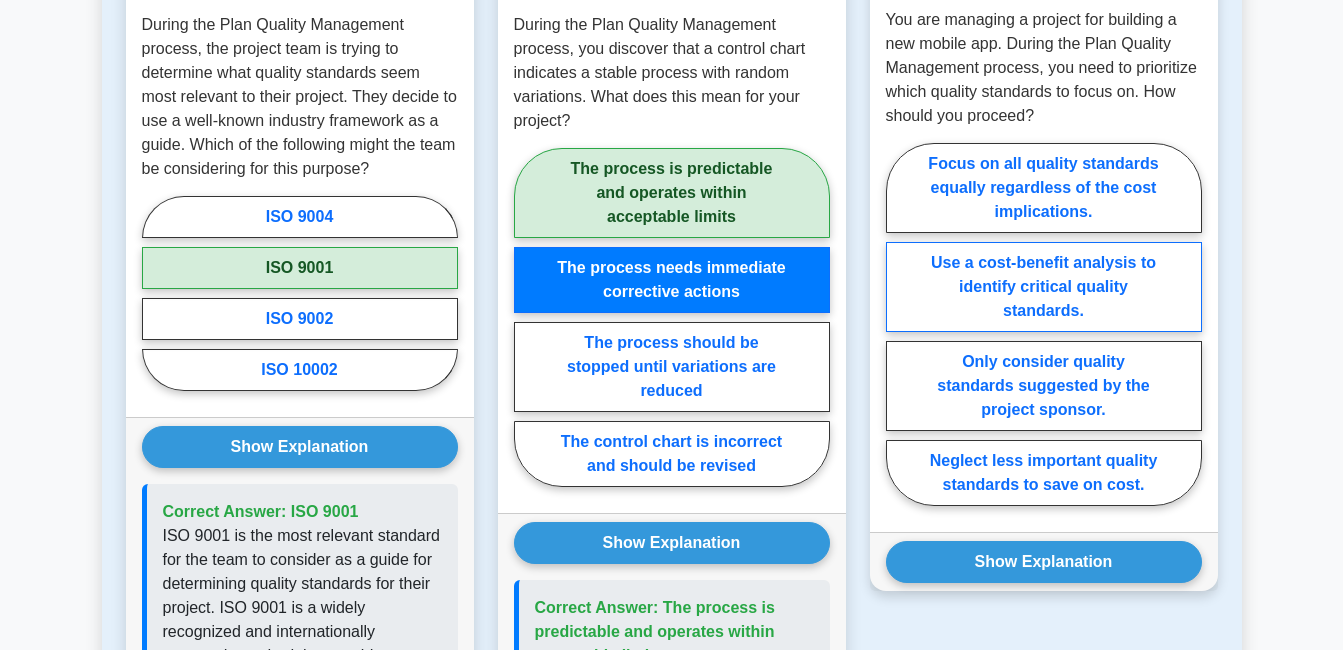 click on "Use a cost-benefit analysis to identify critical quality standards." at bounding box center [1044, 287] 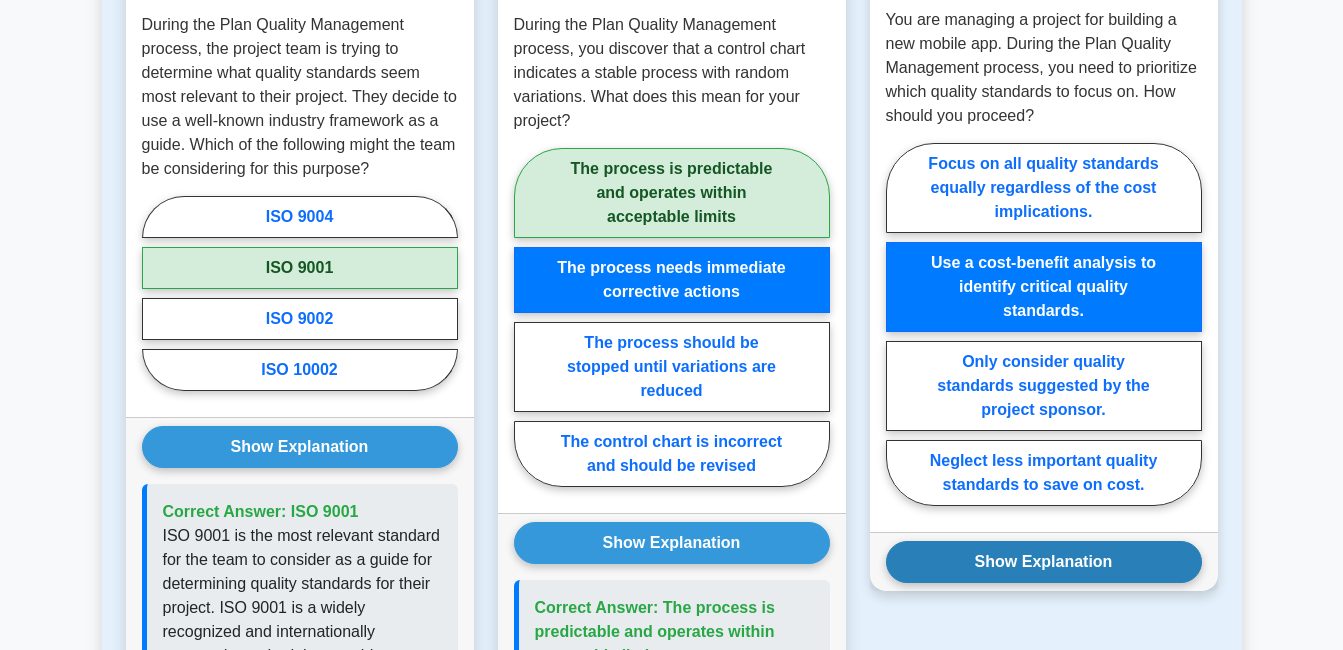 click on "Show Explanation" at bounding box center [1044, 562] 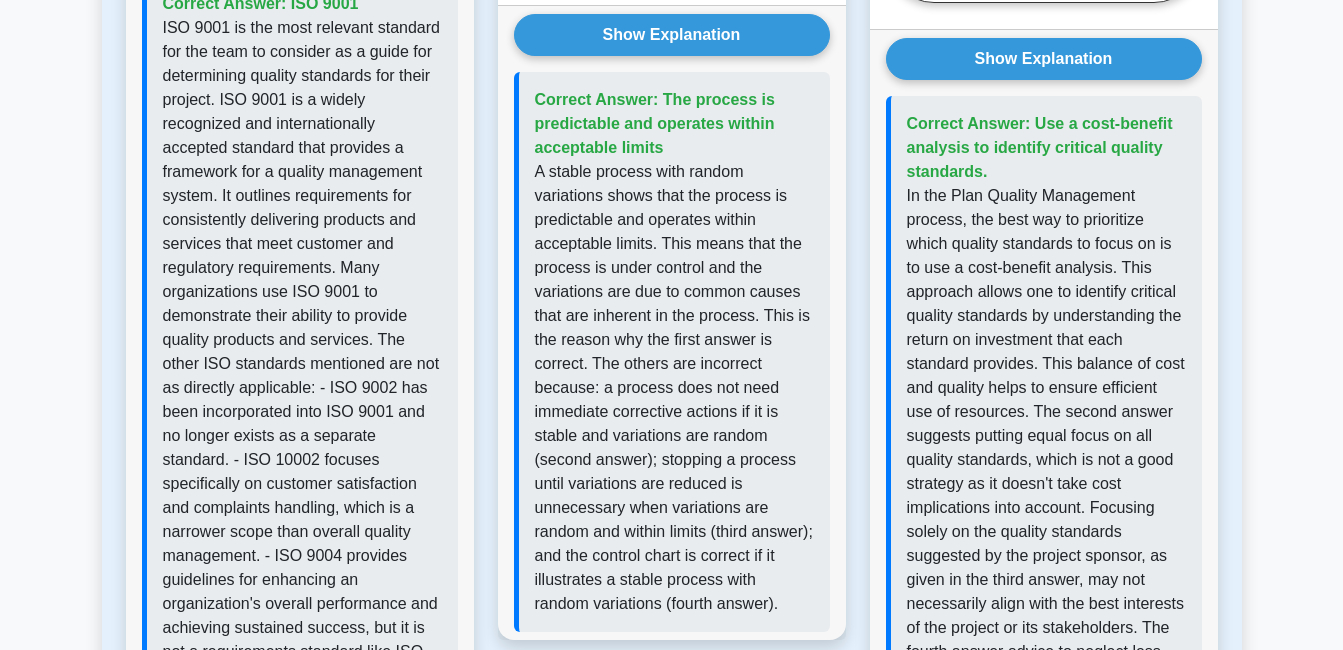 scroll, scrollTop: 2200, scrollLeft: 0, axis: vertical 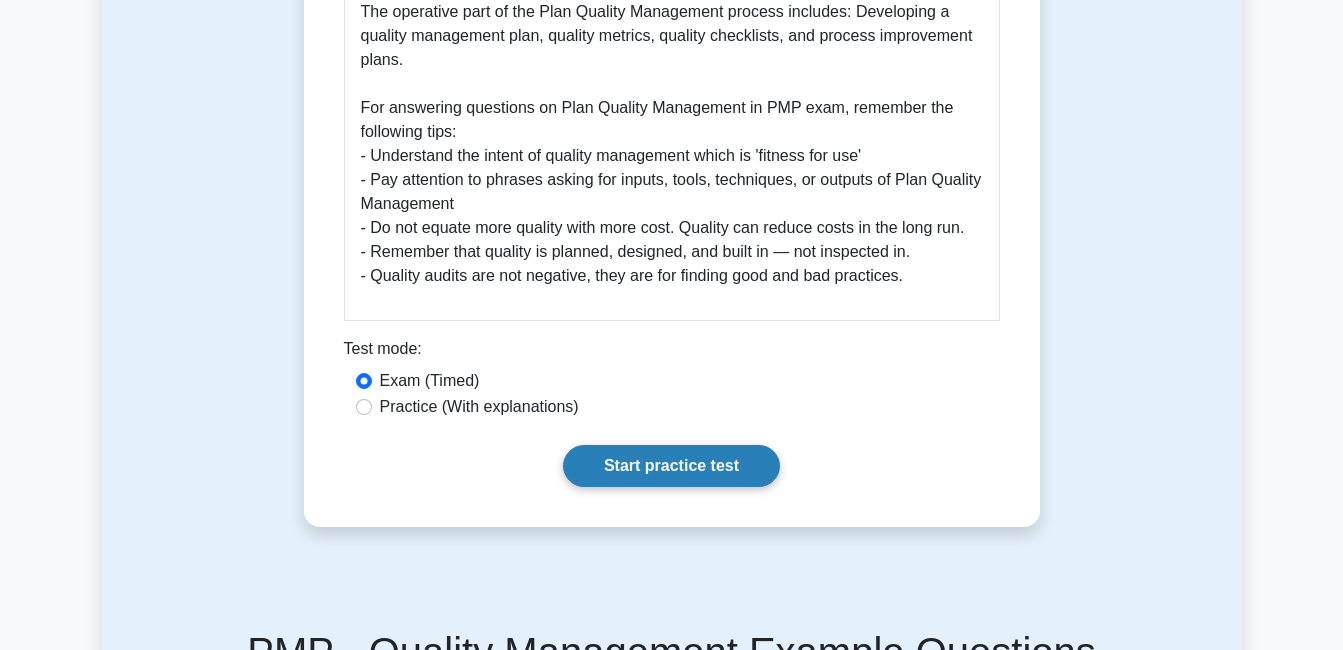 click on "Start practice test" at bounding box center (671, 466) 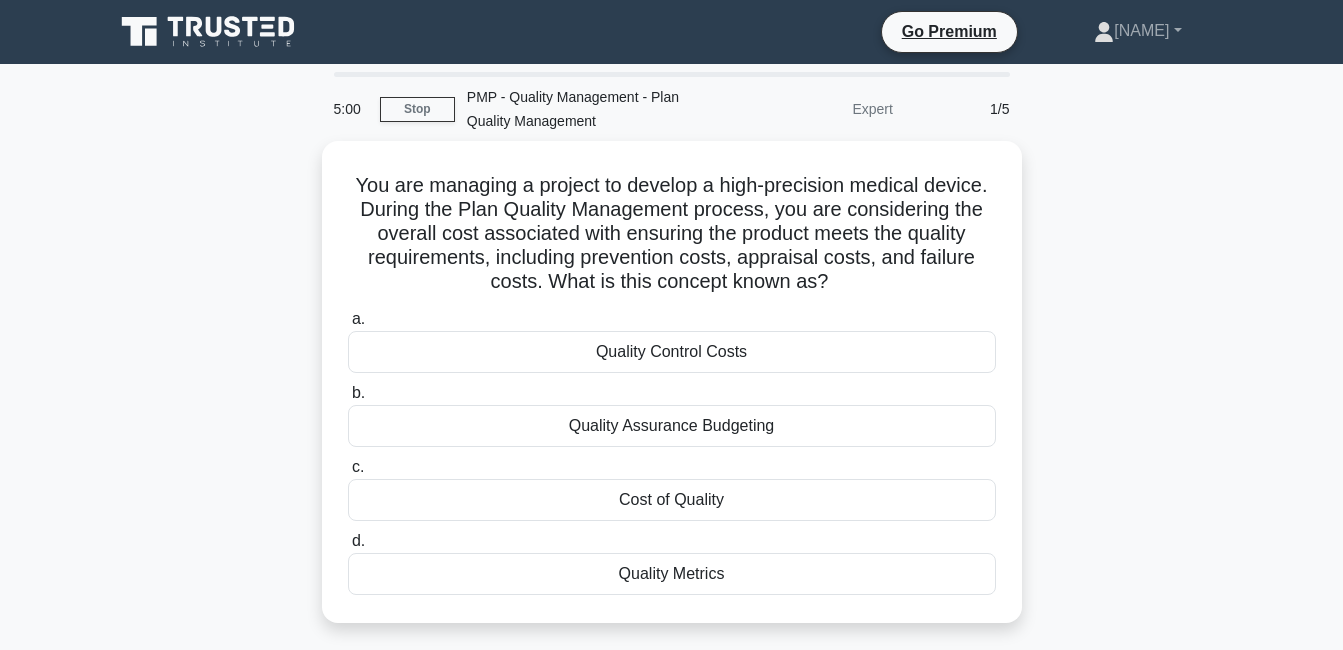 scroll, scrollTop: 0, scrollLeft: 0, axis: both 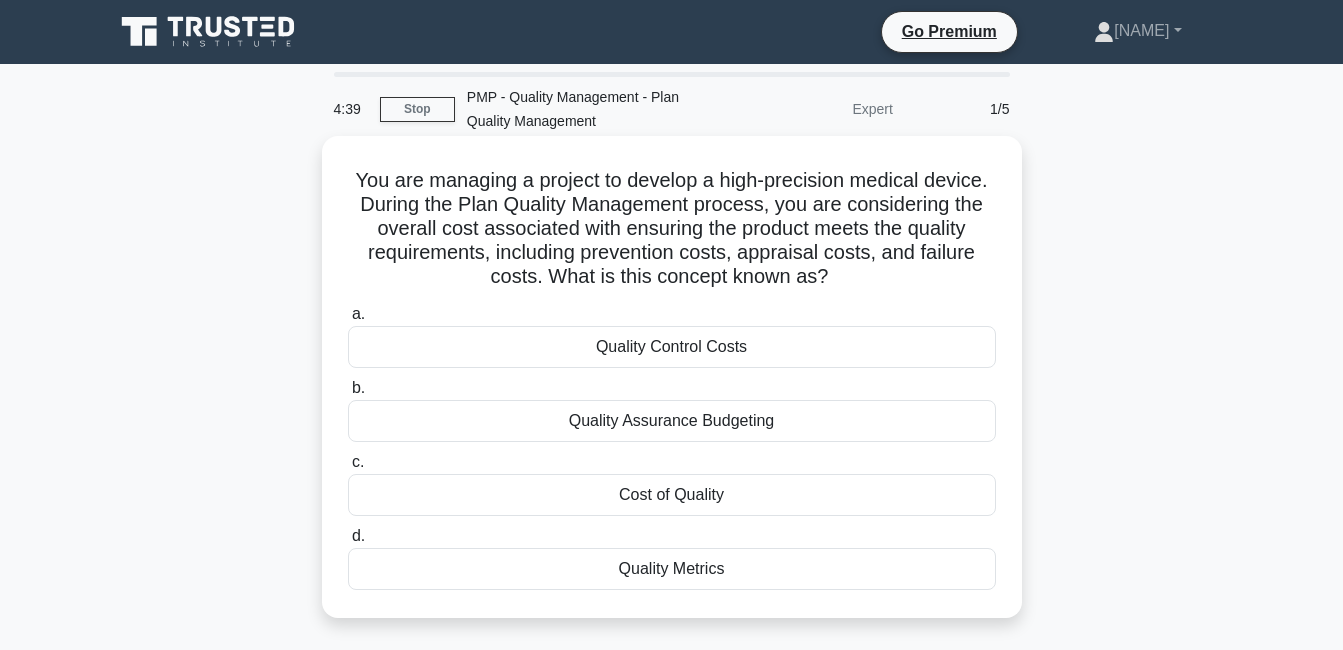 click on "Cost of Quality" at bounding box center (672, 495) 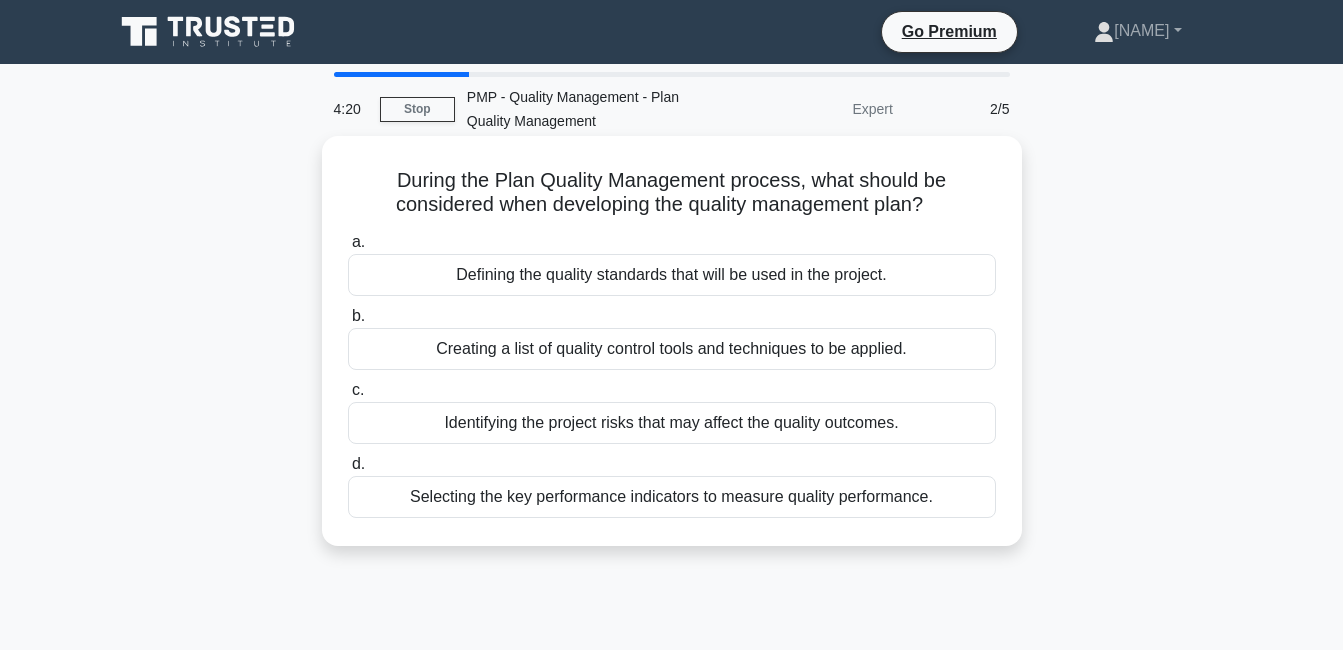 click on "Defining the quality standards that will be used in the project." at bounding box center (672, 275) 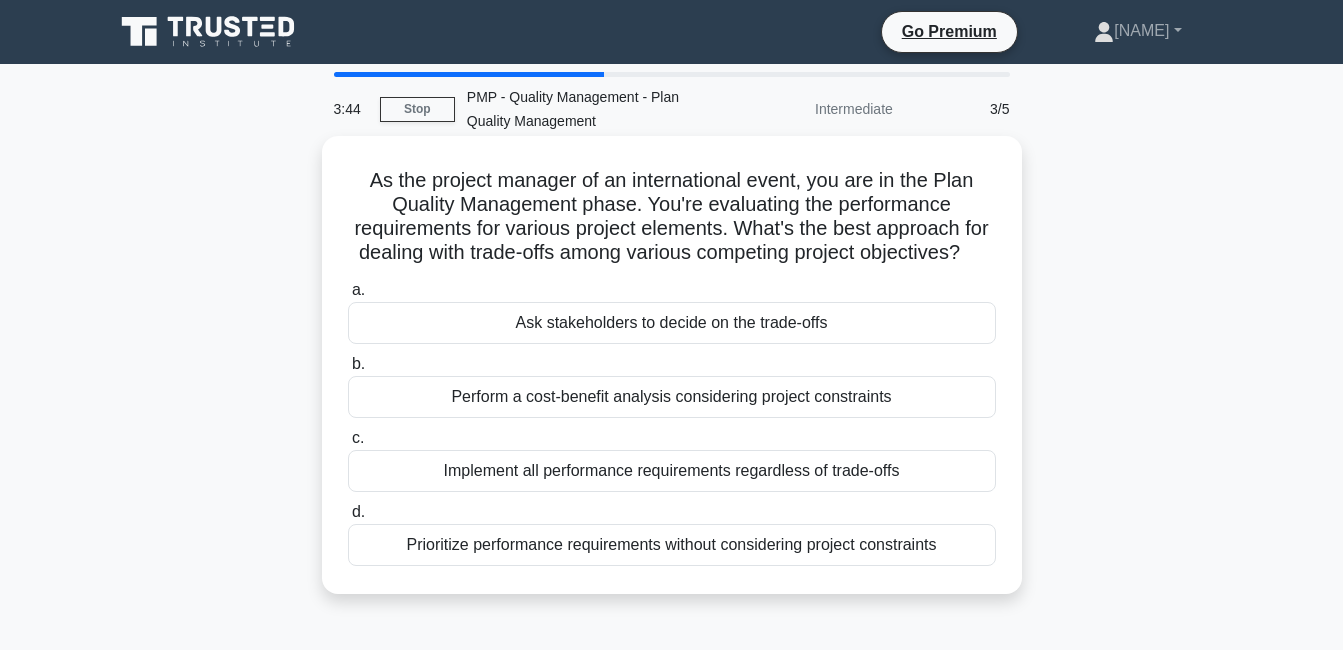 click on "Perform a cost-benefit analysis considering project constraints" at bounding box center [672, 397] 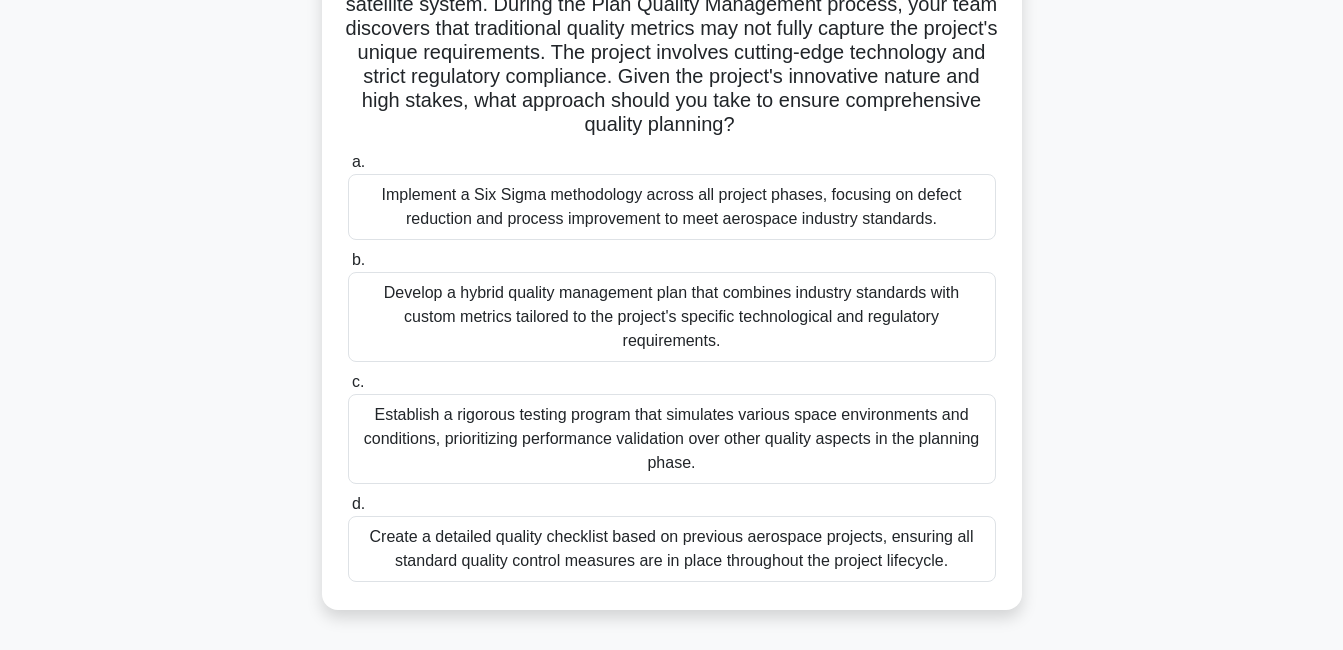 scroll, scrollTop: 100, scrollLeft: 0, axis: vertical 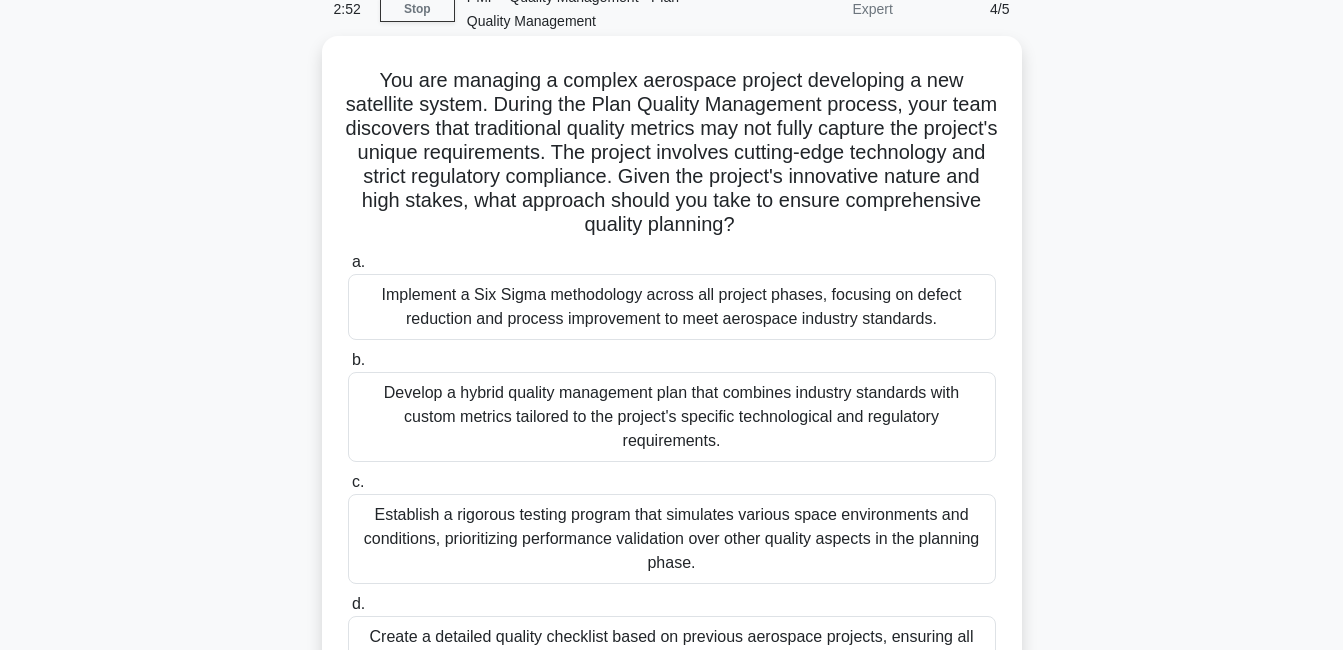click on "Develop a hybrid quality management plan that combines industry standards with custom metrics tailored to the project's specific technological and regulatory requirements." at bounding box center [672, 417] 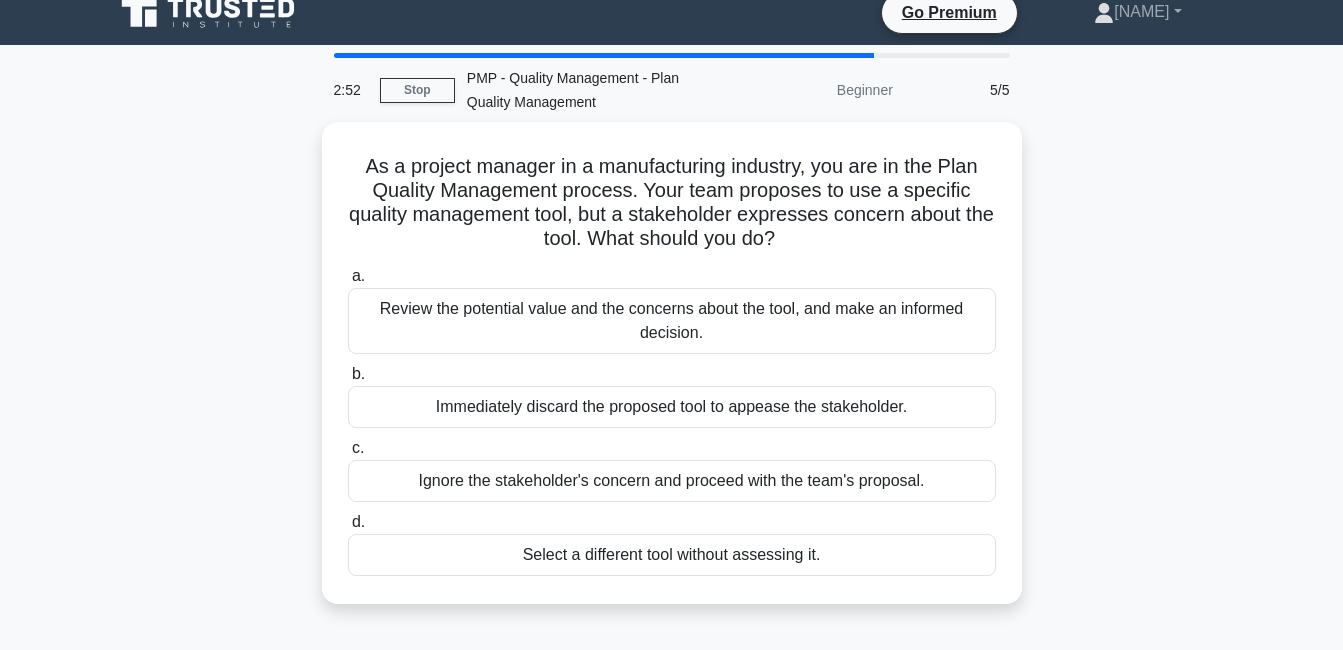 scroll, scrollTop: 0, scrollLeft: 0, axis: both 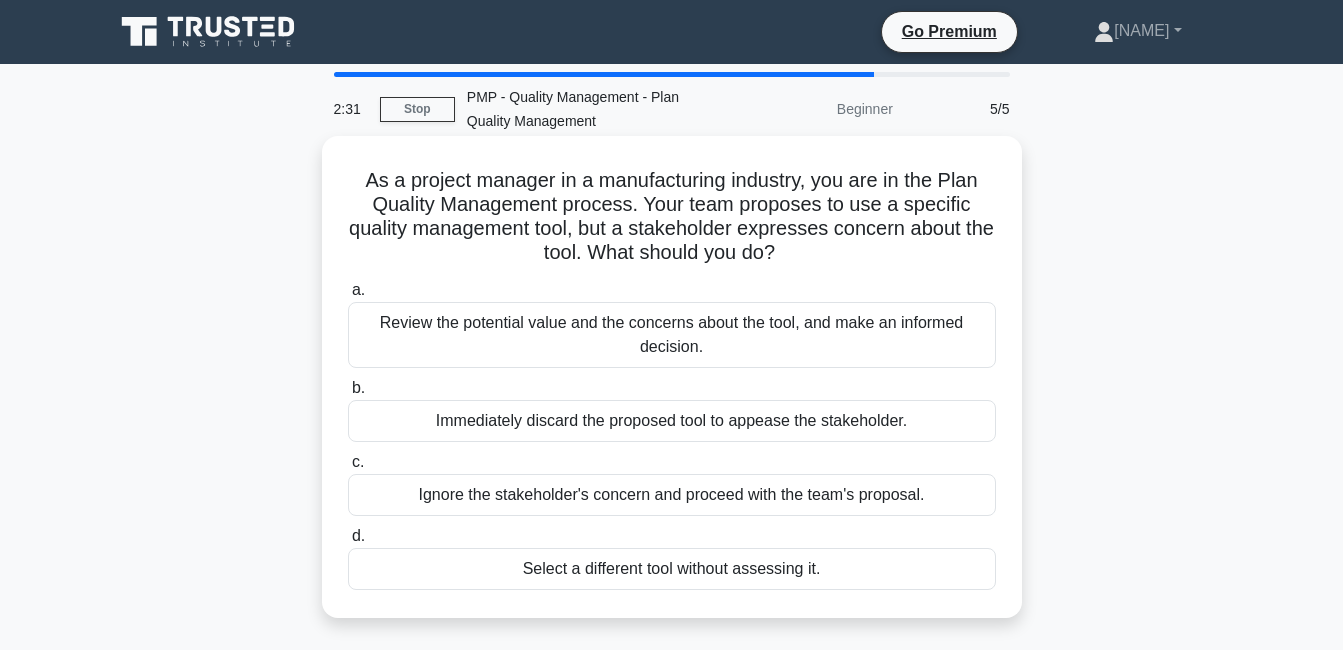 click on "Review the potential value and the concerns about the tool, and make an informed decision." at bounding box center (672, 335) 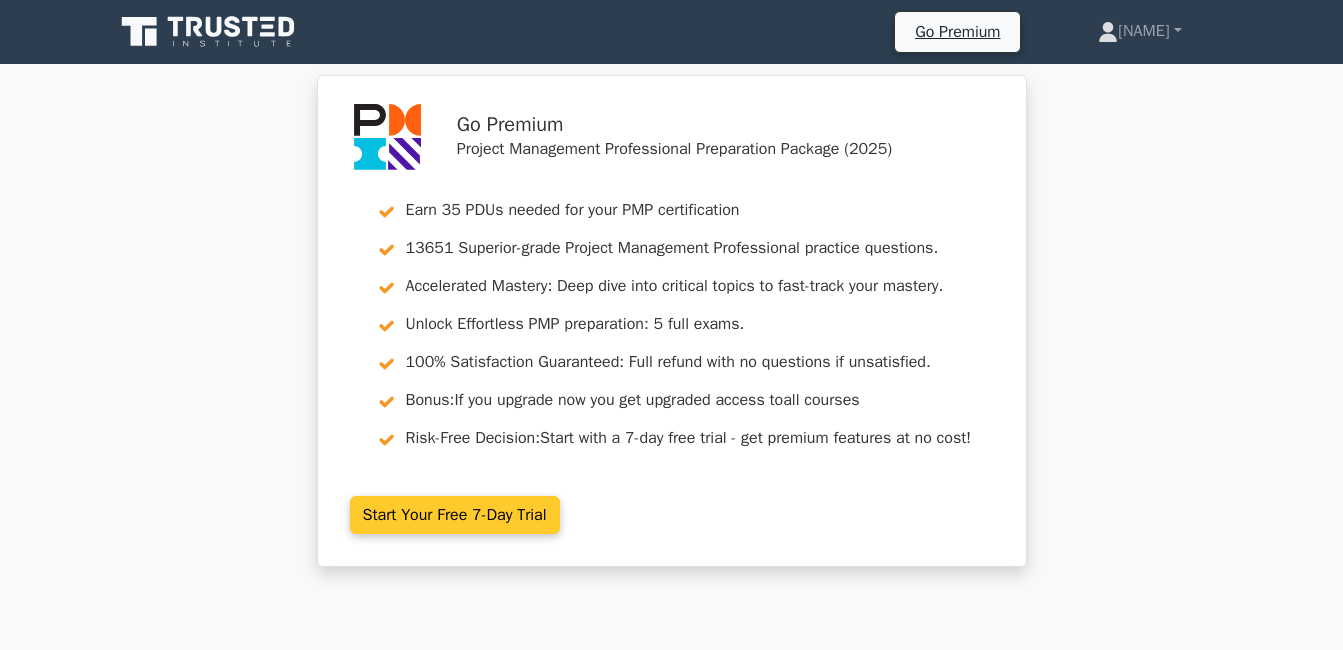 scroll, scrollTop: 0, scrollLeft: 0, axis: both 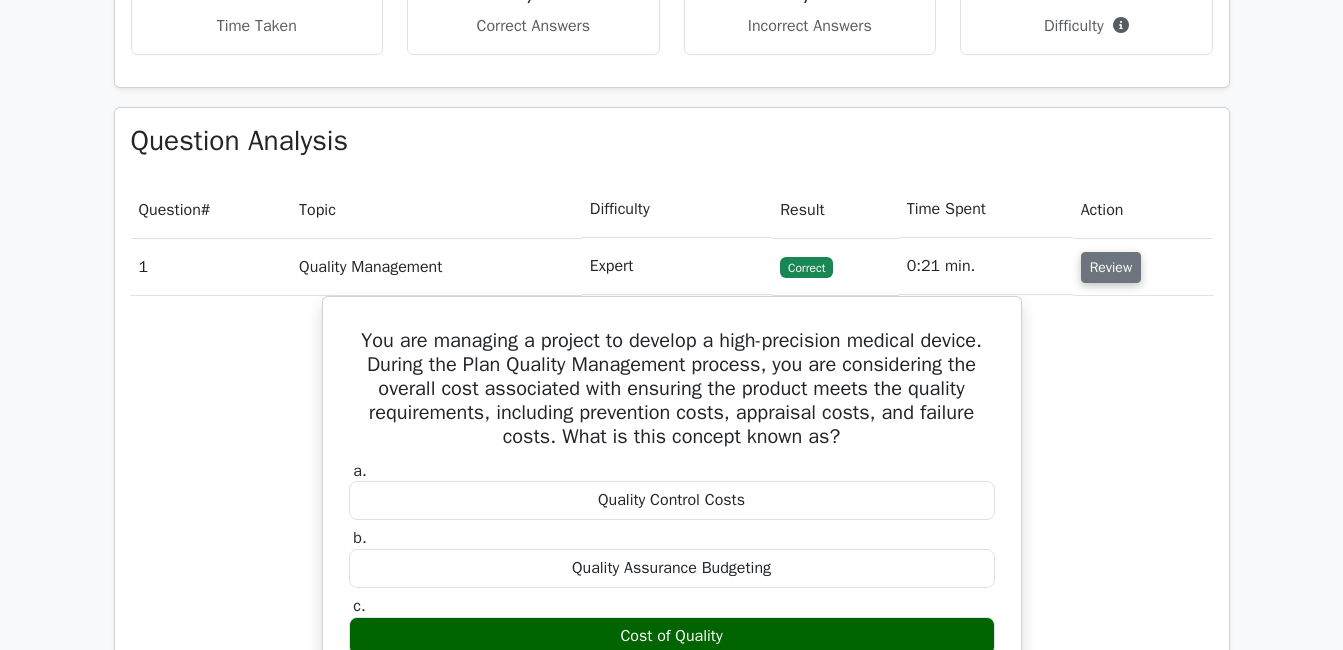click on "Review" at bounding box center (1111, 267) 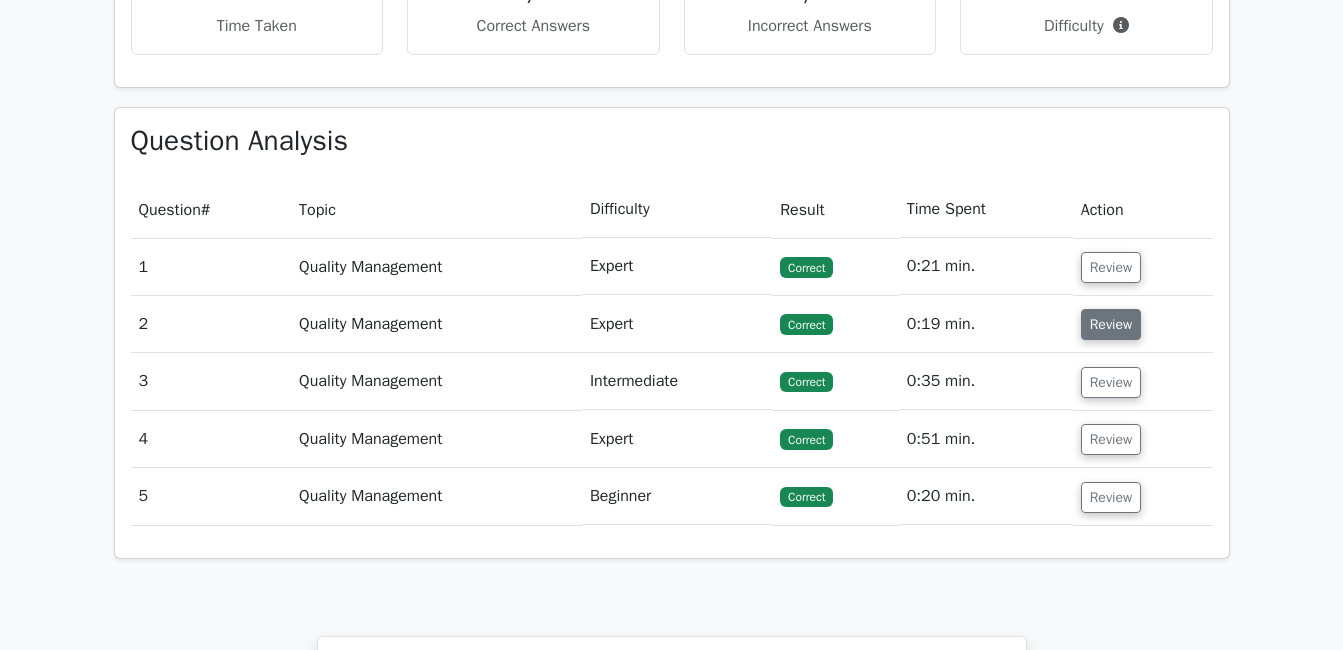 click on "Review" at bounding box center [1111, 324] 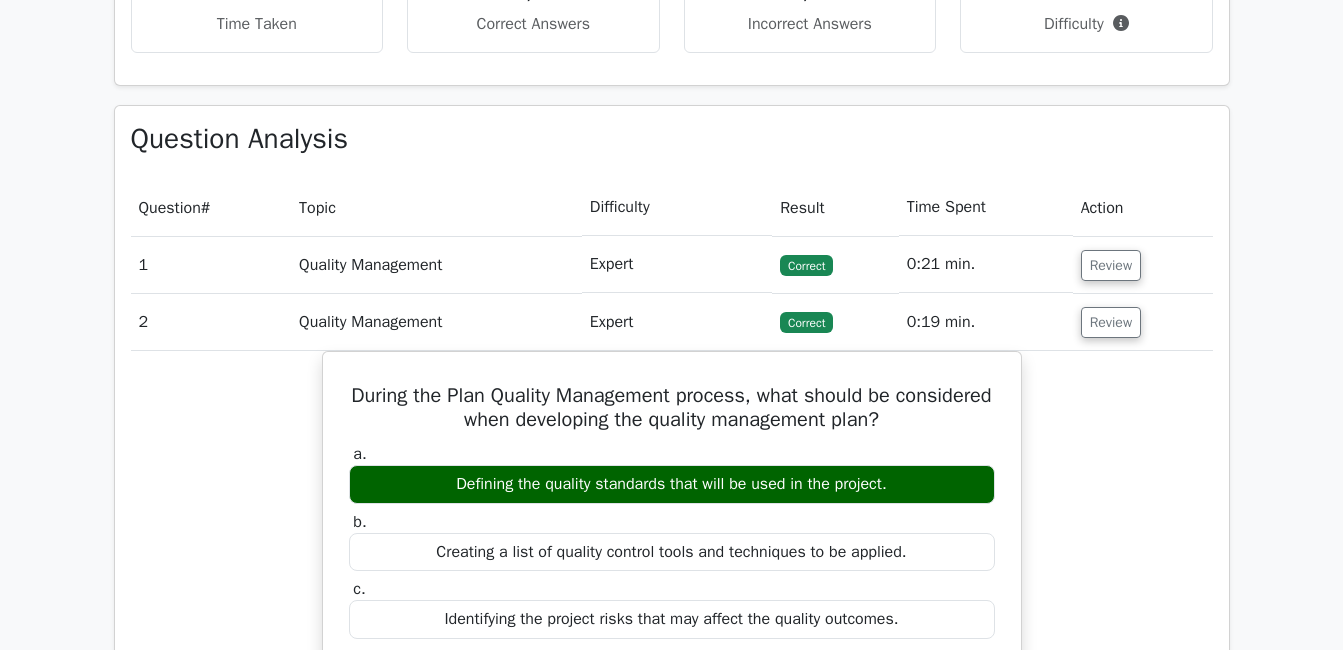 scroll, scrollTop: 1300, scrollLeft: 0, axis: vertical 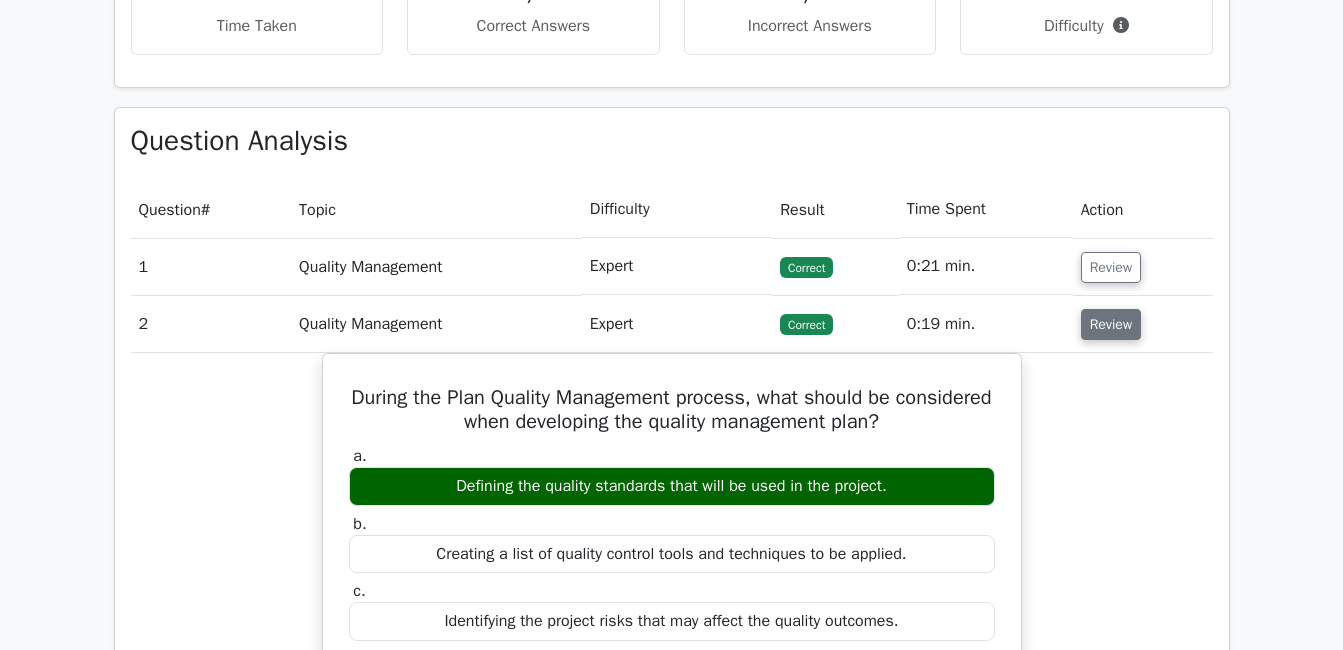 click on "Review" at bounding box center [1111, 324] 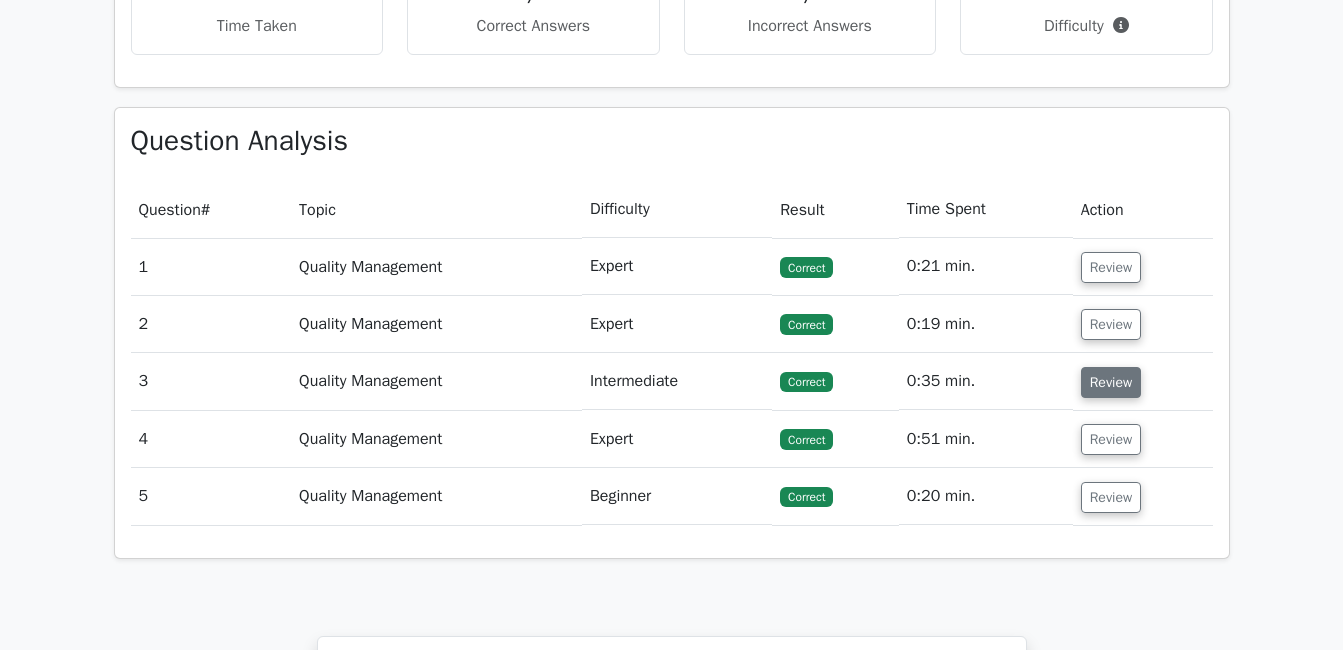 click on "Review" at bounding box center (1111, 382) 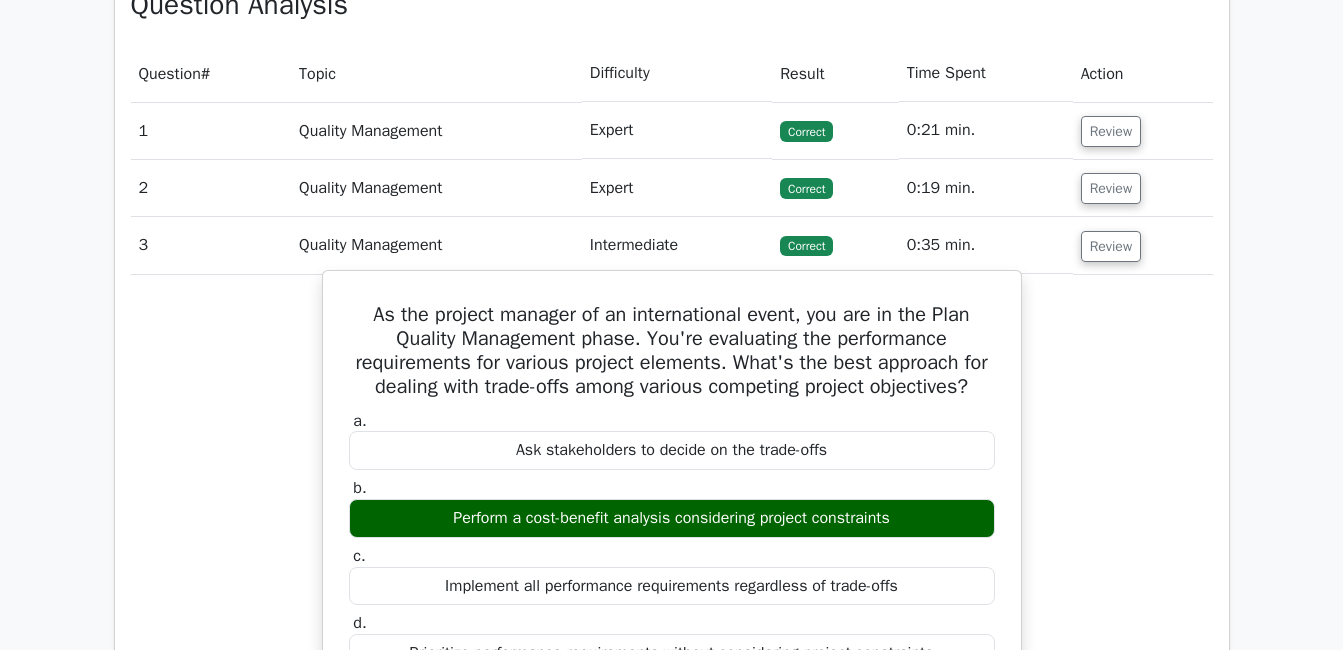 scroll, scrollTop: 1400, scrollLeft: 0, axis: vertical 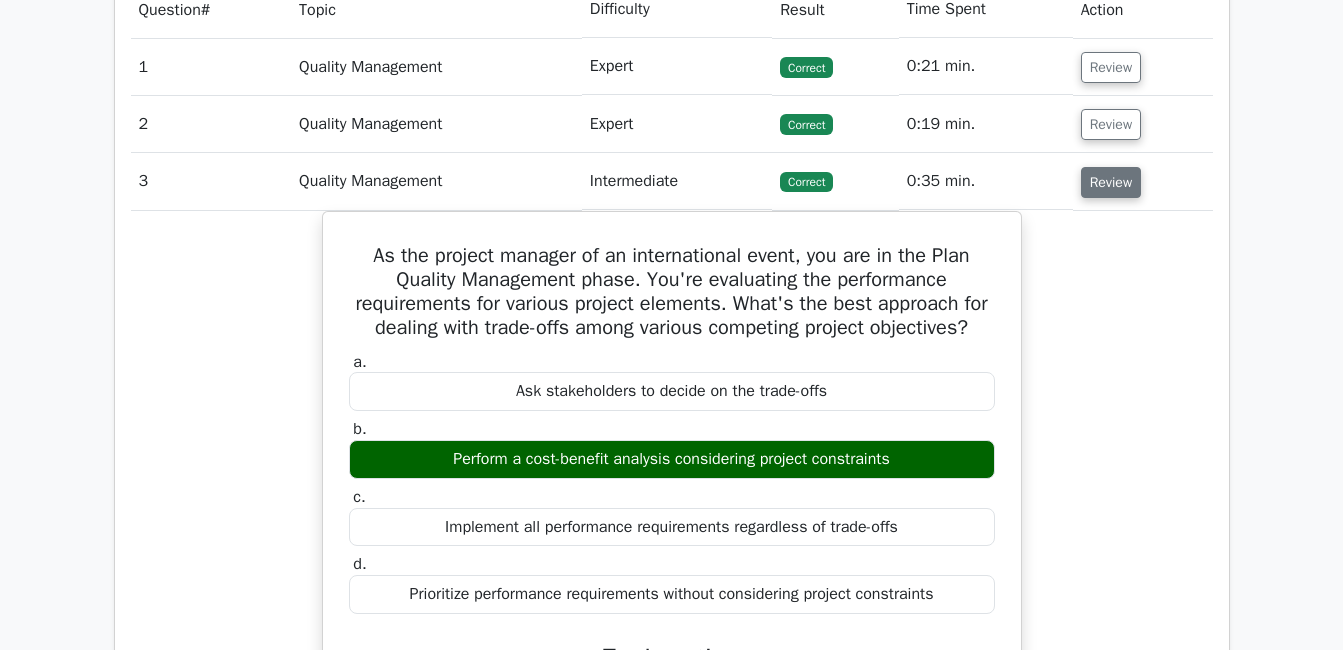 click on "Review" at bounding box center [1111, 182] 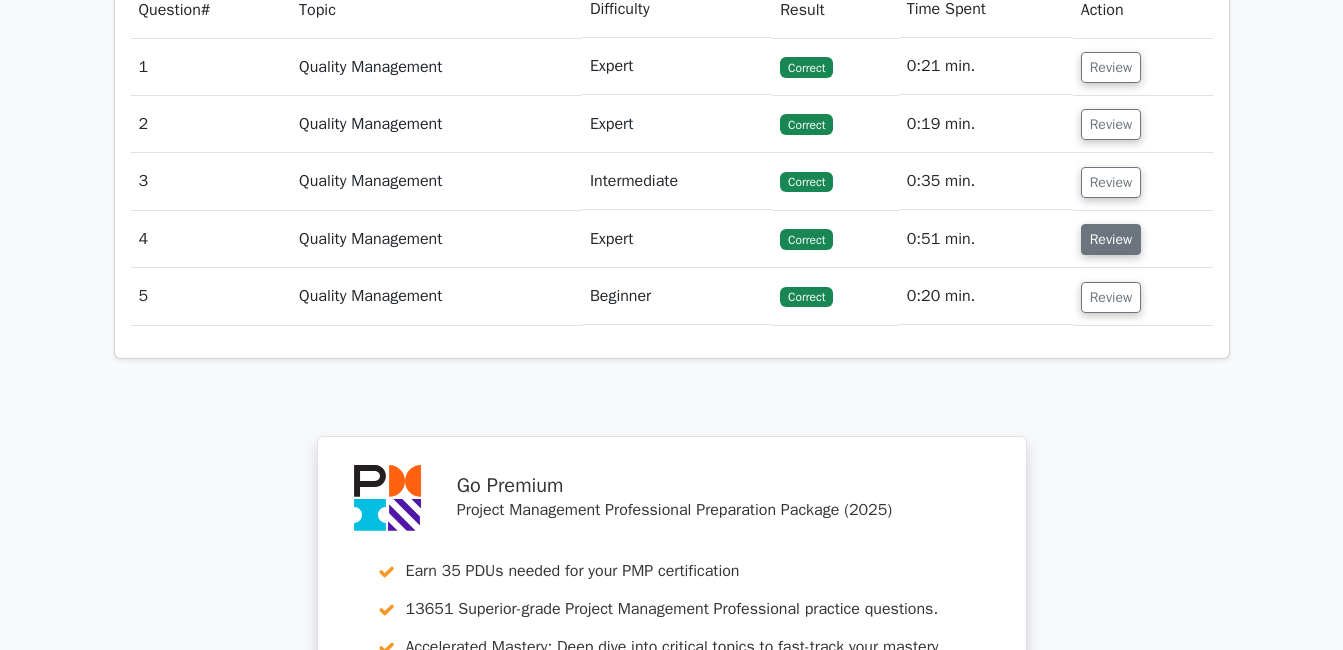 click on "Review" at bounding box center (1111, 239) 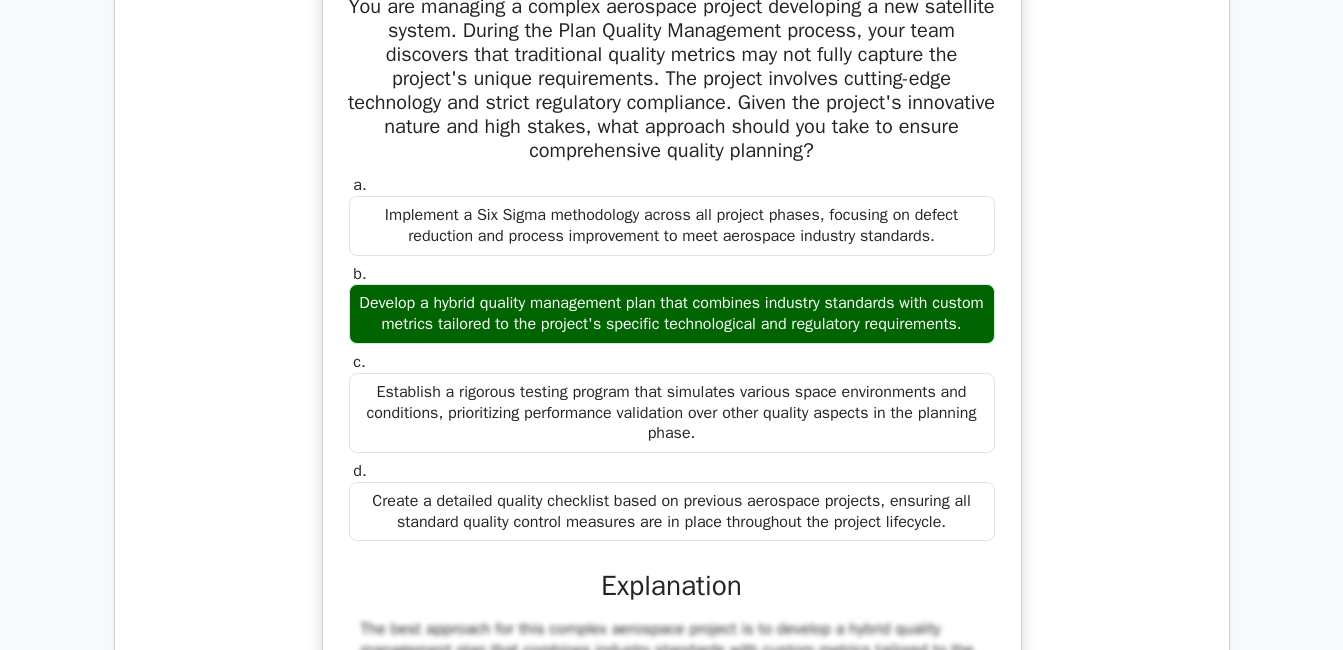 scroll, scrollTop: 1800, scrollLeft: 0, axis: vertical 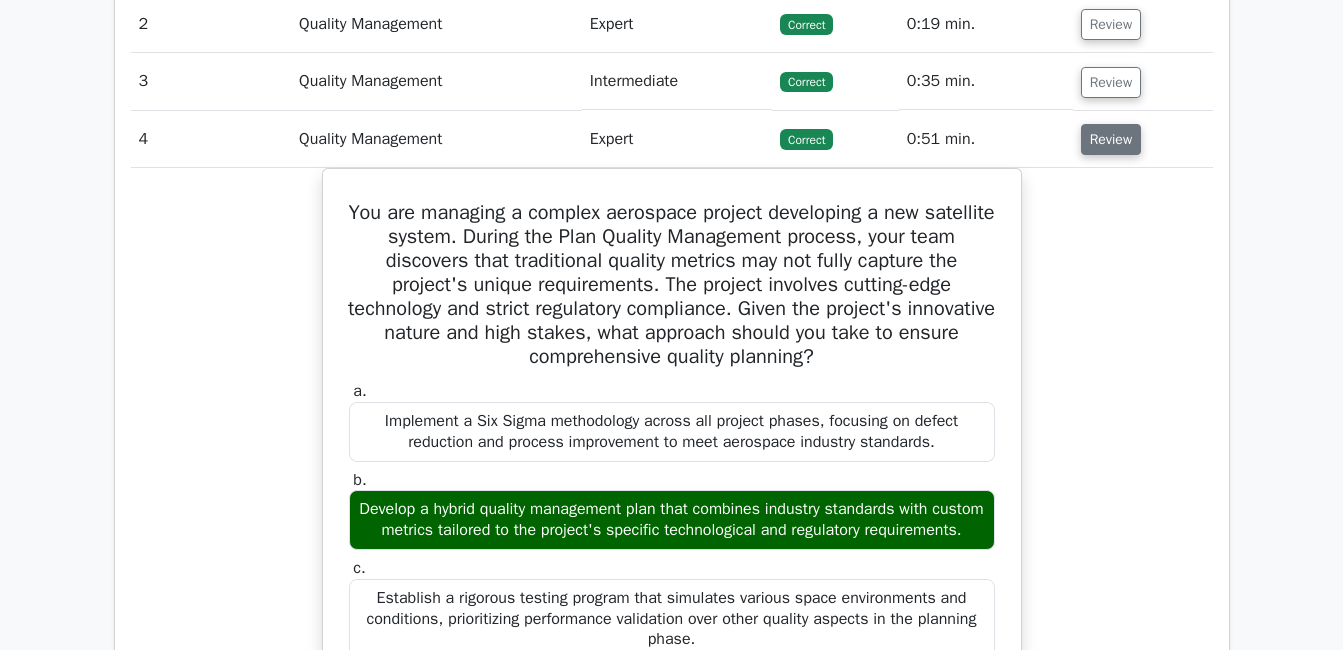 click on "Review" at bounding box center [1111, 139] 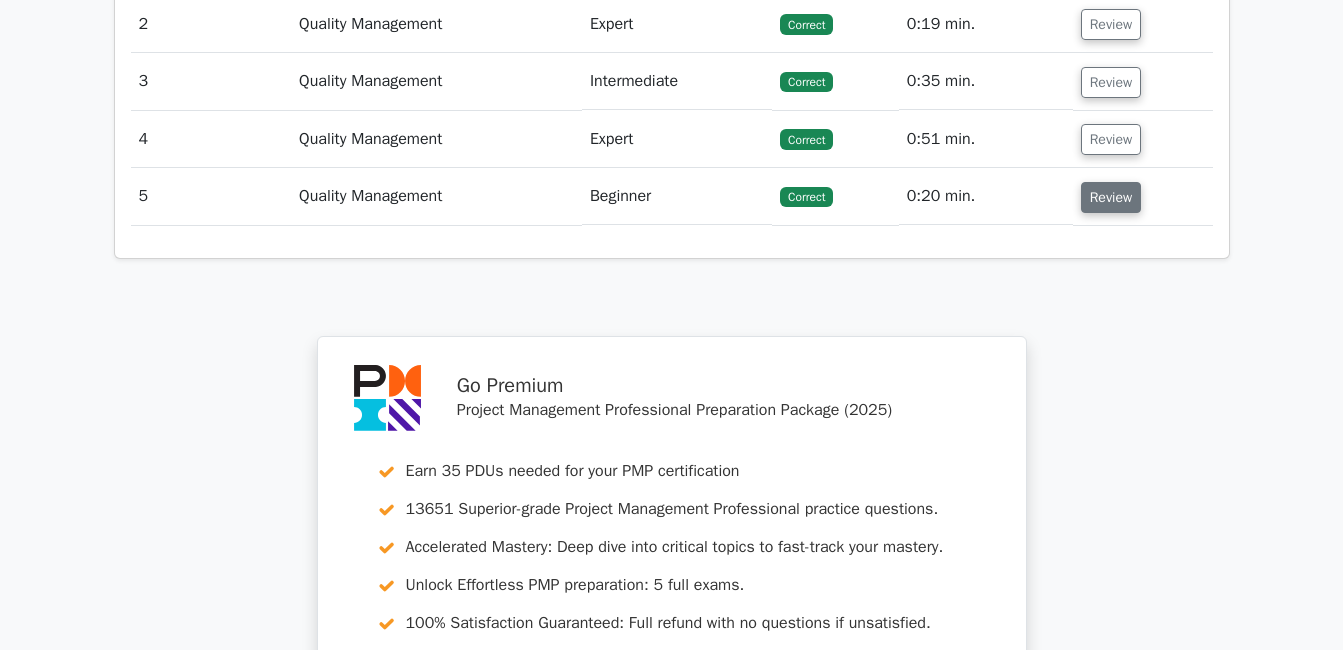 click on "Review" at bounding box center (1111, 197) 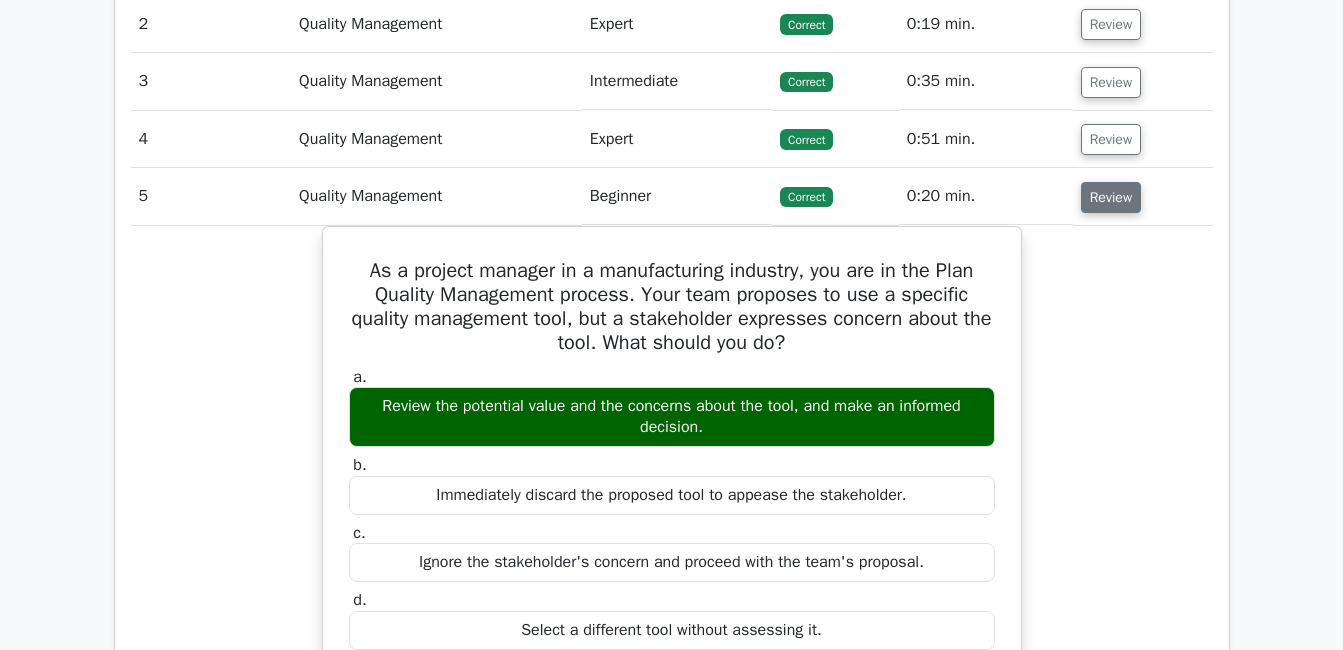 click on "Review" at bounding box center [1111, 197] 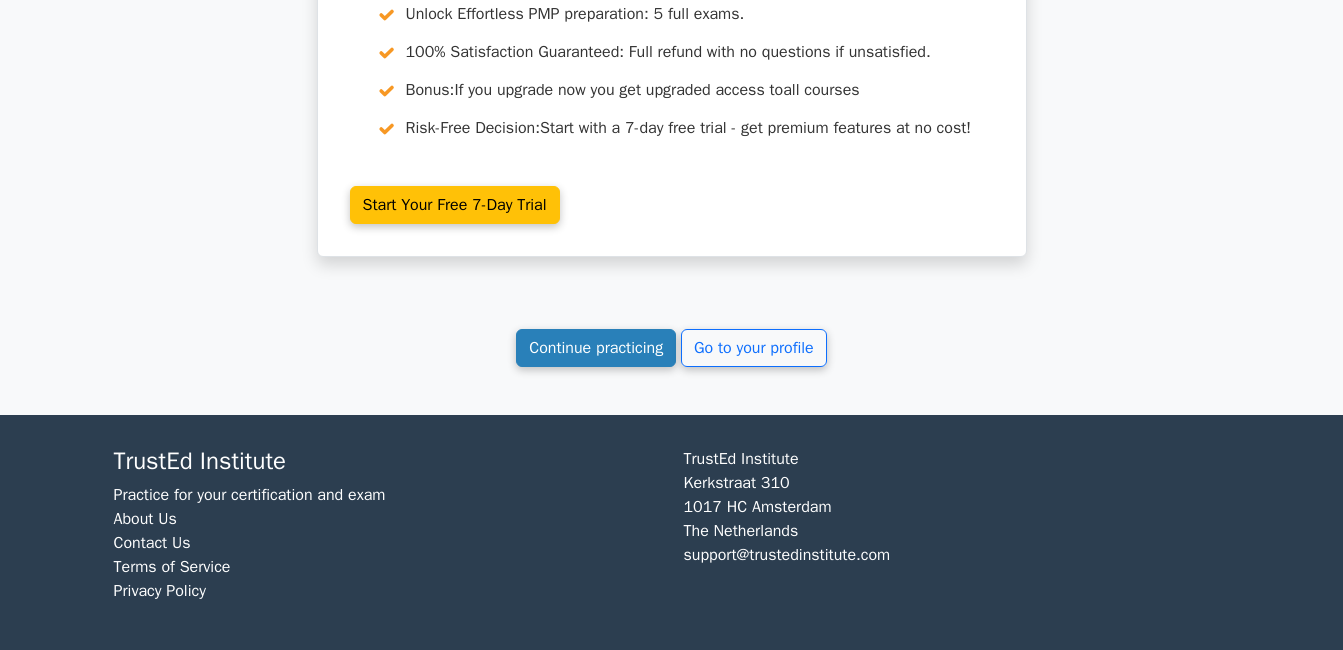 scroll, scrollTop: 2172, scrollLeft: 0, axis: vertical 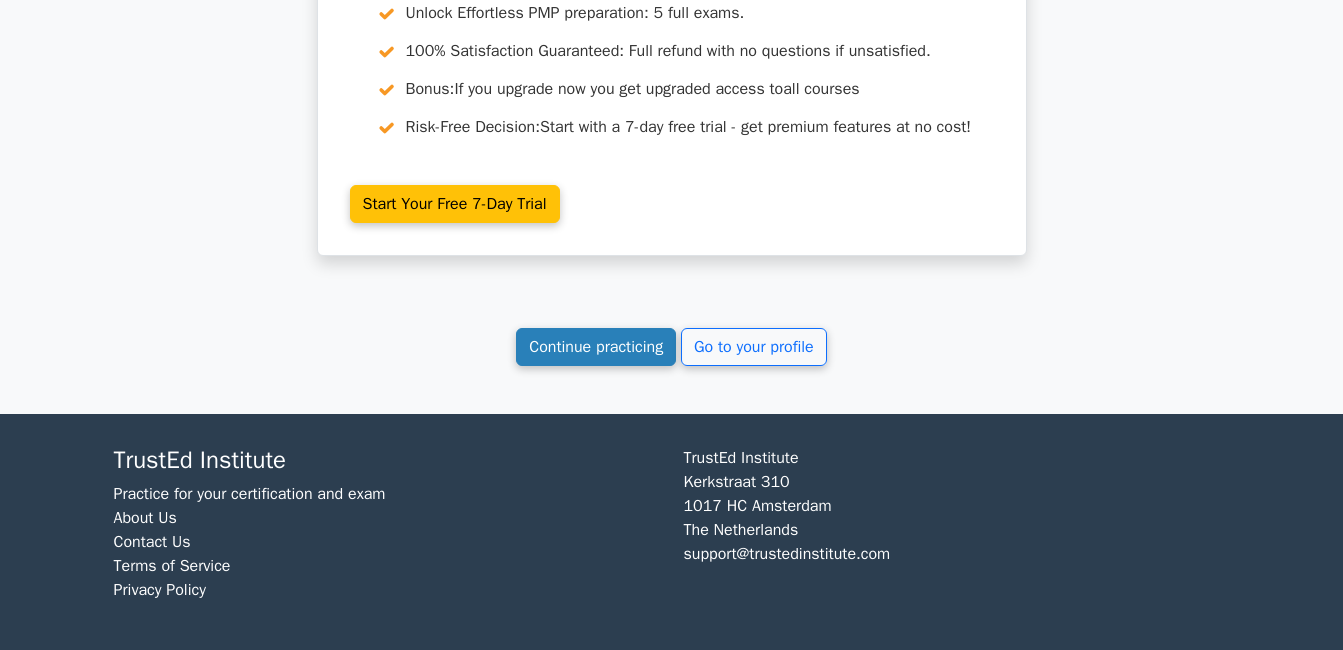 click on "Continue practicing" at bounding box center (596, 347) 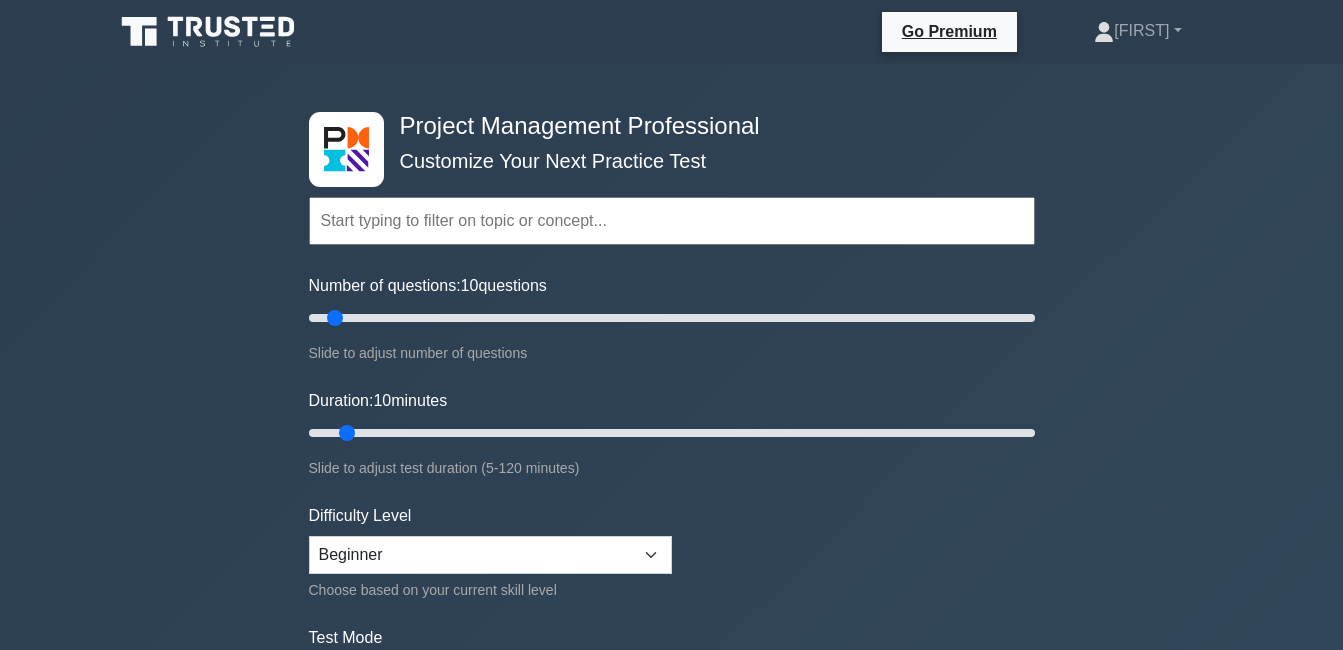 scroll, scrollTop: 0, scrollLeft: 0, axis: both 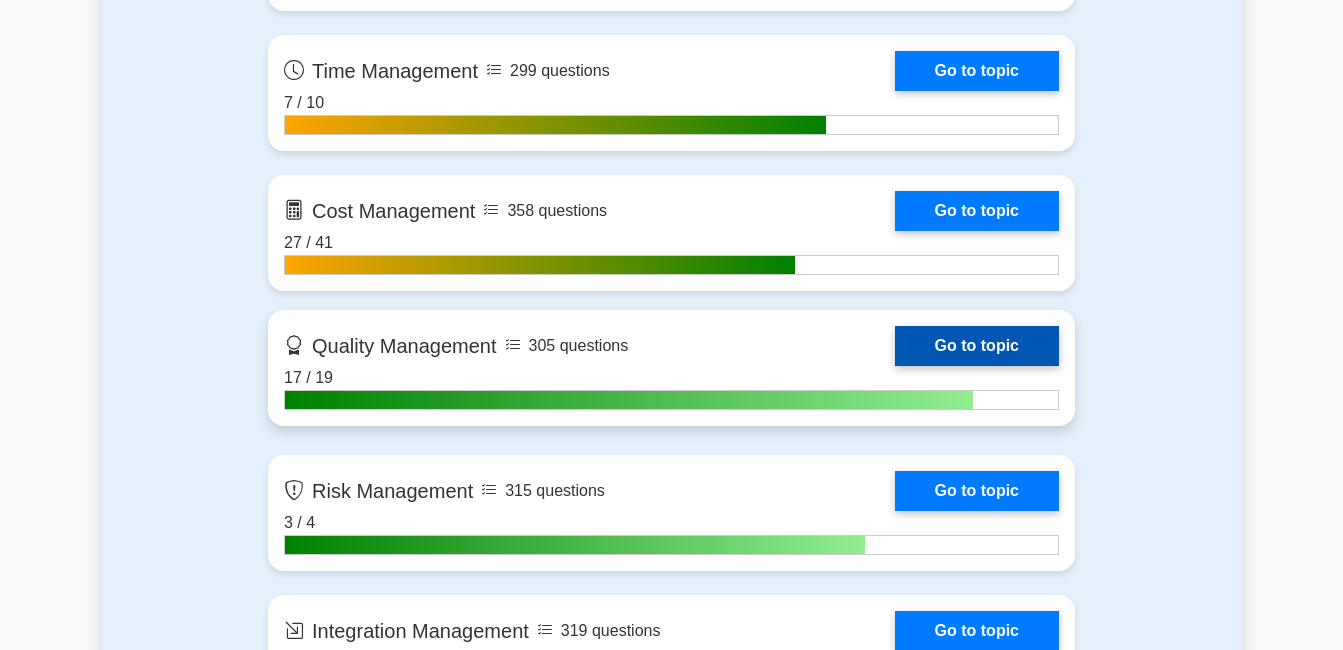 click on "Go to topic" at bounding box center [977, 346] 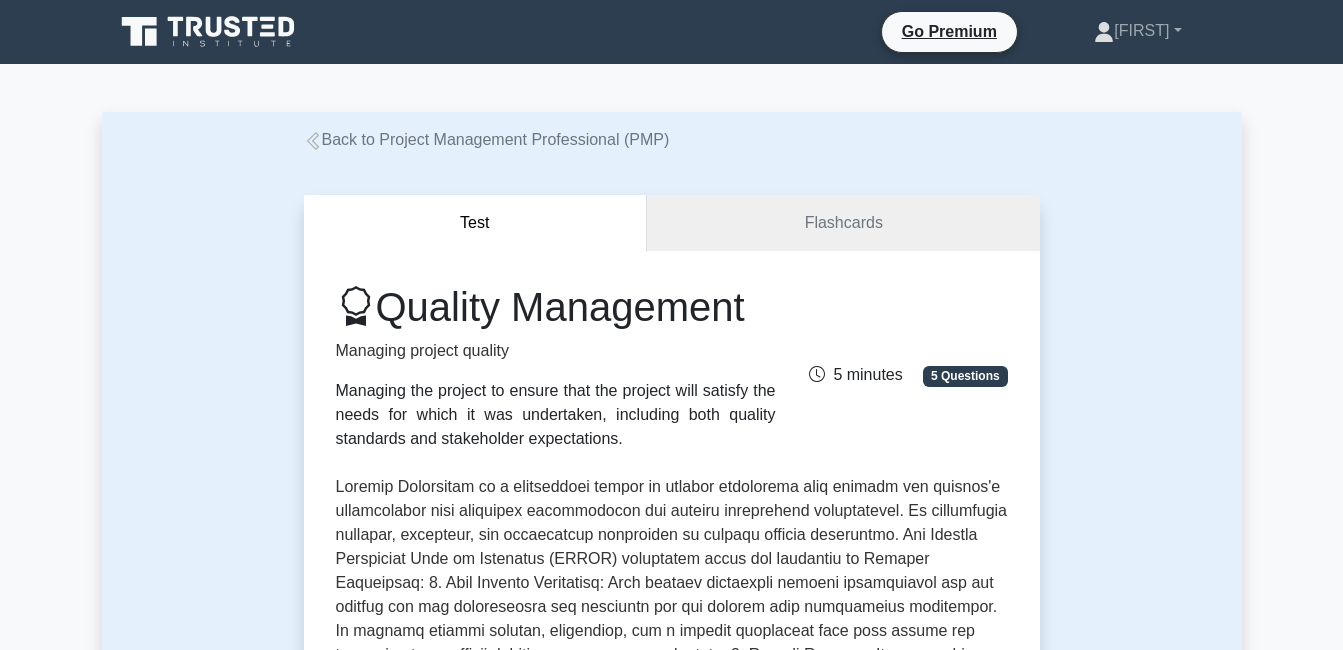 scroll, scrollTop: 0, scrollLeft: 0, axis: both 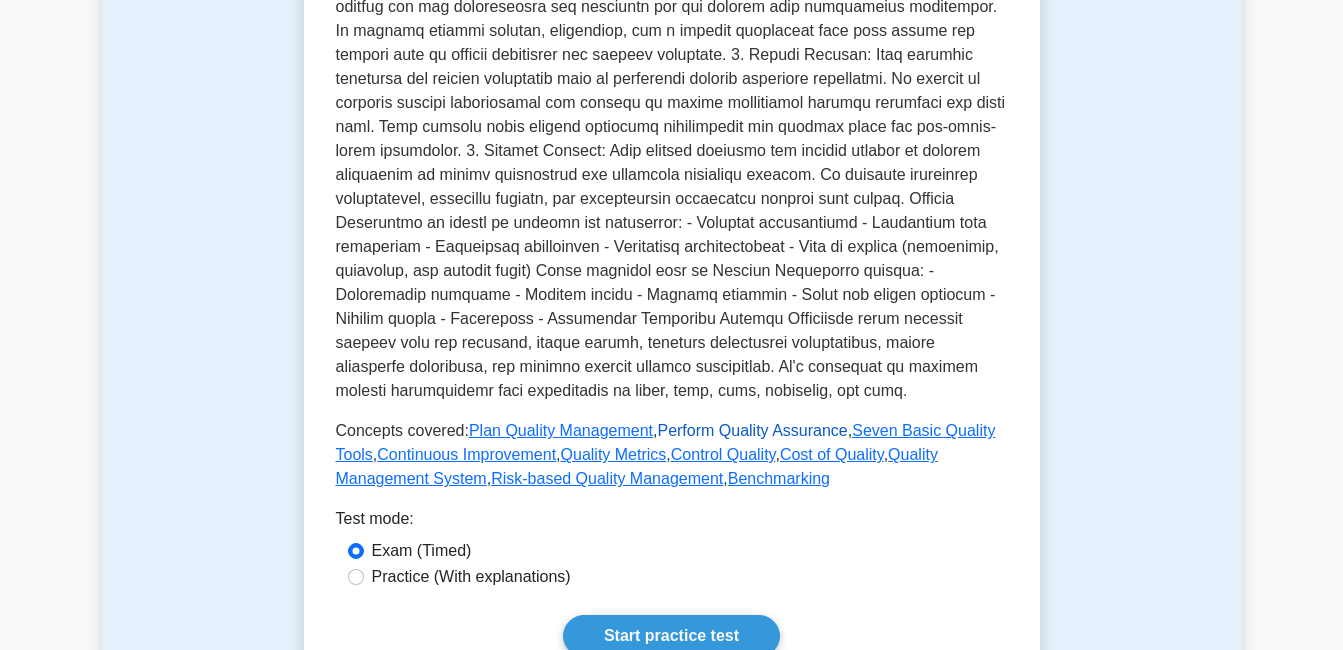 click on "Perform Quality Assurance" at bounding box center (752, 430) 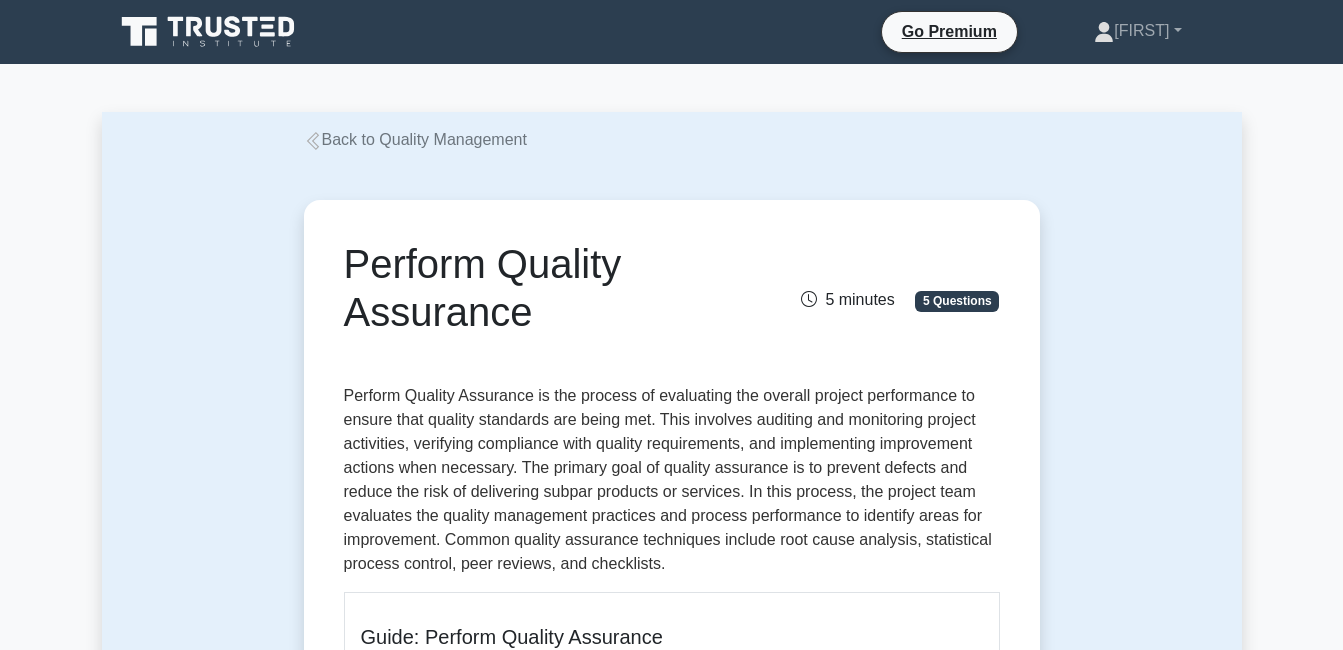 scroll, scrollTop: 0, scrollLeft: 0, axis: both 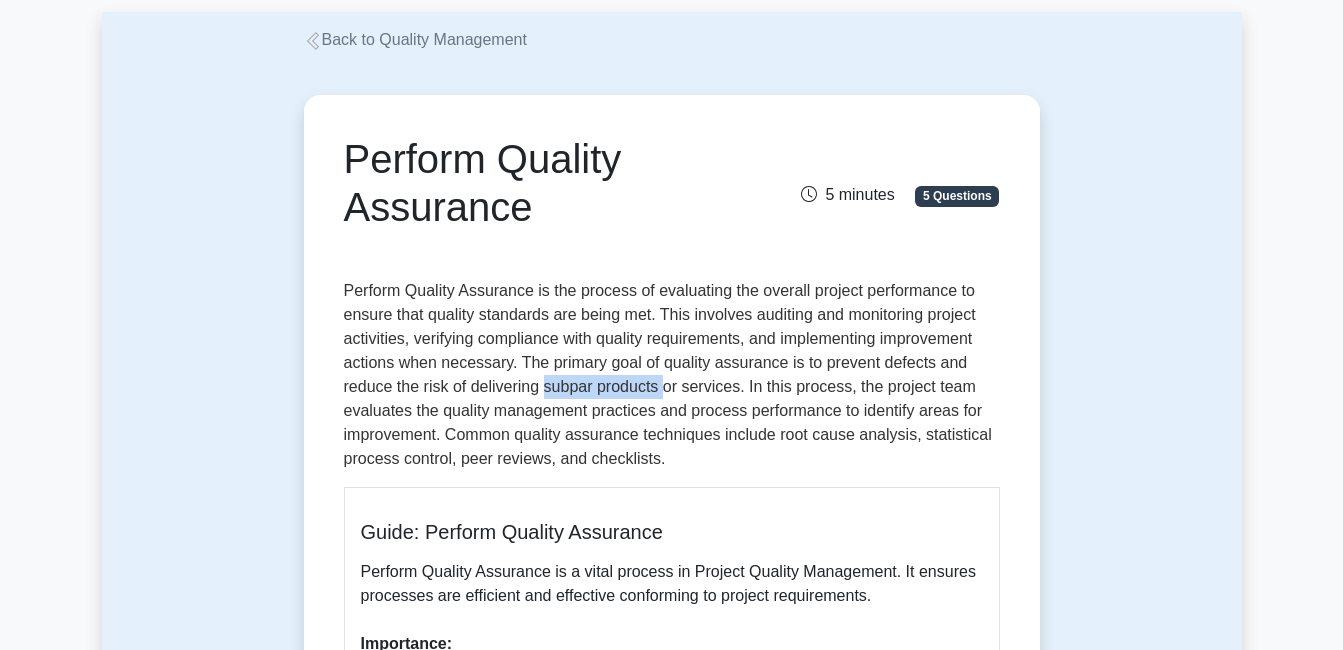 drag, startPoint x: 545, startPoint y: 386, endPoint x: 665, endPoint y: 381, distance: 120.10412 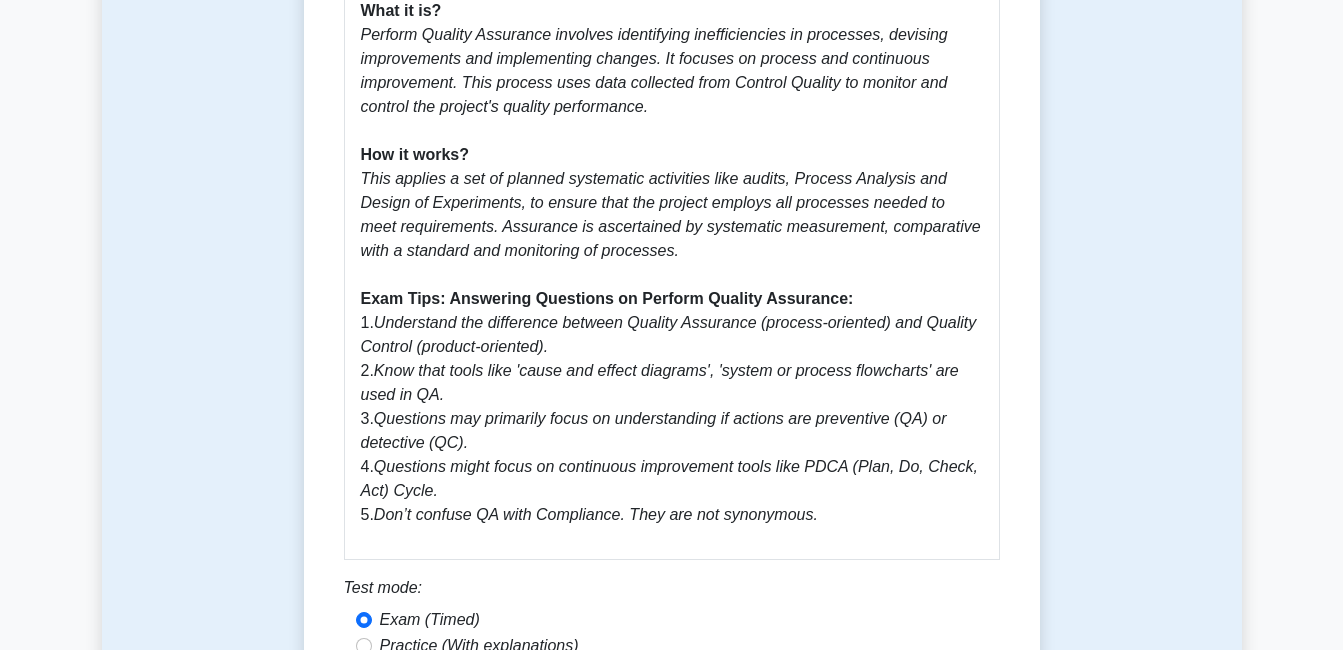 scroll, scrollTop: 900, scrollLeft: 0, axis: vertical 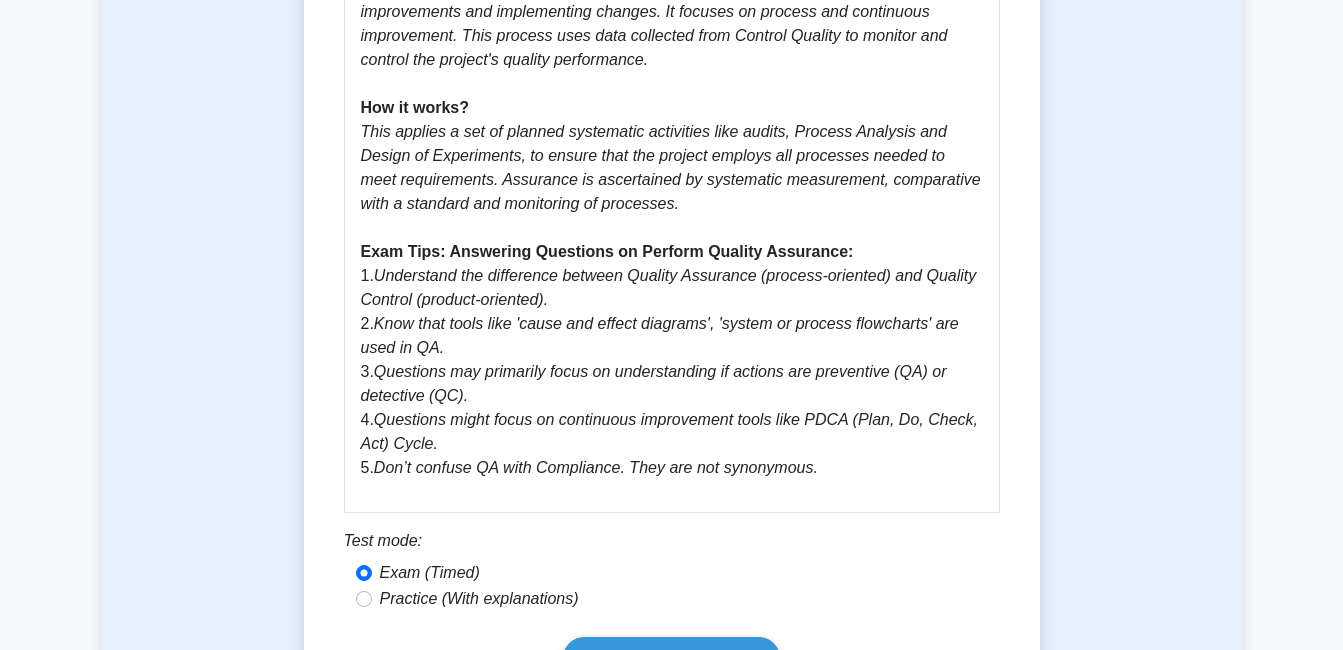 drag, startPoint x: 829, startPoint y: 428, endPoint x: 432, endPoint y: 438, distance: 397.12592 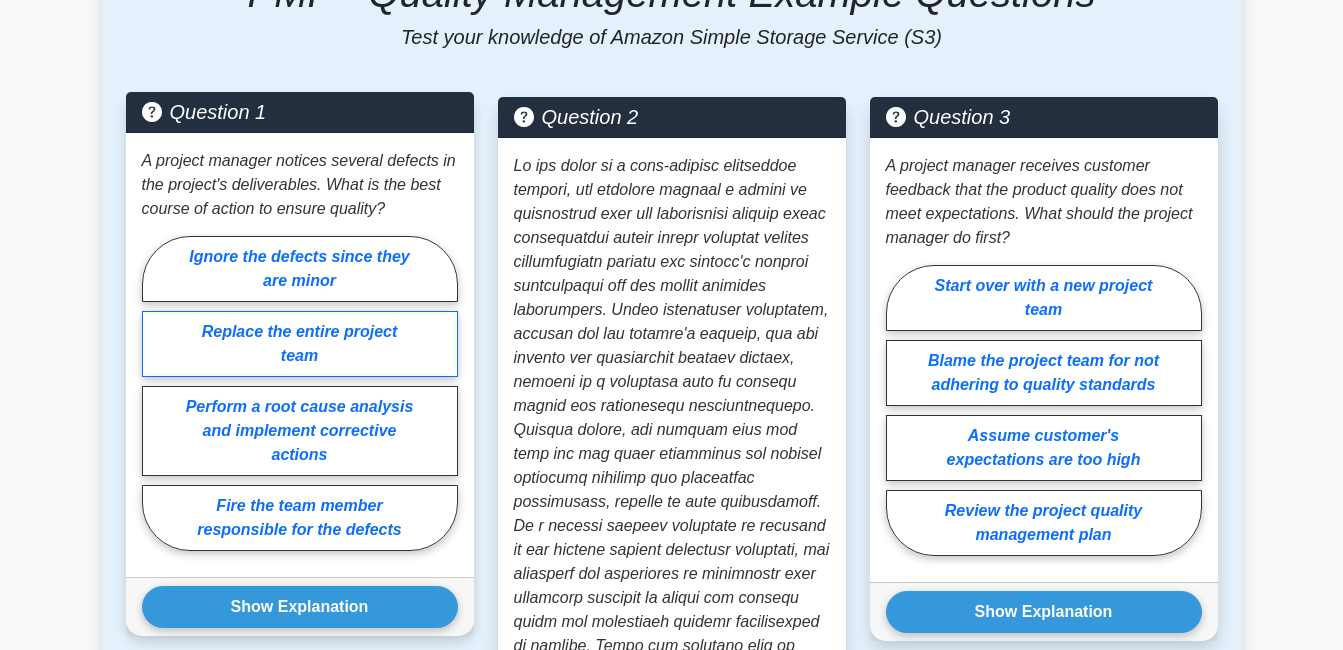 scroll, scrollTop: 1800, scrollLeft: 0, axis: vertical 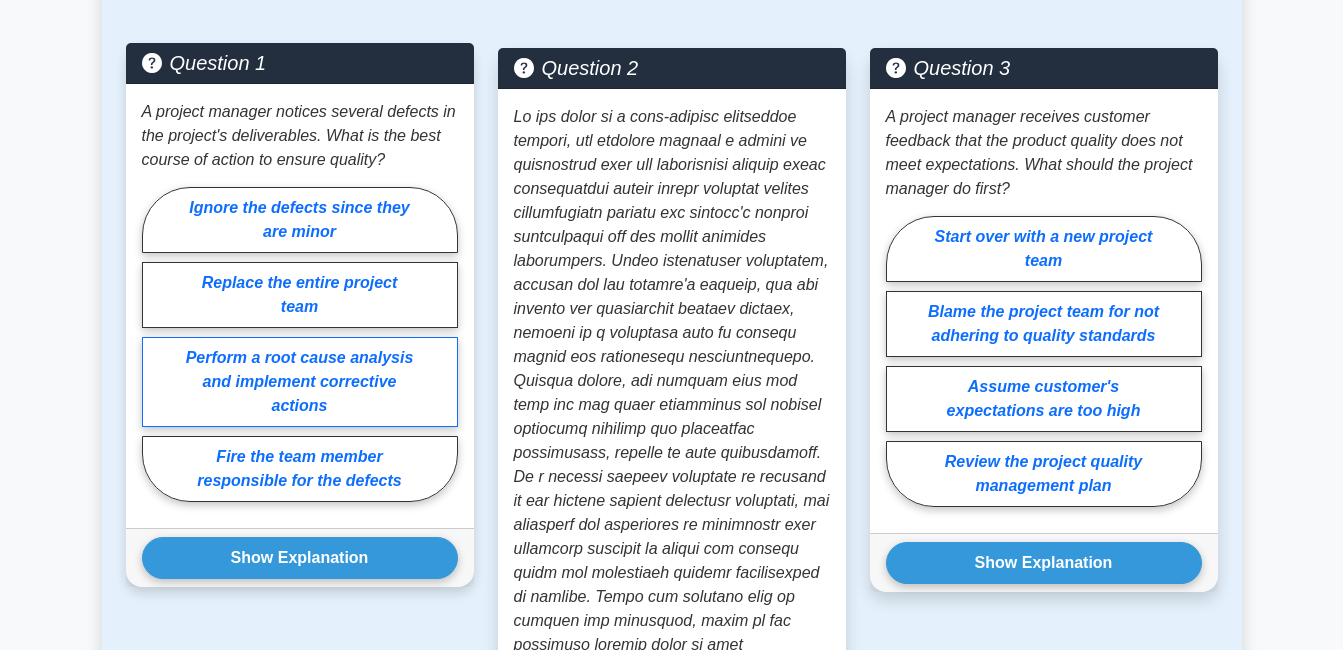 click on "Perform a root cause analysis and implement corrective actions" at bounding box center (300, 382) 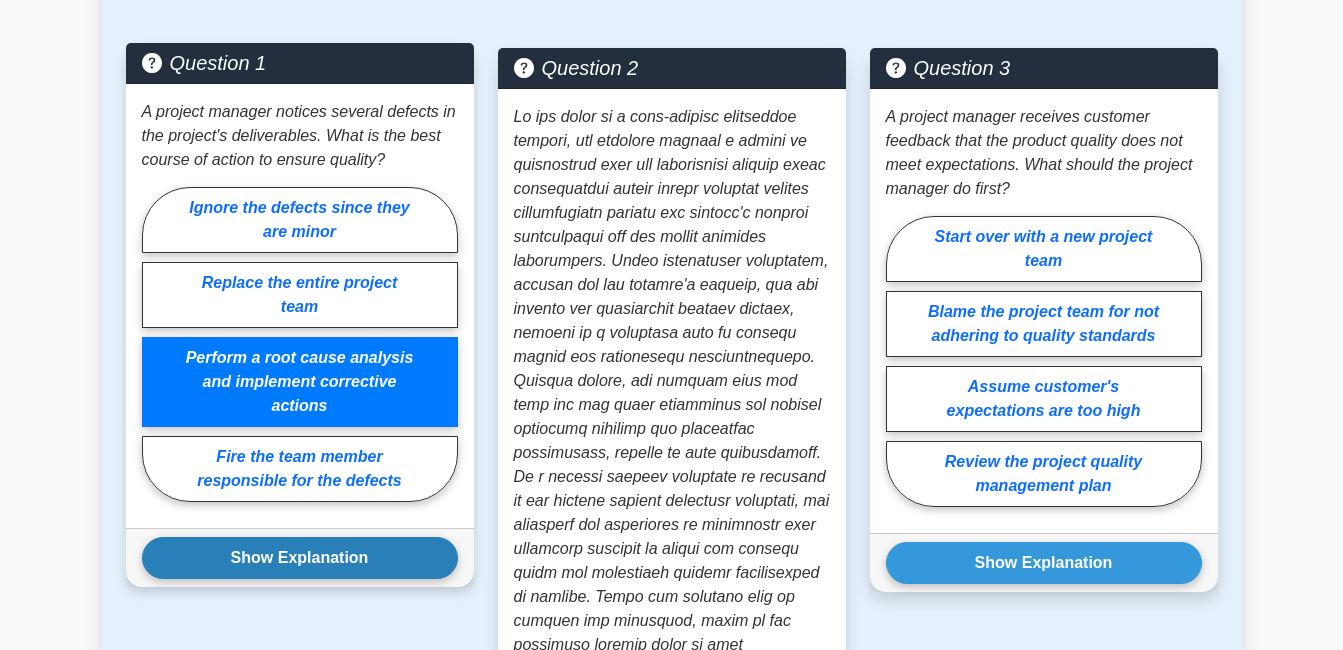click on "Show Explanation" at bounding box center [300, 558] 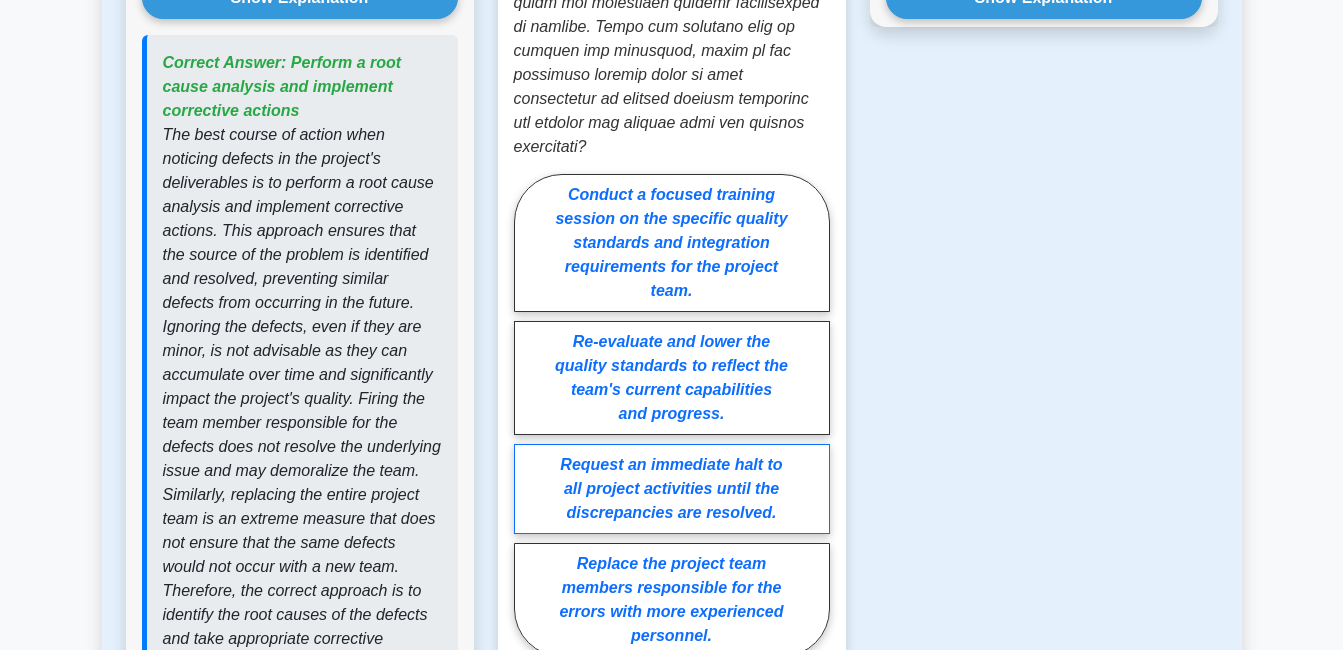 scroll, scrollTop: 2400, scrollLeft: 0, axis: vertical 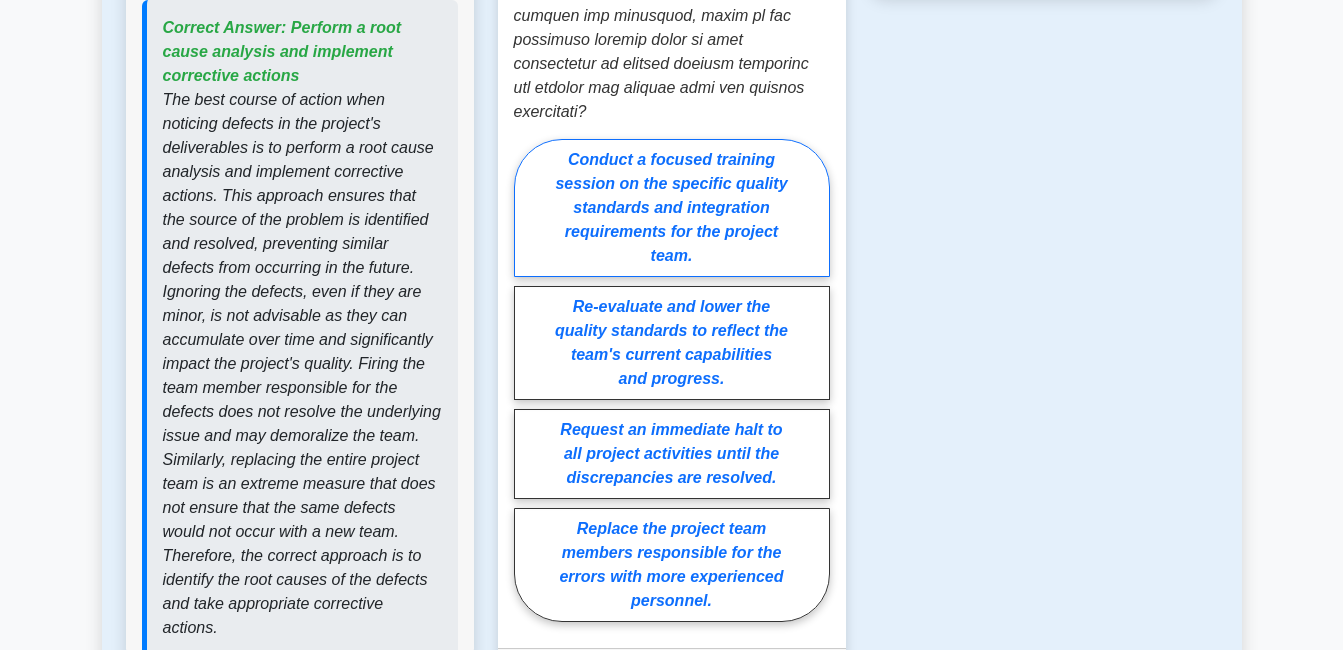 click on "Conduct a focused training session on the specific quality standards and integration requirements for the project team." at bounding box center [672, 208] 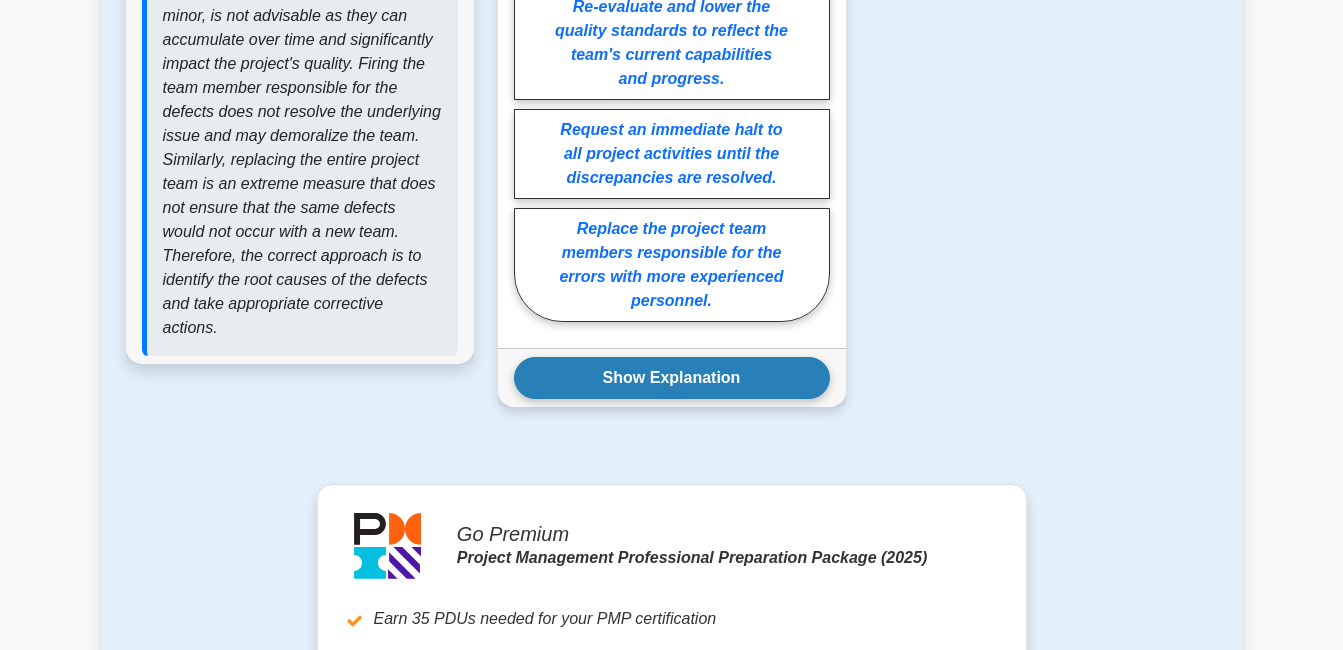 click on "Show Explanation" at bounding box center [672, 378] 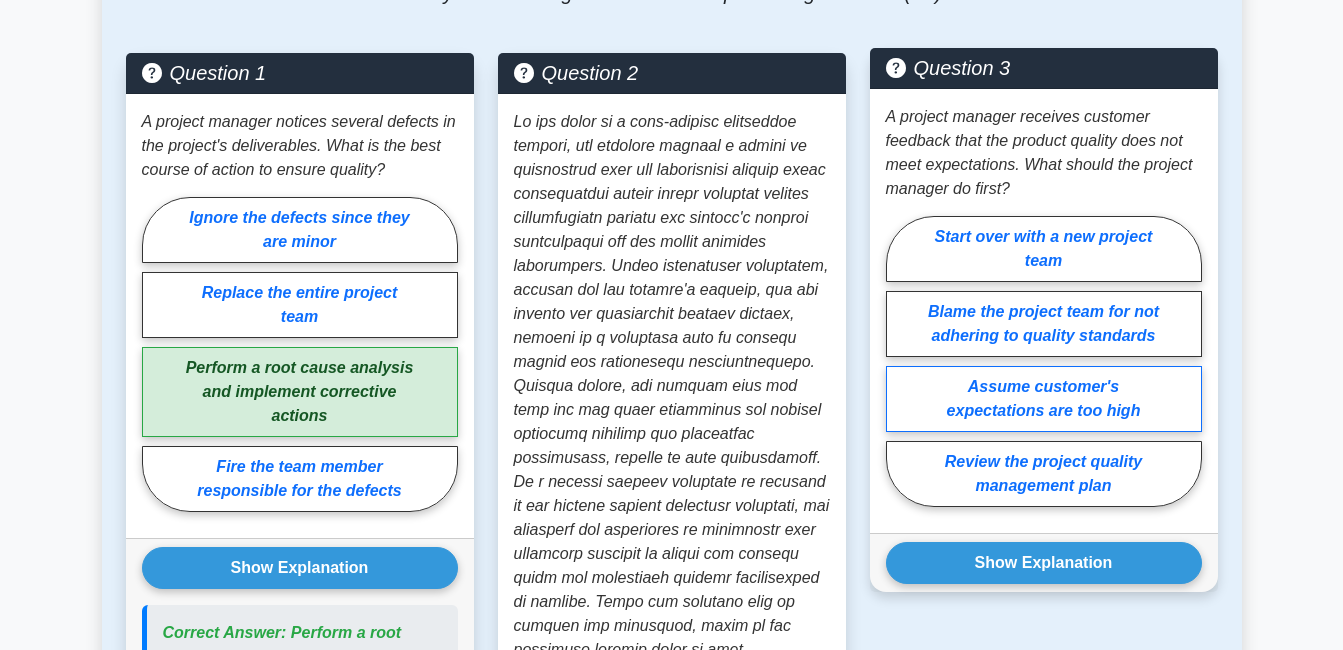 scroll, scrollTop: 1800, scrollLeft: 0, axis: vertical 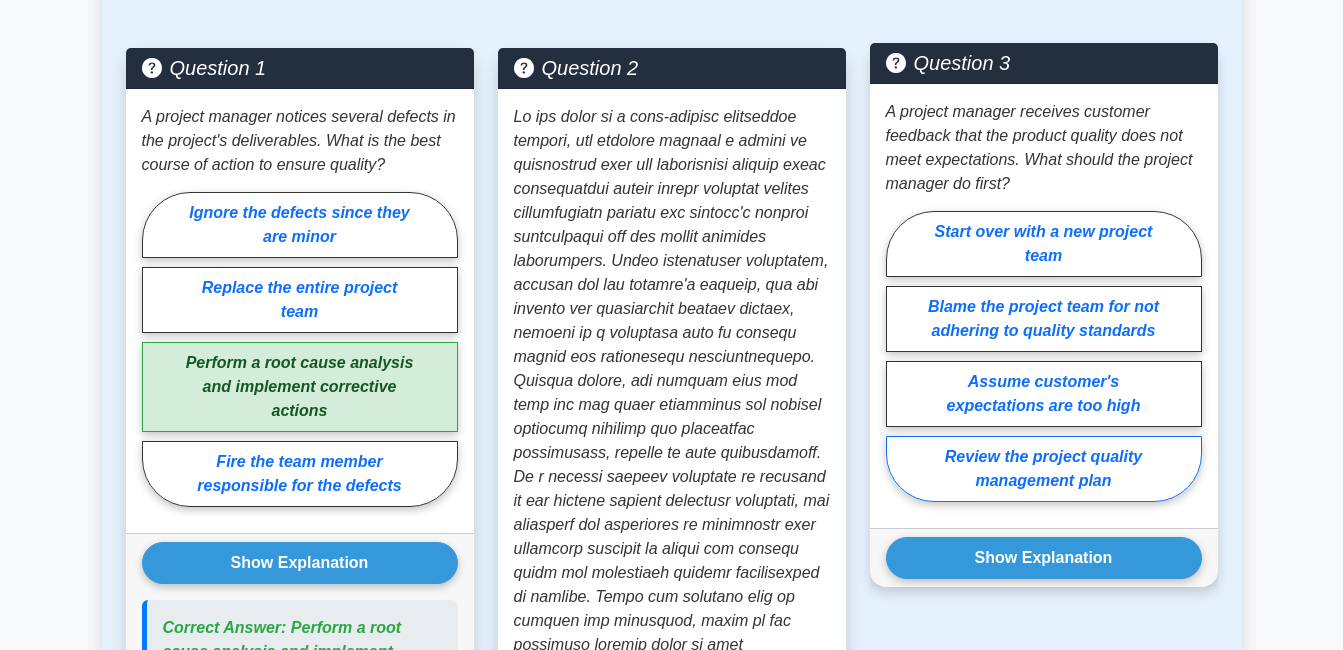click on "Review the project quality management plan" at bounding box center (1044, 469) 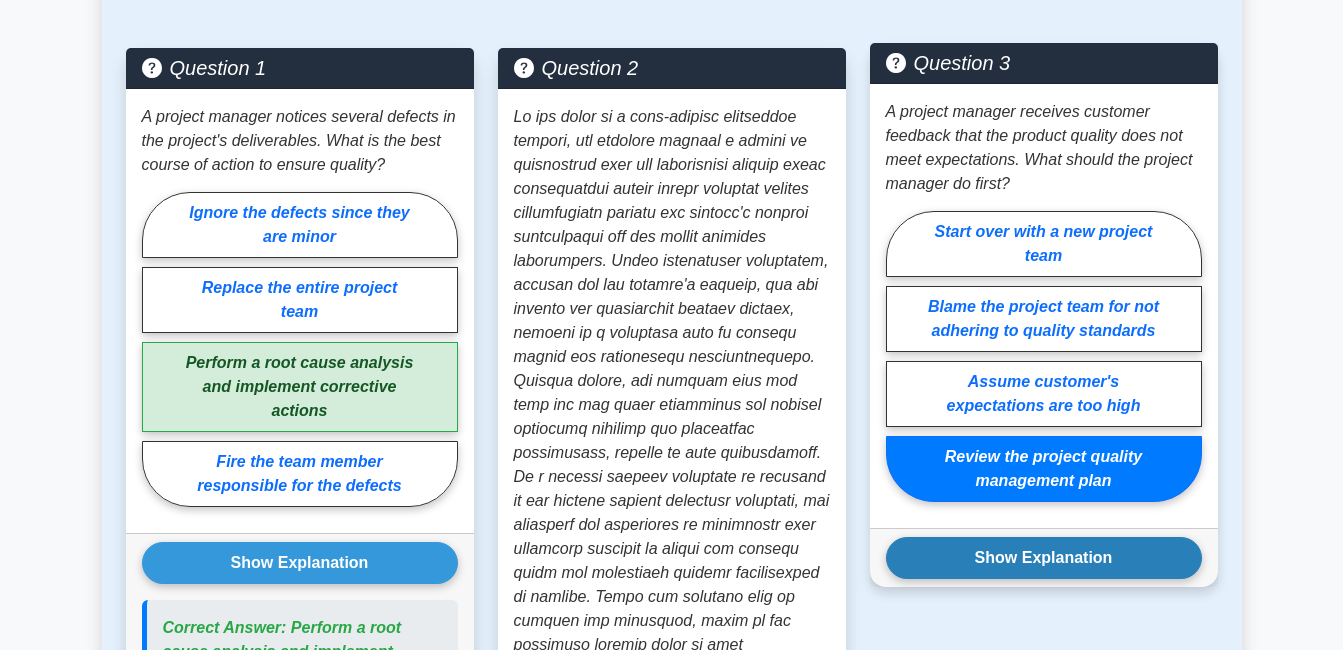 click on "Show Explanation" at bounding box center [1044, 558] 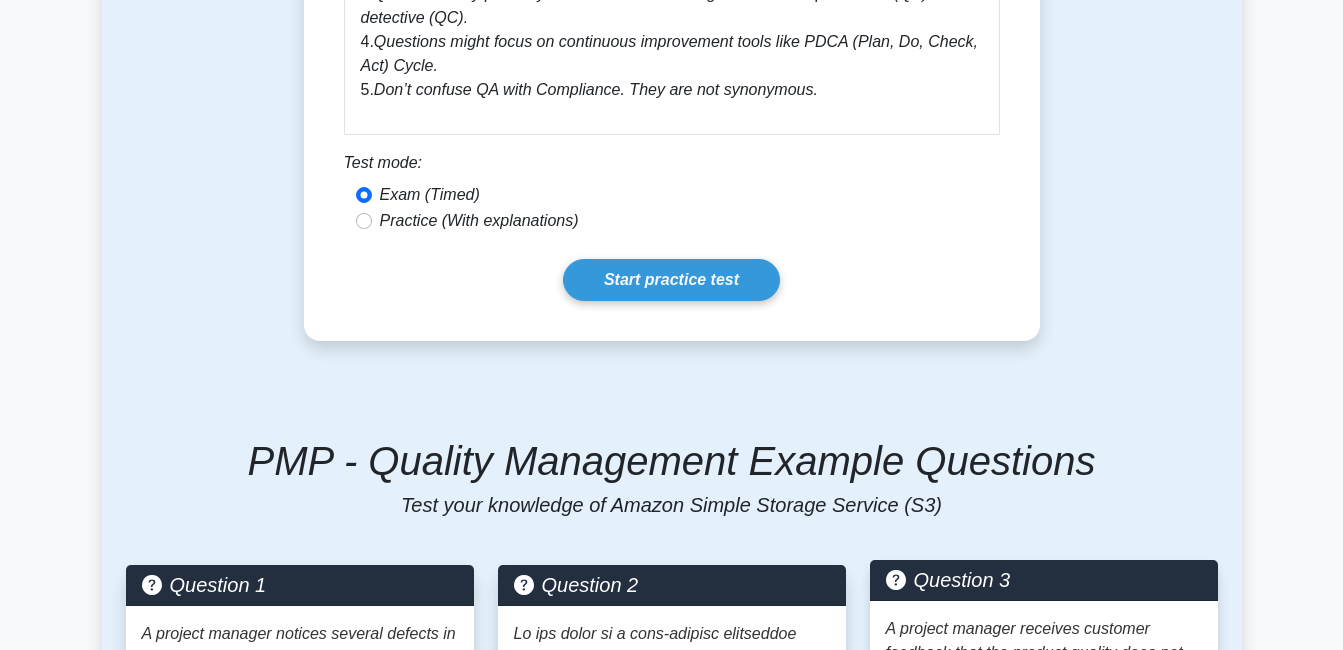 scroll, scrollTop: 1100, scrollLeft: 0, axis: vertical 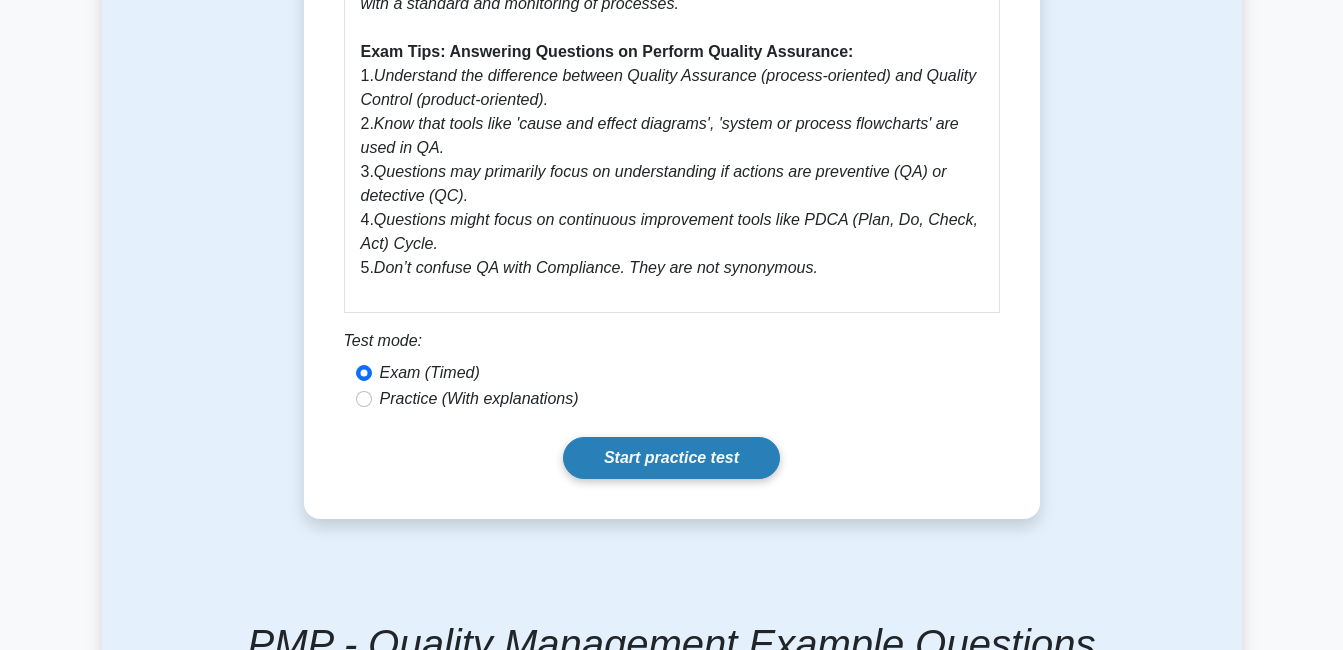 click on "Start practice test" at bounding box center (671, 458) 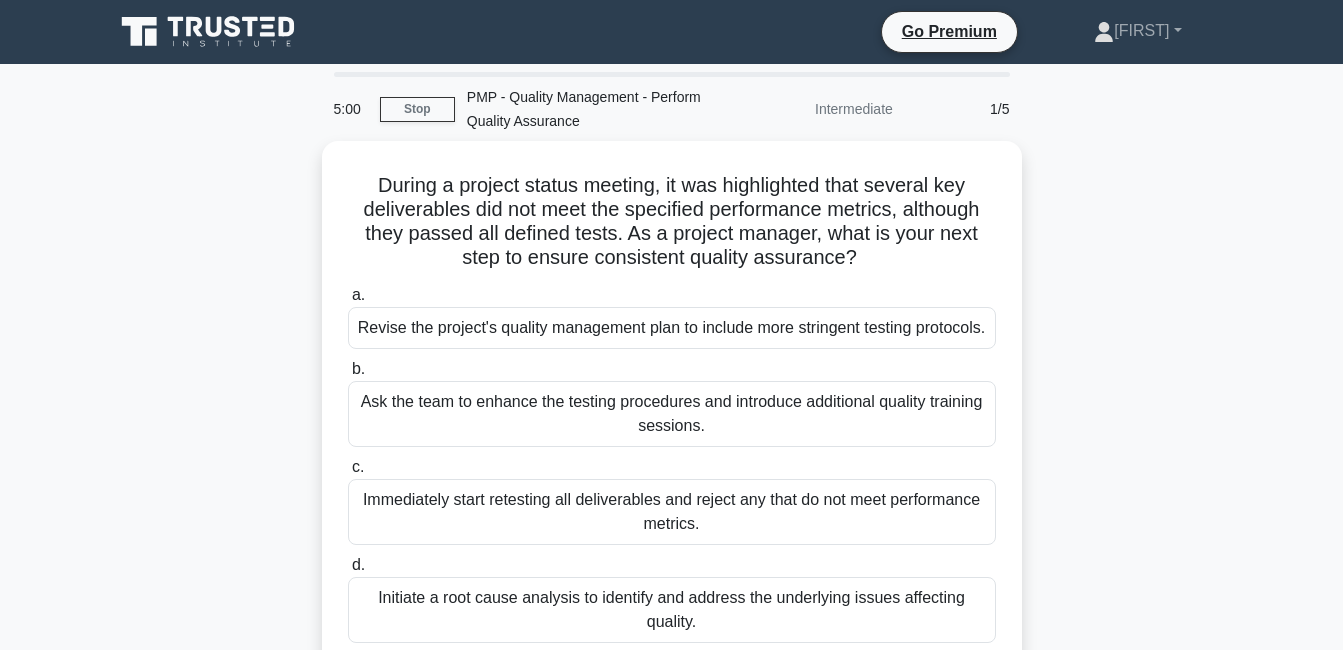 scroll, scrollTop: 0, scrollLeft: 0, axis: both 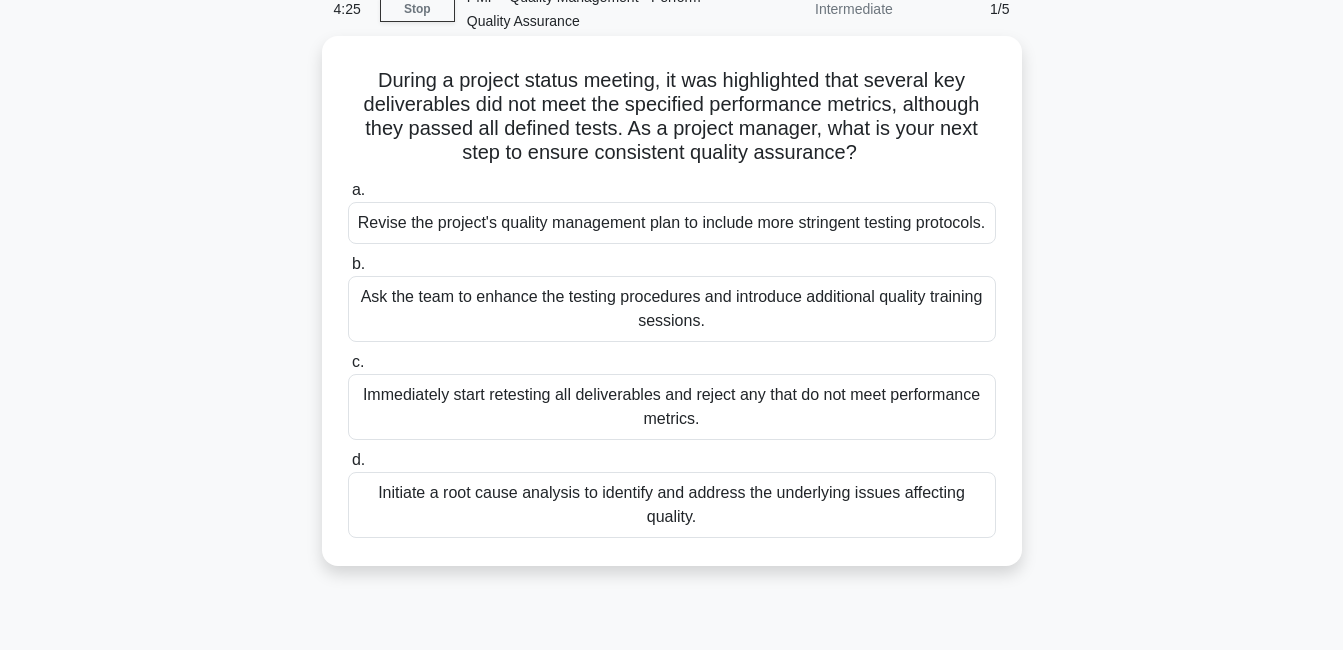 click on "Initiate a root cause analysis to identify and address the underlying issues affecting quality." at bounding box center [672, 505] 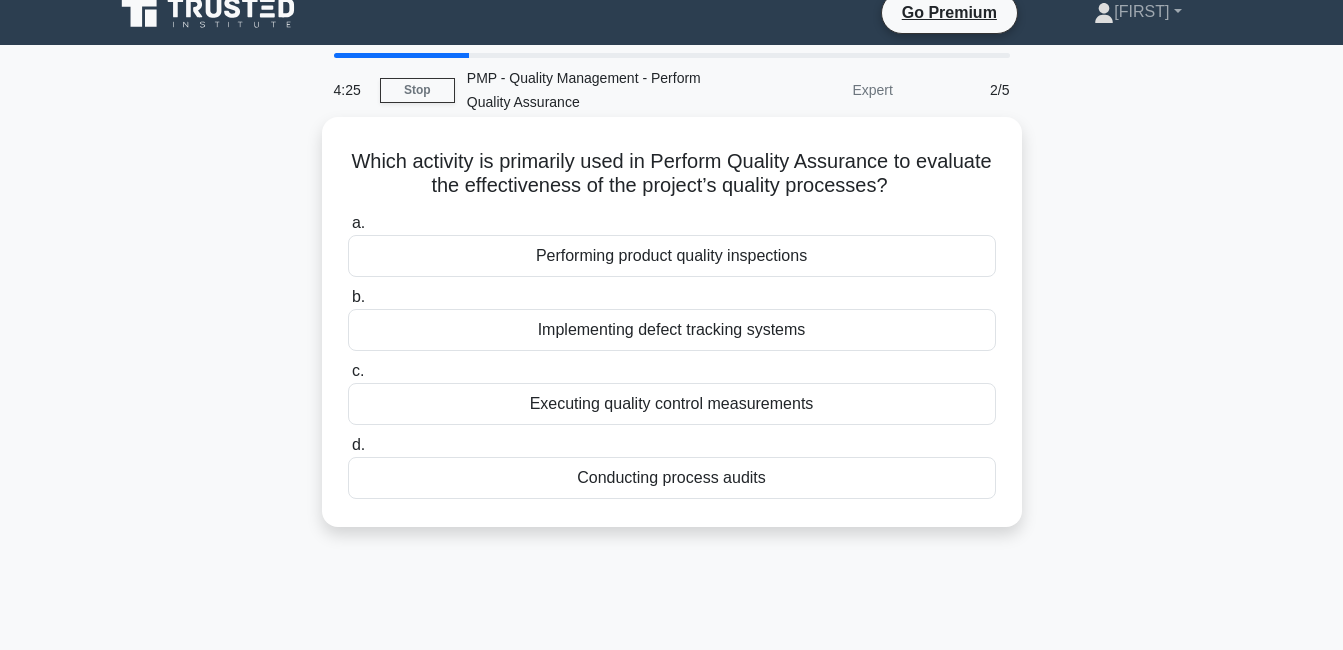 scroll, scrollTop: 0, scrollLeft: 0, axis: both 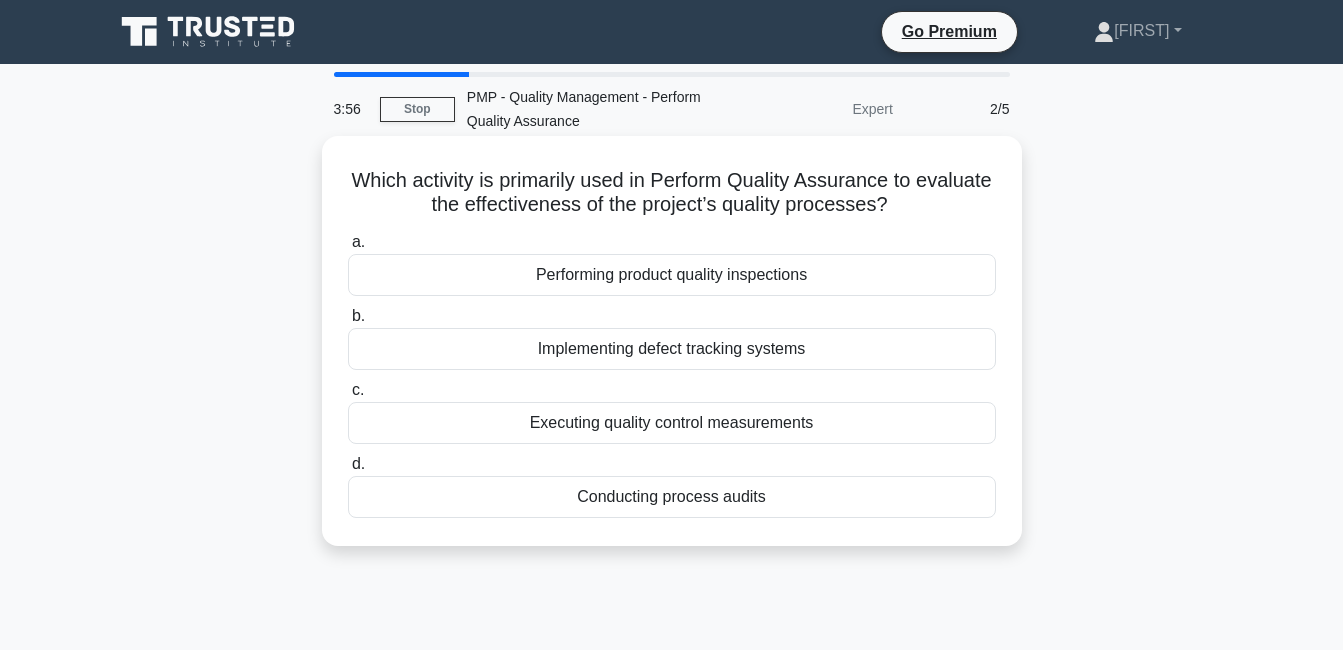 click on "Conducting process audits" at bounding box center (672, 497) 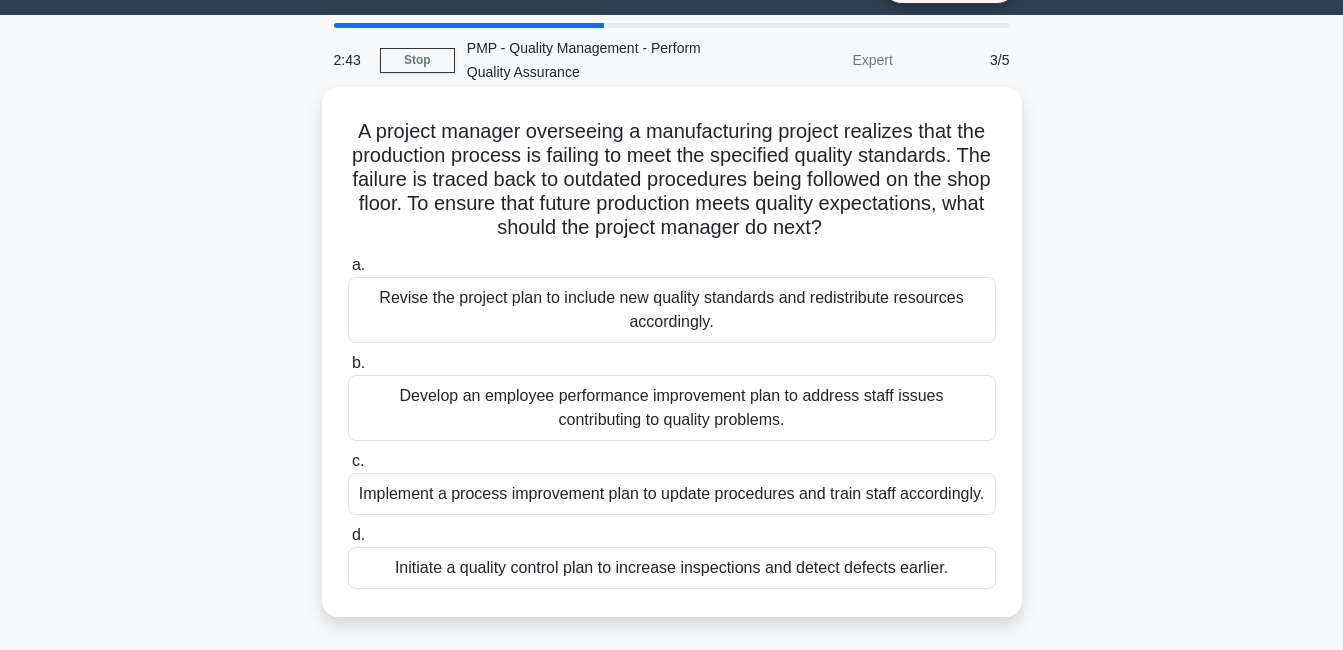 scroll, scrollTop: 0, scrollLeft: 0, axis: both 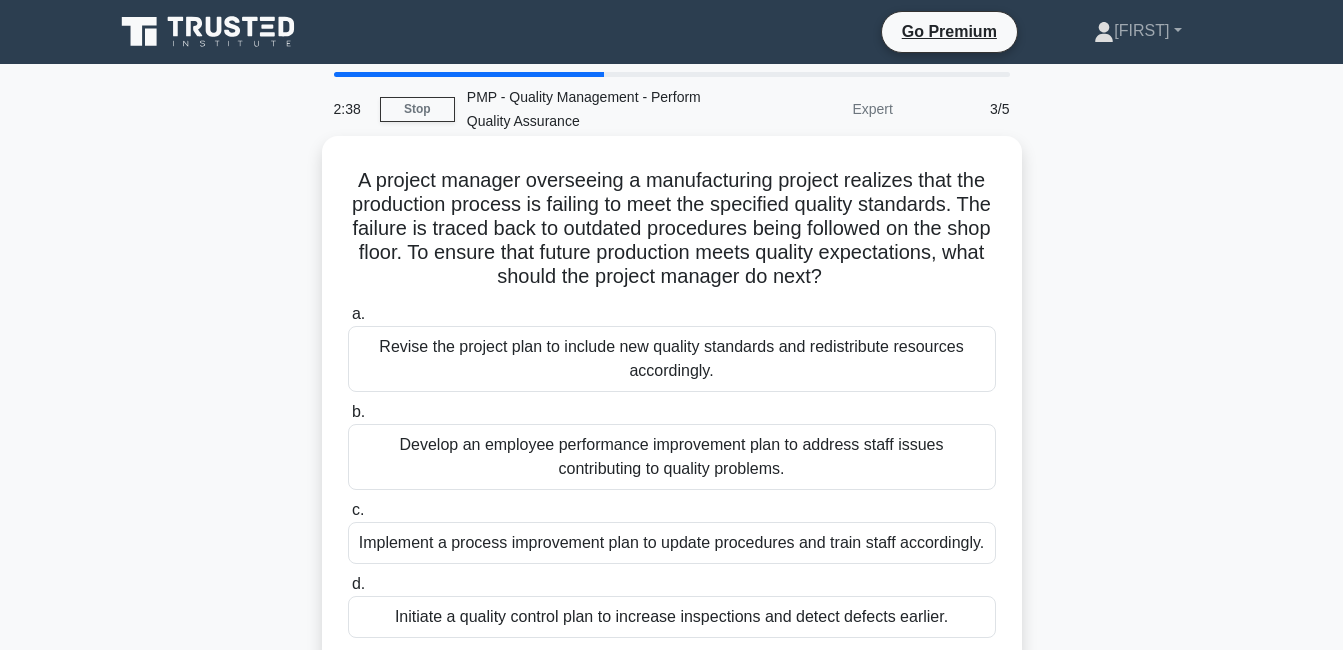 click on "Implement a process improvement plan to update procedures and train staff accordingly." at bounding box center (672, 543) 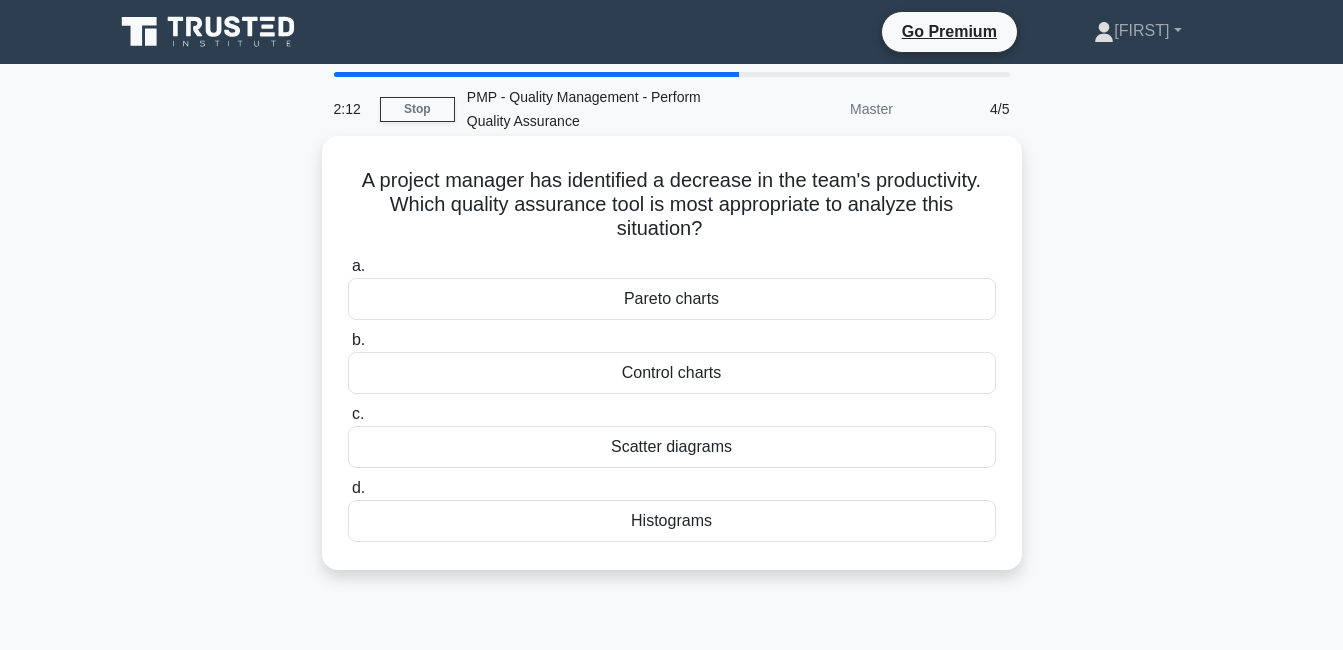 click on "Control charts" at bounding box center [672, 373] 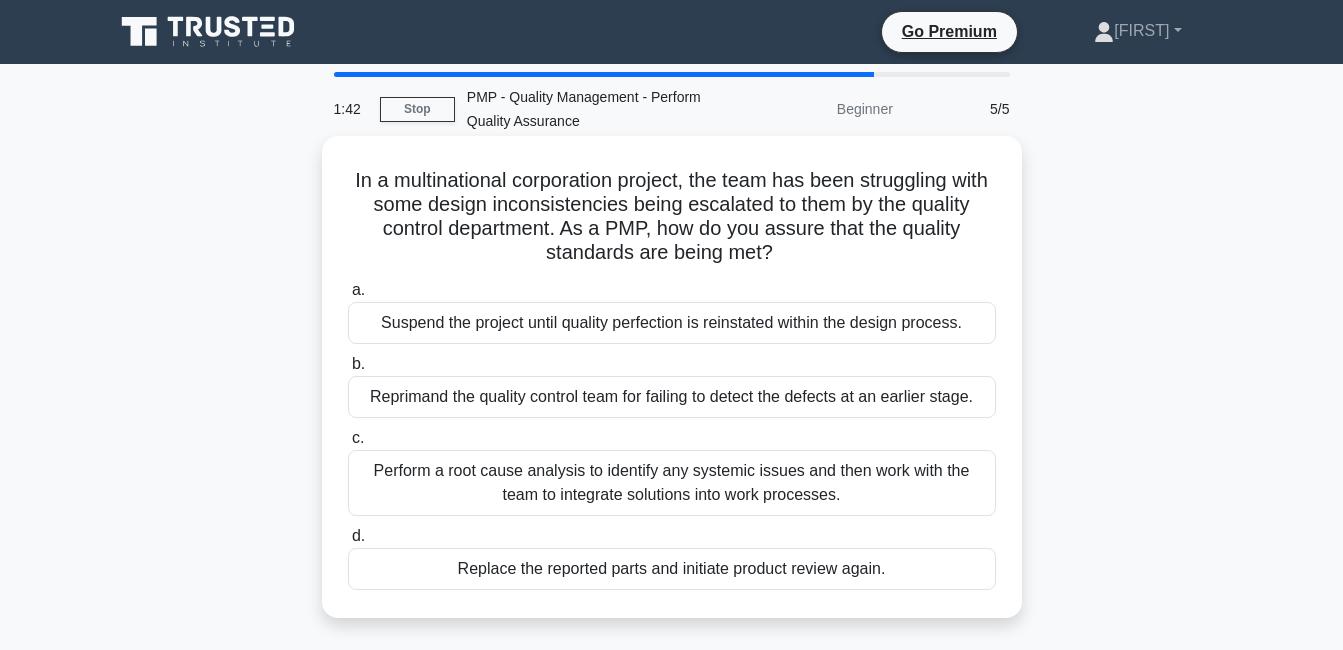 click on "Perform a root cause analysis to identify any systemic issues and then work with the team to integrate solutions into work processes." at bounding box center (672, 483) 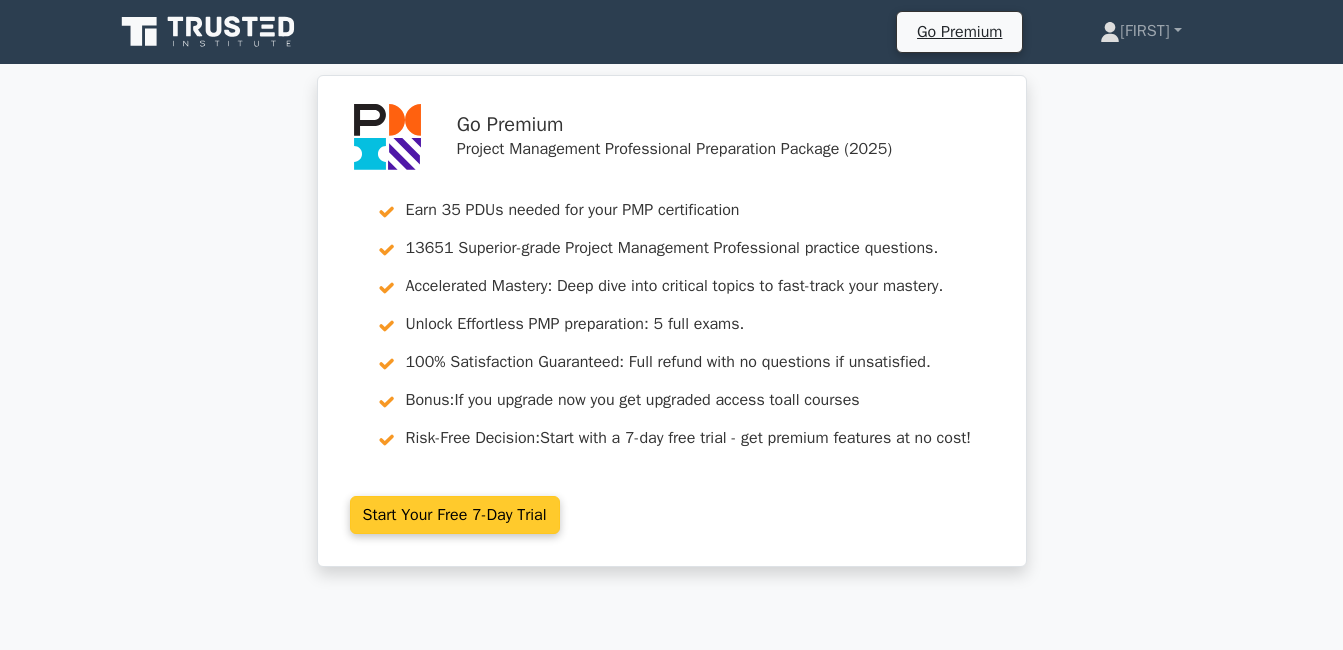 scroll, scrollTop: 0, scrollLeft: 0, axis: both 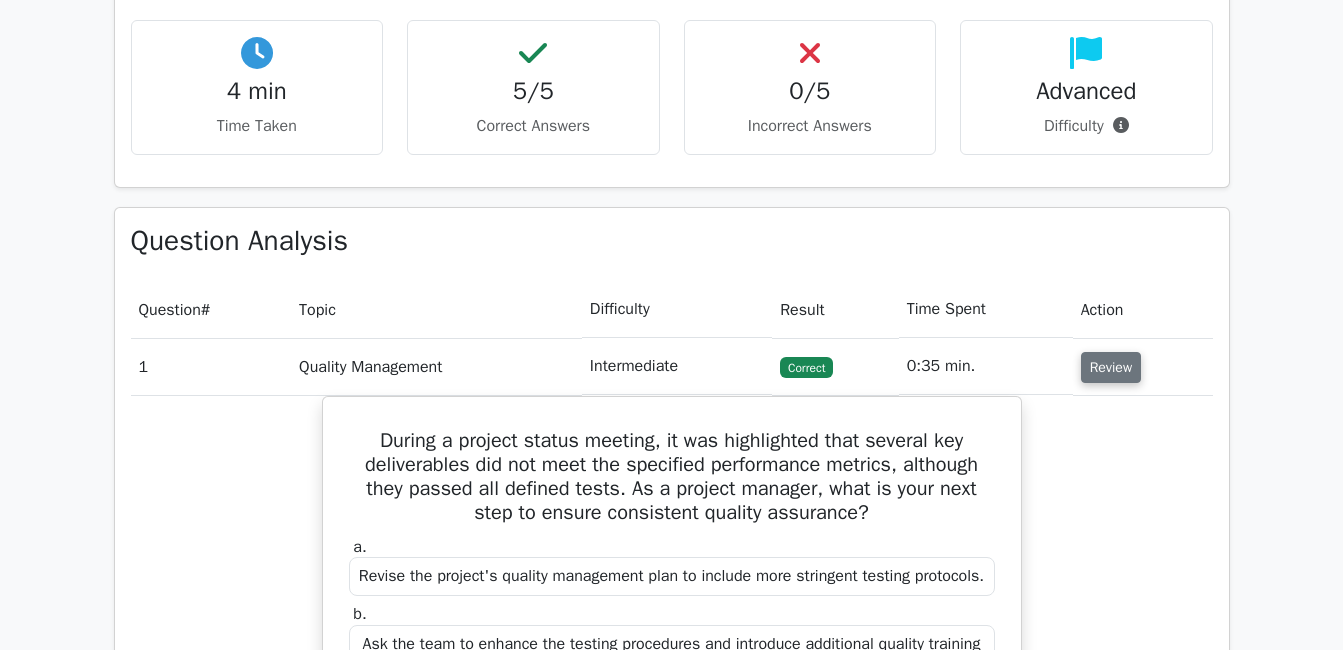 click on "Review" at bounding box center [1111, 367] 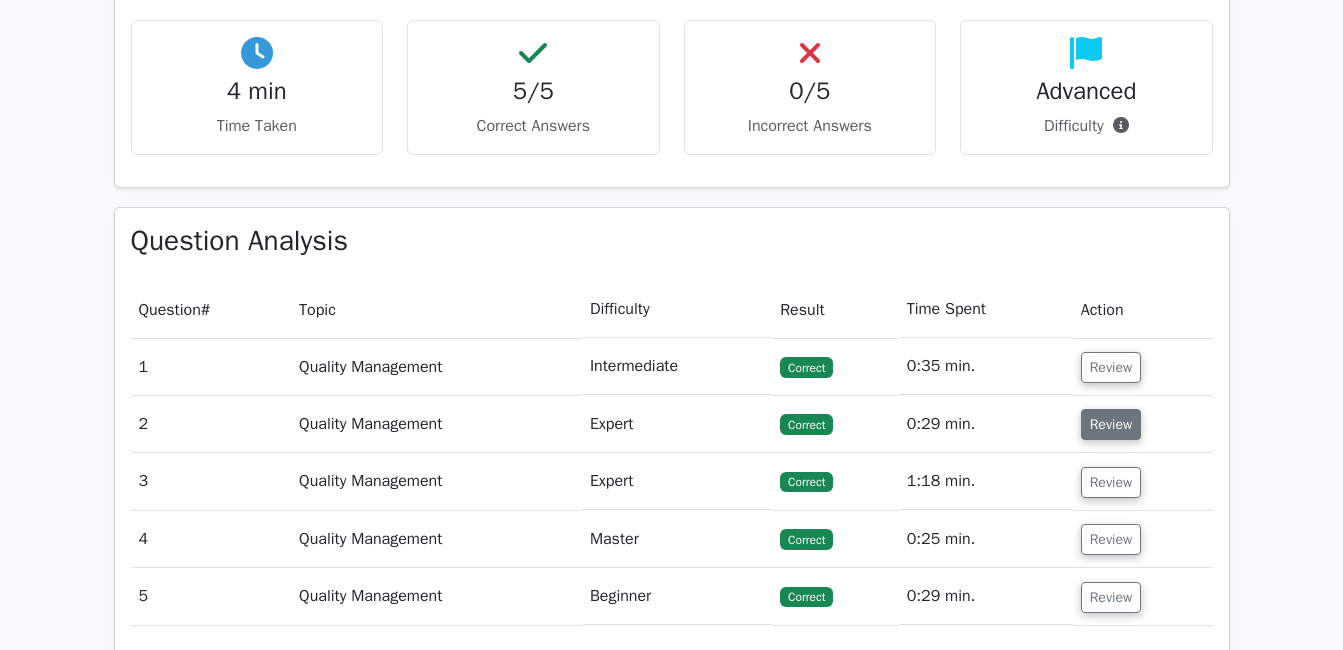 click on "Review" at bounding box center [1111, 424] 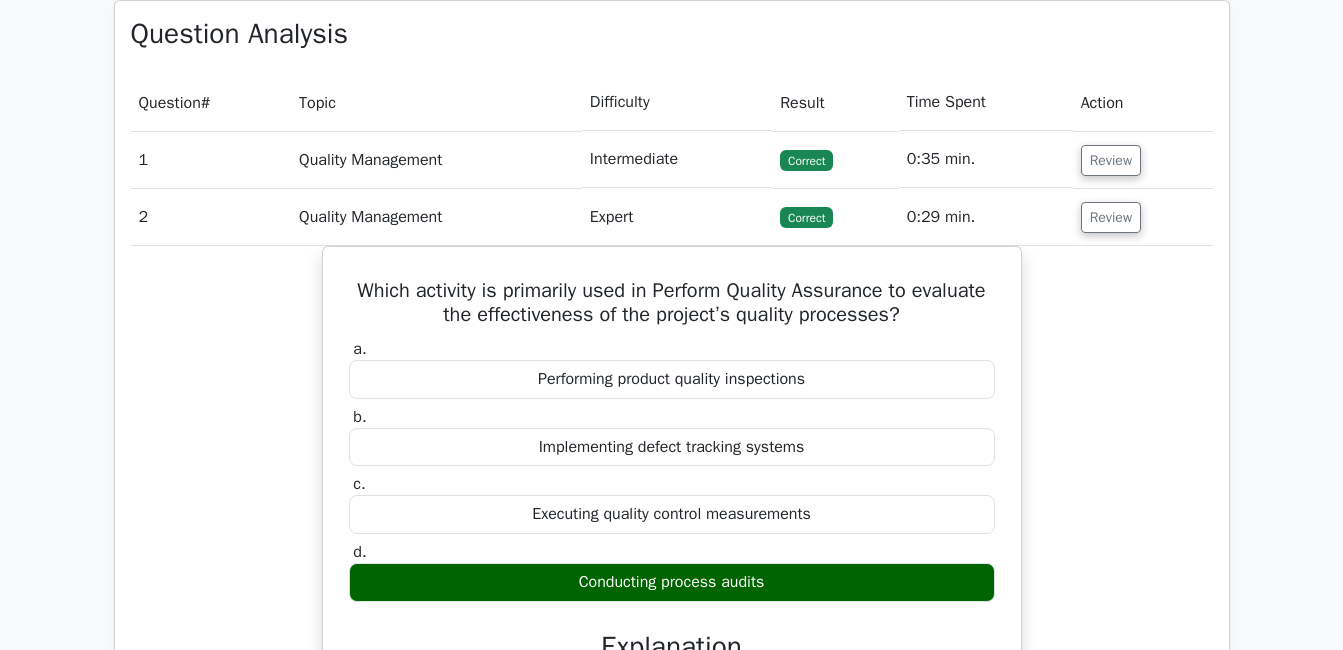 scroll, scrollTop: 1400, scrollLeft: 0, axis: vertical 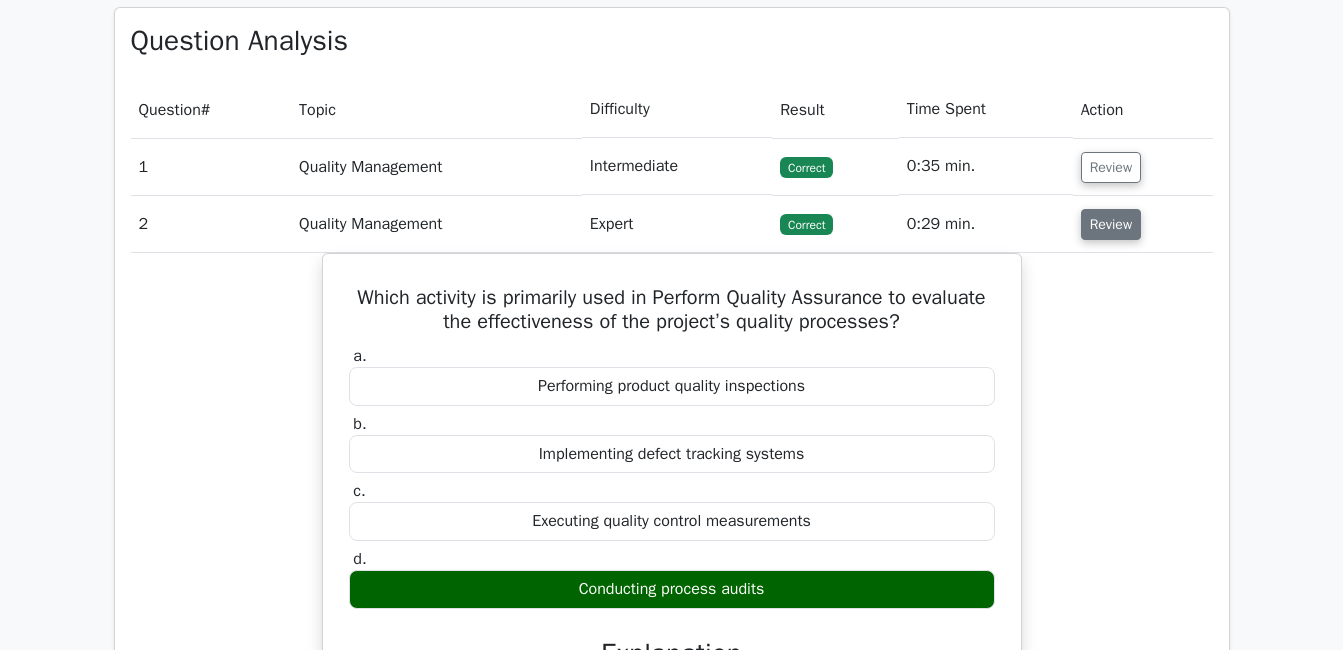 click on "Review" at bounding box center [1111, 224] 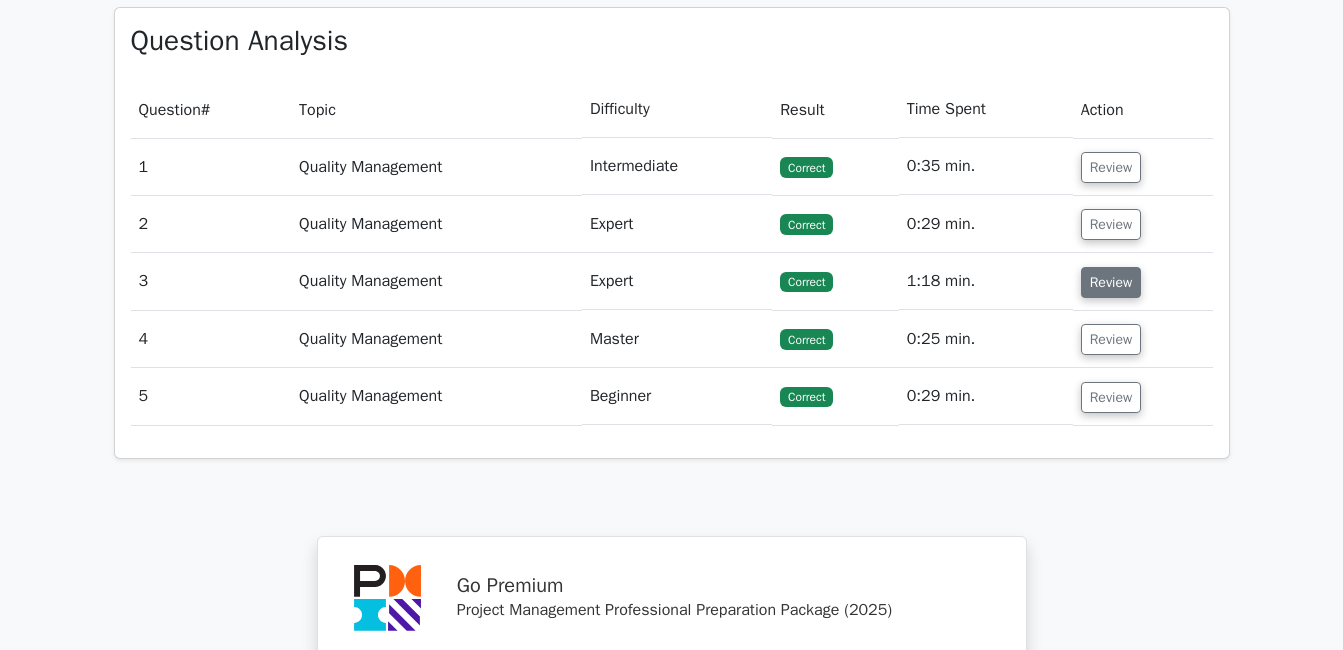 click on "Review" at bounding box center (1111, 282) 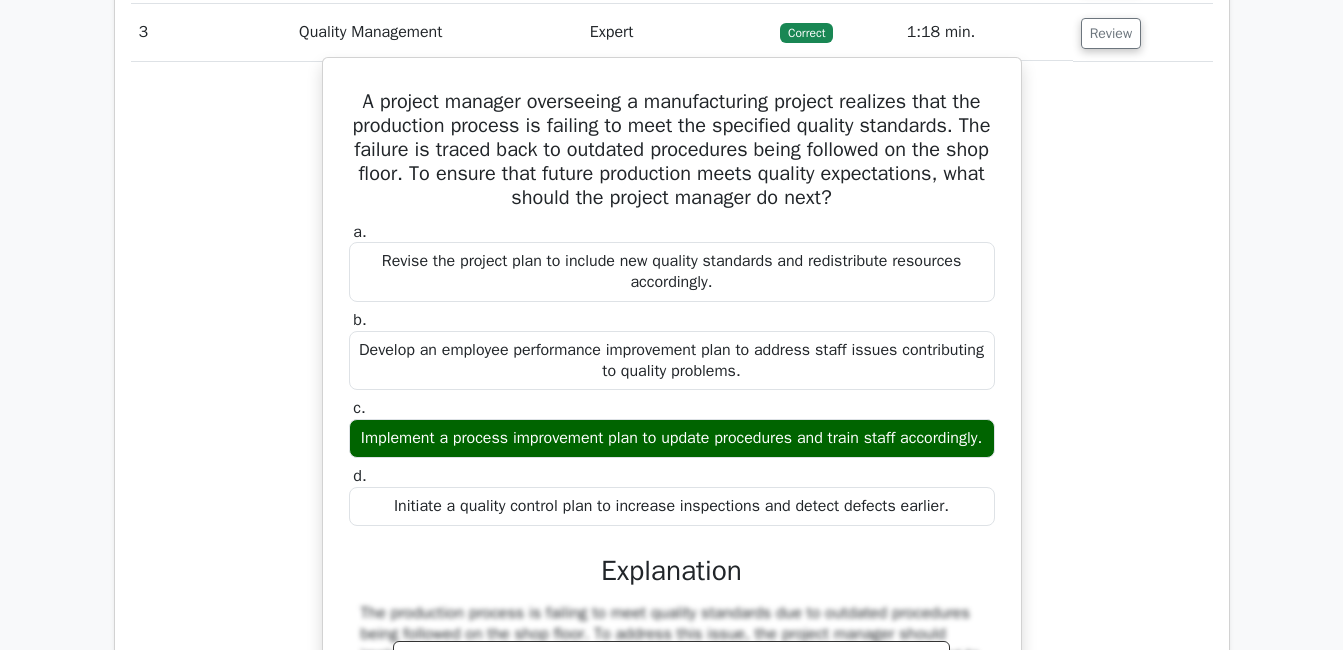scroll, scrollTop: 1600, scrollLeft: 0, axis: vertical 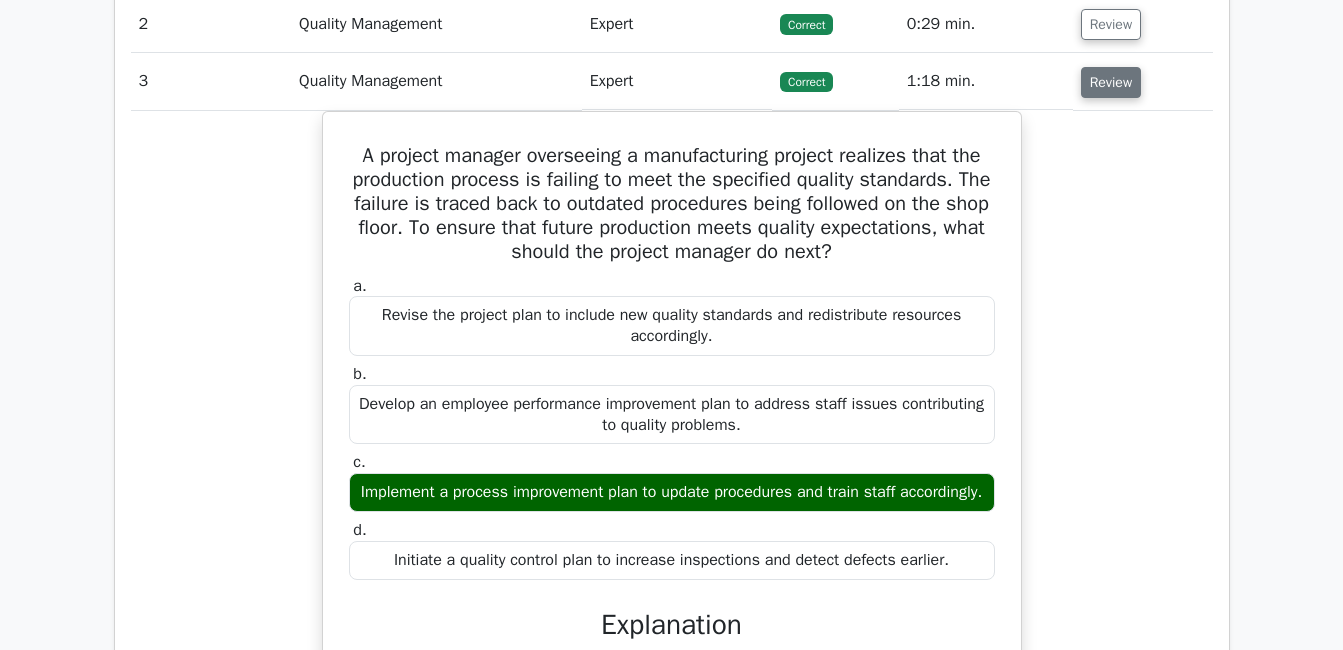 click on "Review" at bounding box center (1111, 82) 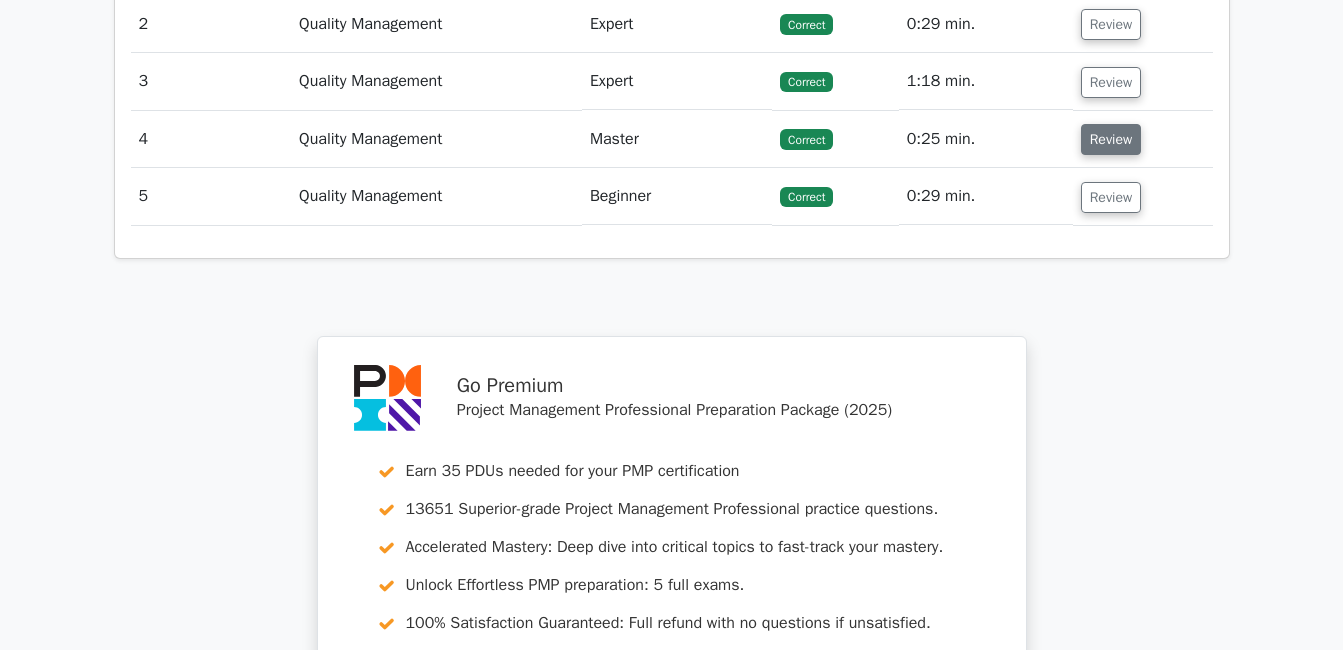 click on "Review" at bounding box center [1111, 139] 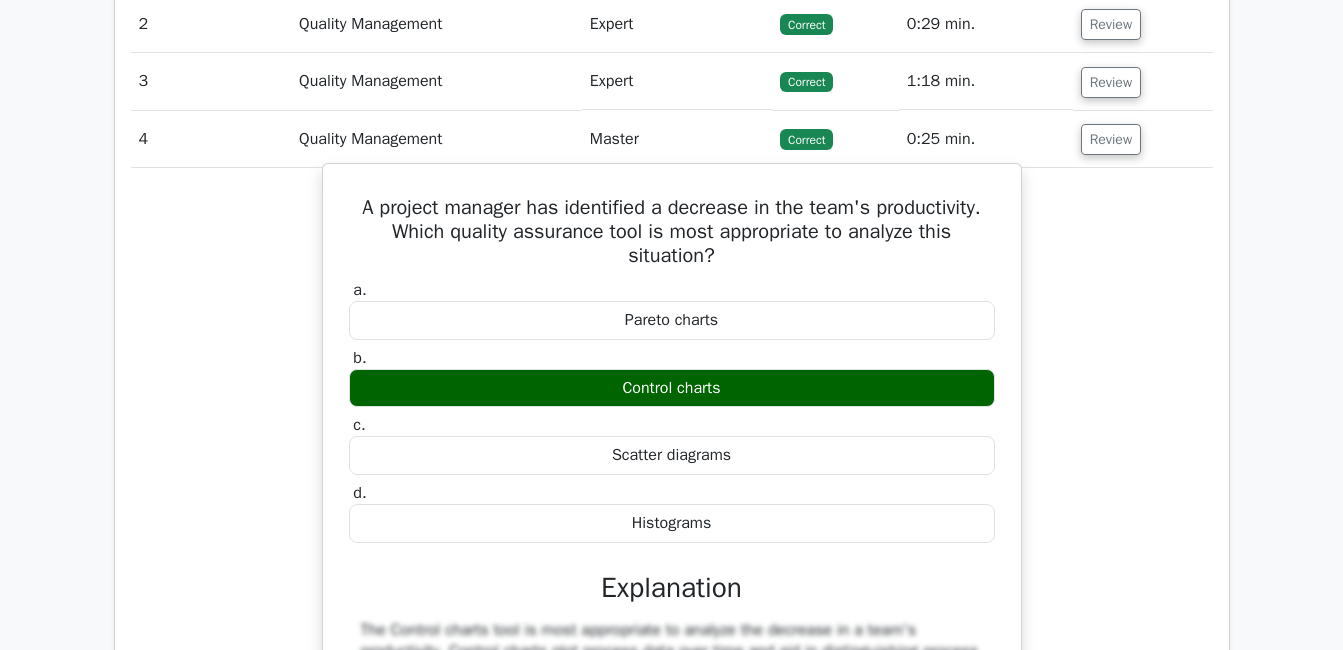 scroll, scrollTop: 1500, scrollLeft: 0, axis: vertical 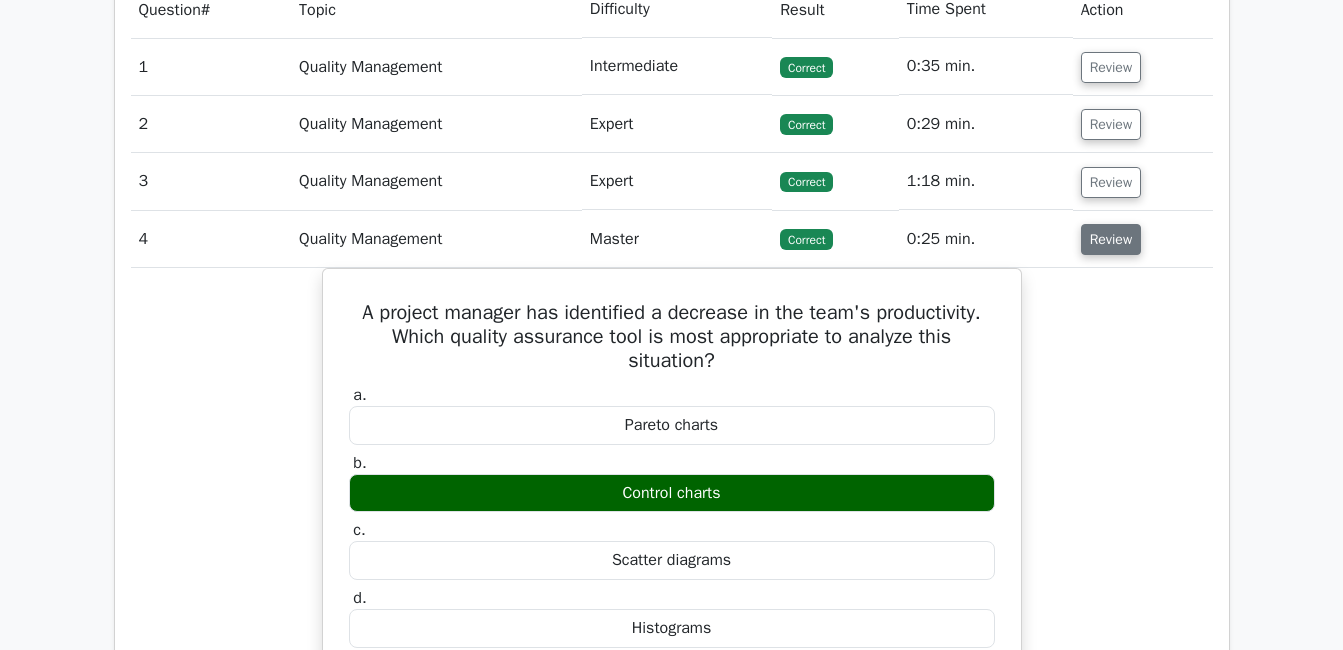 click on "Review" at bounding box center (1111, 239) 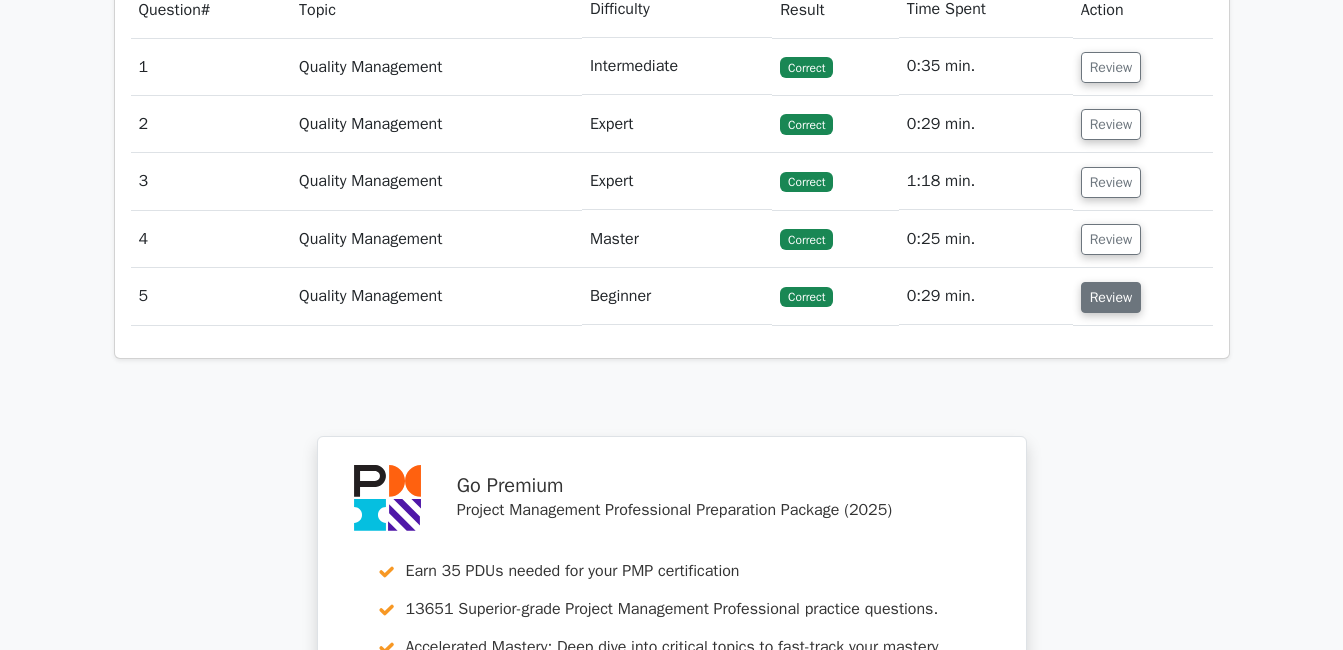 click on "Review" at bounding box center [1111, 297] 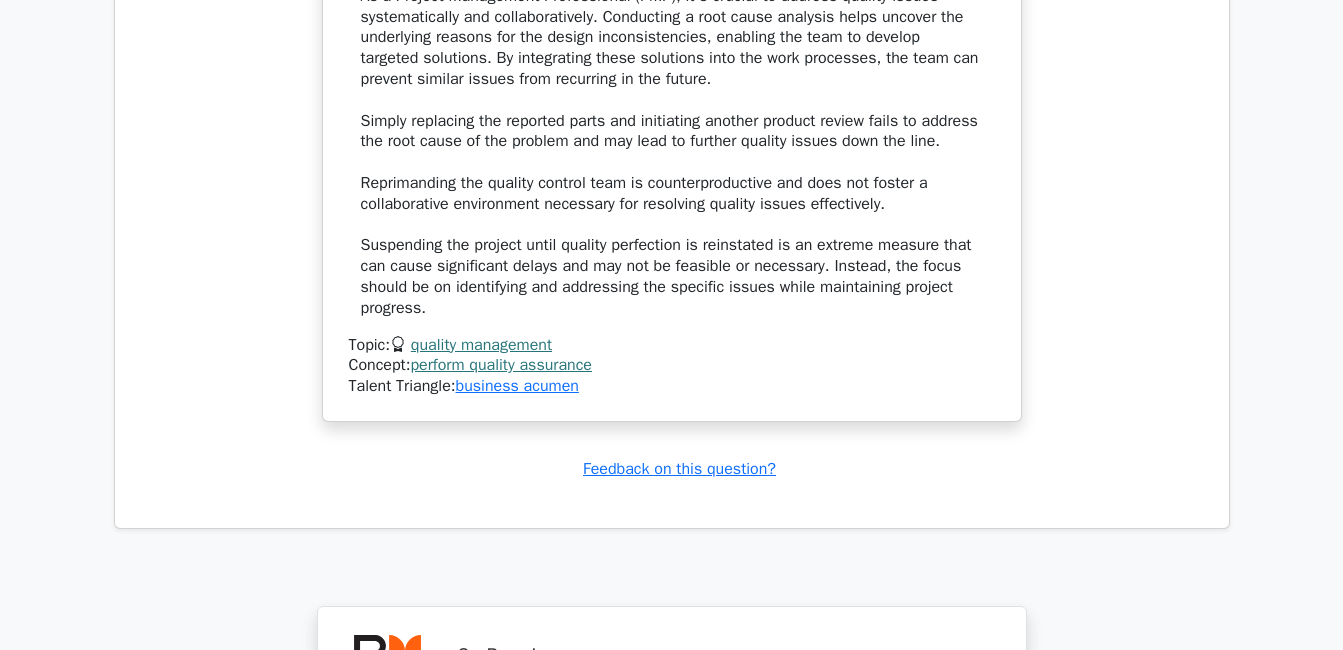 scroll, scrollTop: 2400, scrollLeft: 0, axis: vertical 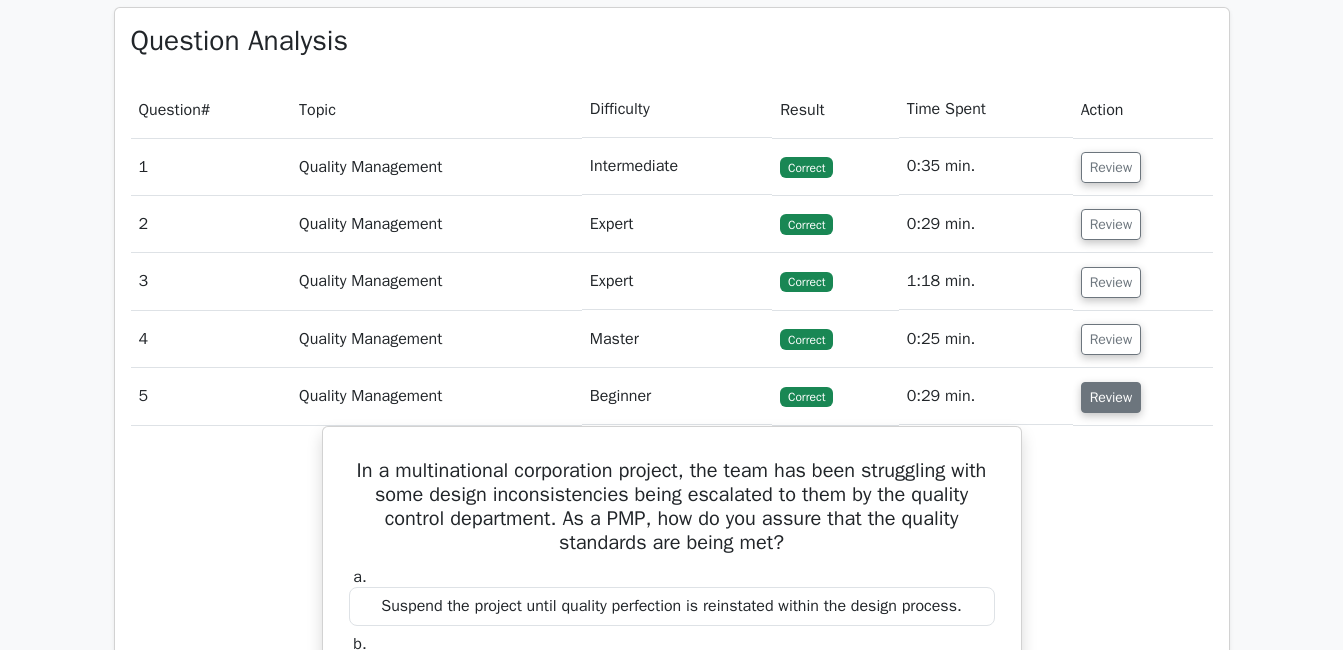 click on "Review" at bounding box center [1111, 397] 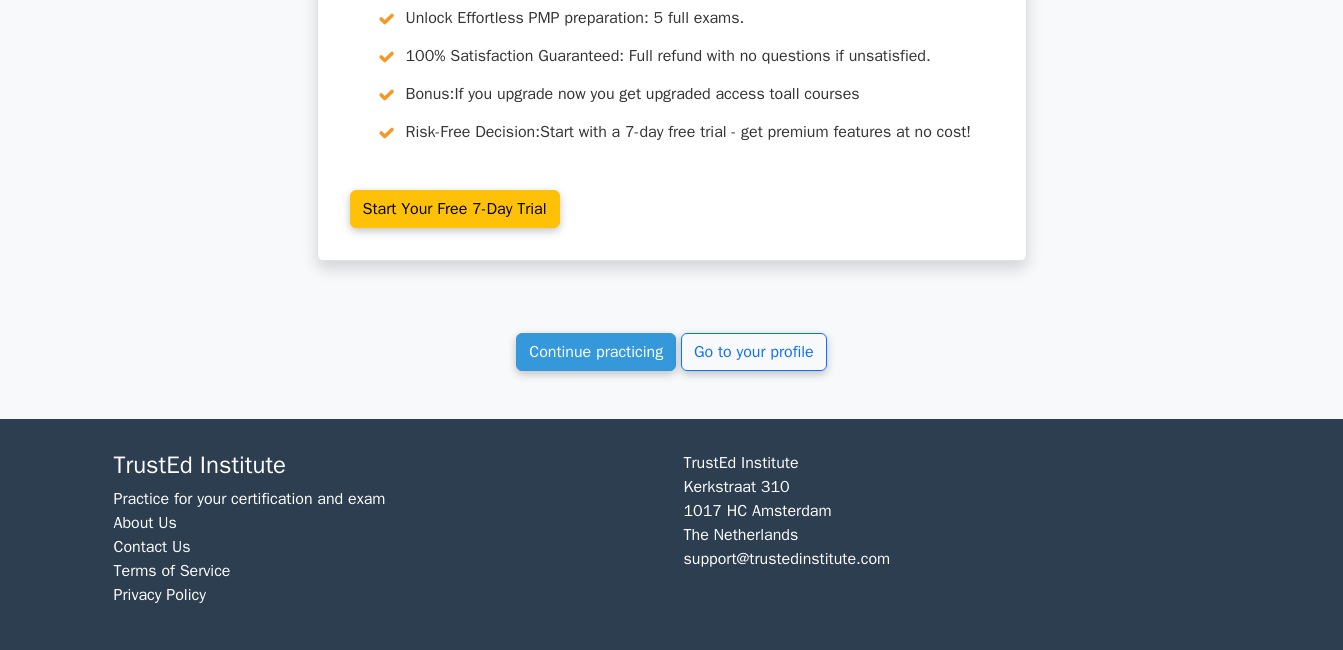 scroll, scrollTop: 2172, scrollLeft: 0, axis: vertical 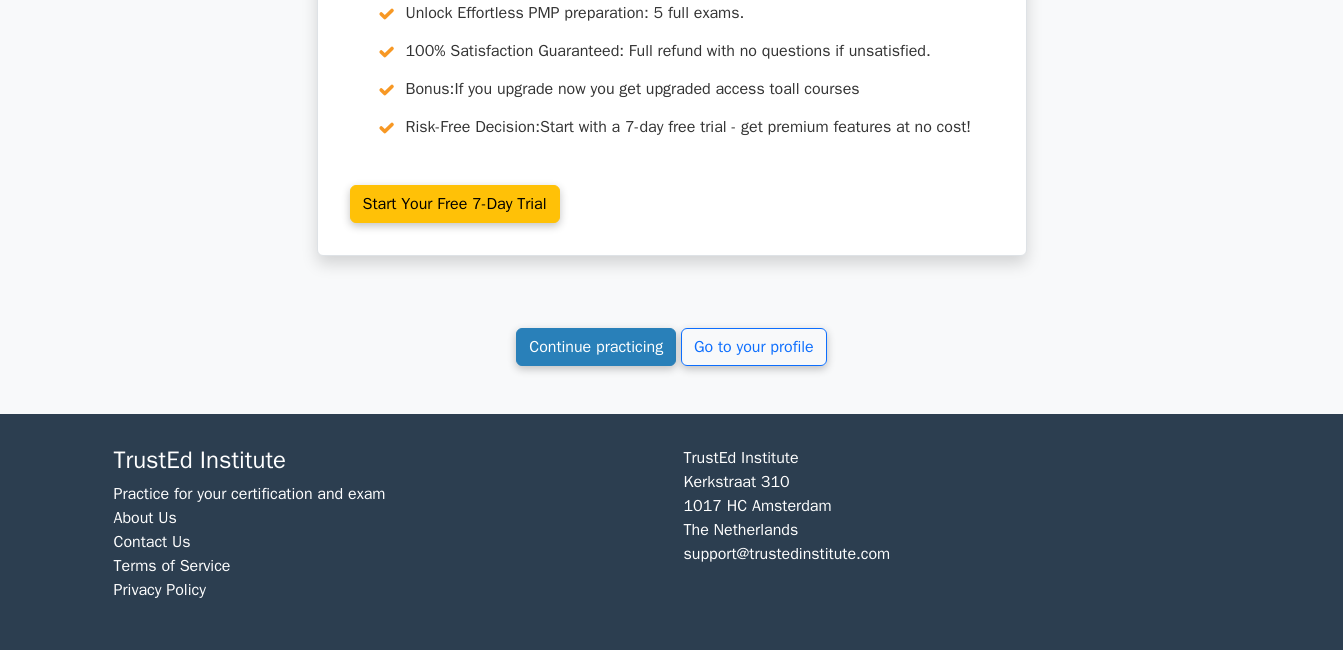 click on "Continue practicing" at bounding box center (596, 347) 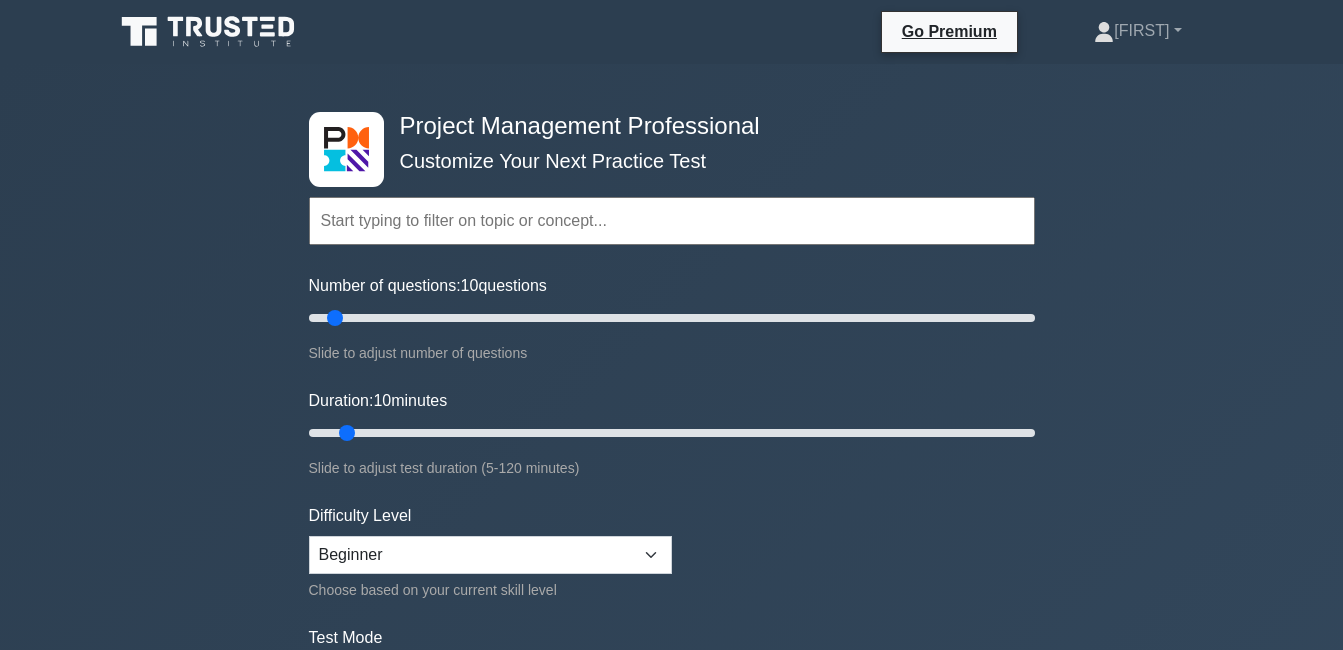 scroll, scrollTop: 0, scrollLeft: 0, axis: both 